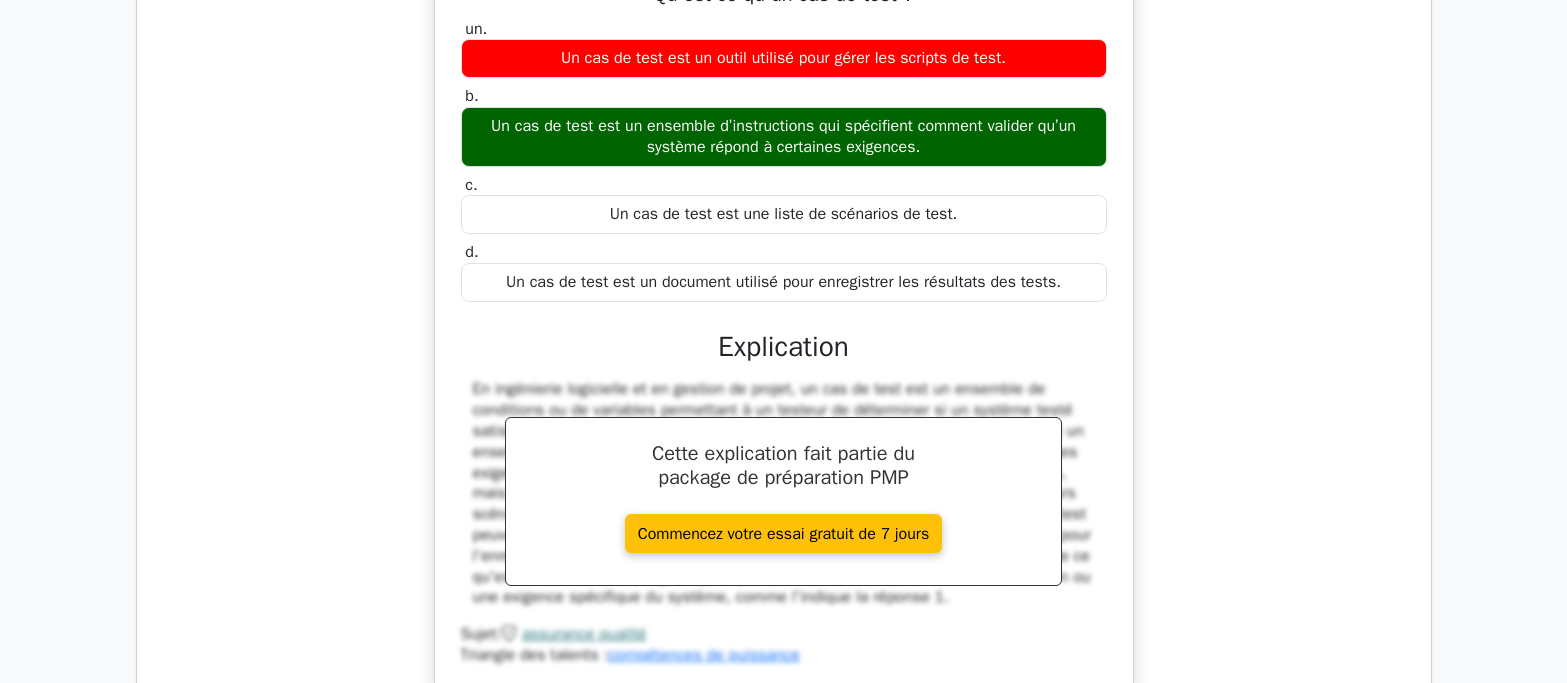 scroll, scrollTop: 0, scrollLeft: 0, axis: both 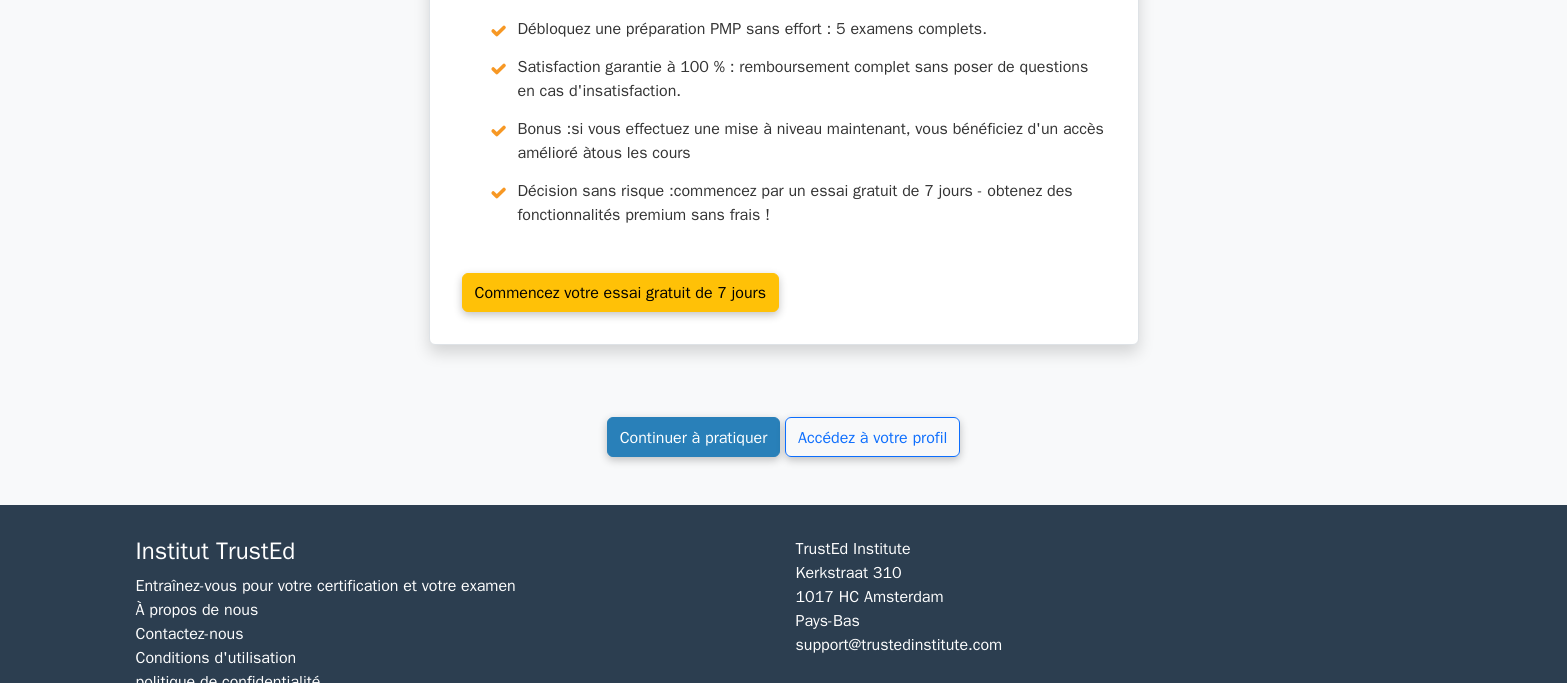 click on "Continuer à pratiquer" at bounding box center (694, 438) 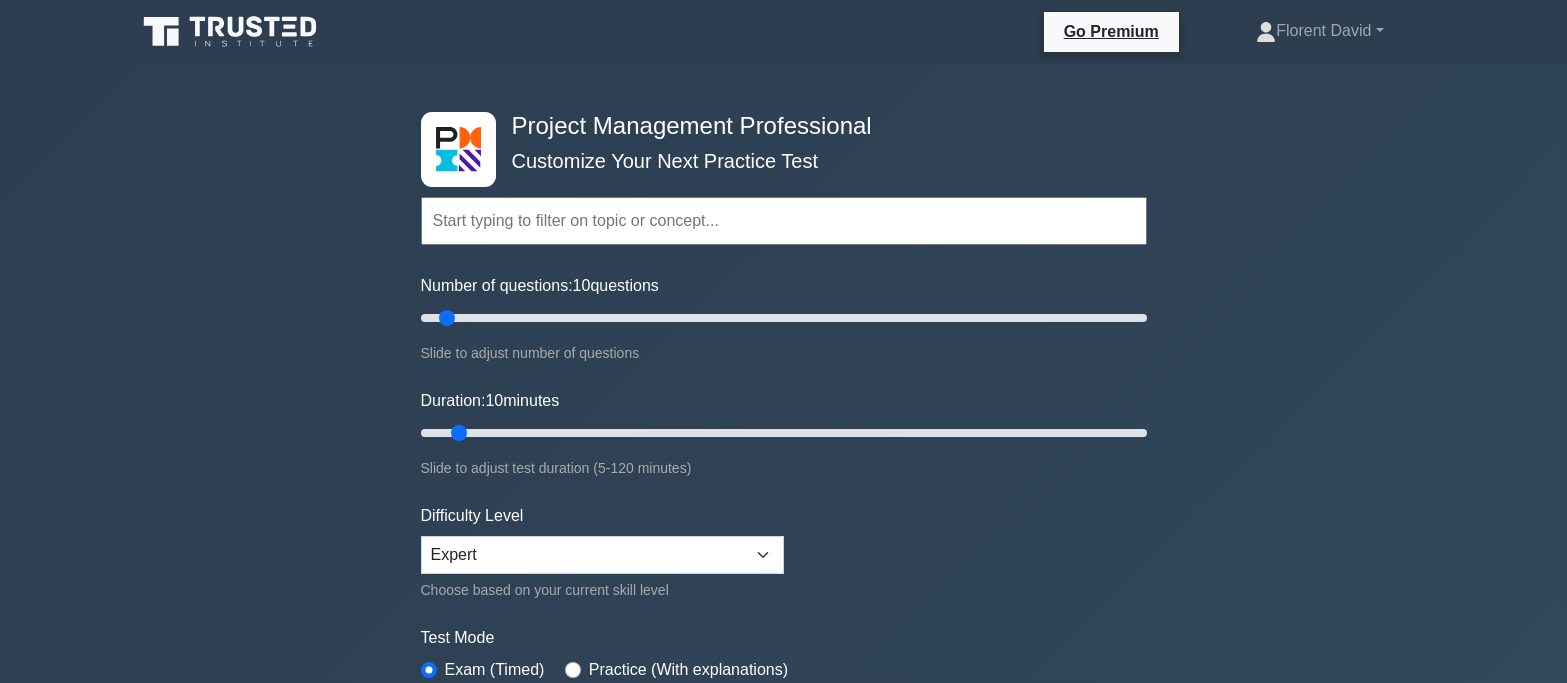 scroll, scrollTop: 0, scrollLeft: 0, axis: both 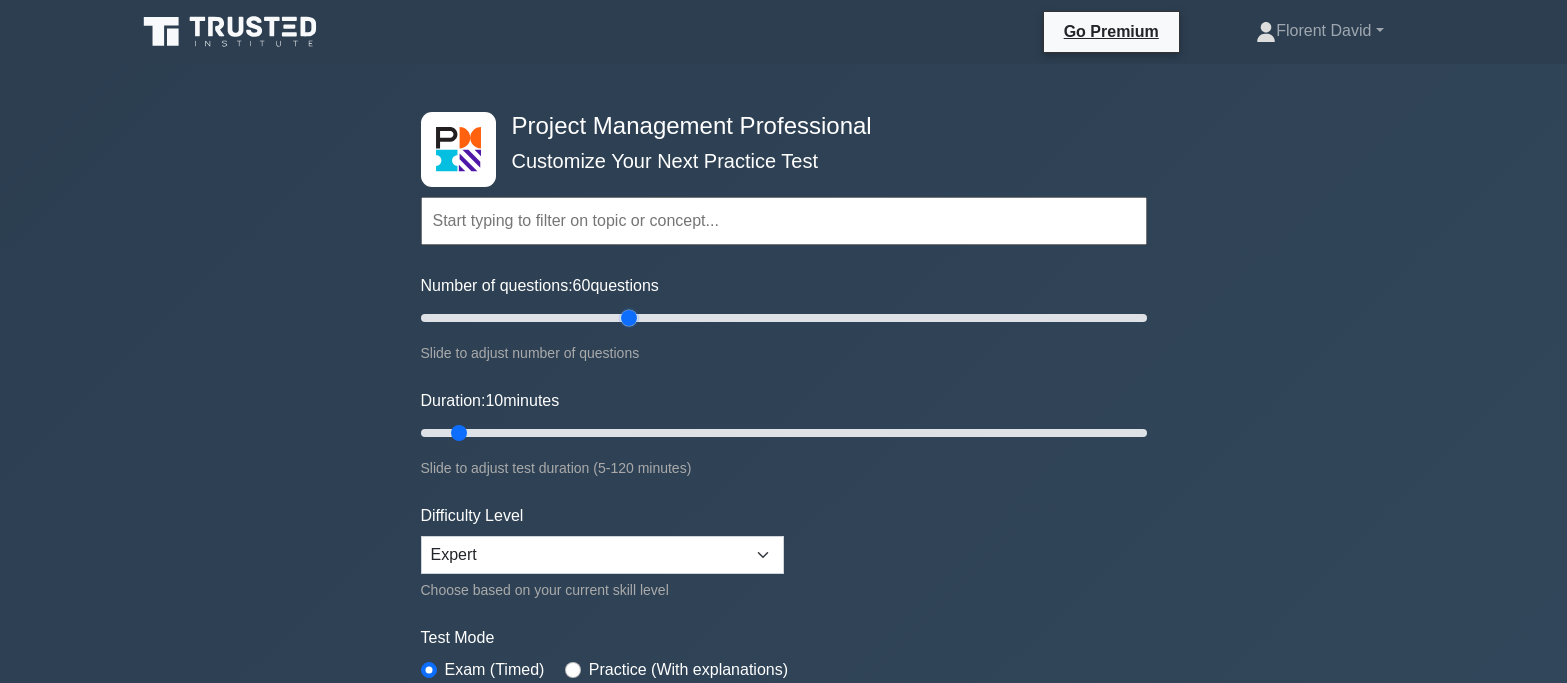 drag, startPoint x: 446, startPoint y: 321, endPoint x: 629, endPoint y: 318, distance: 183.02458 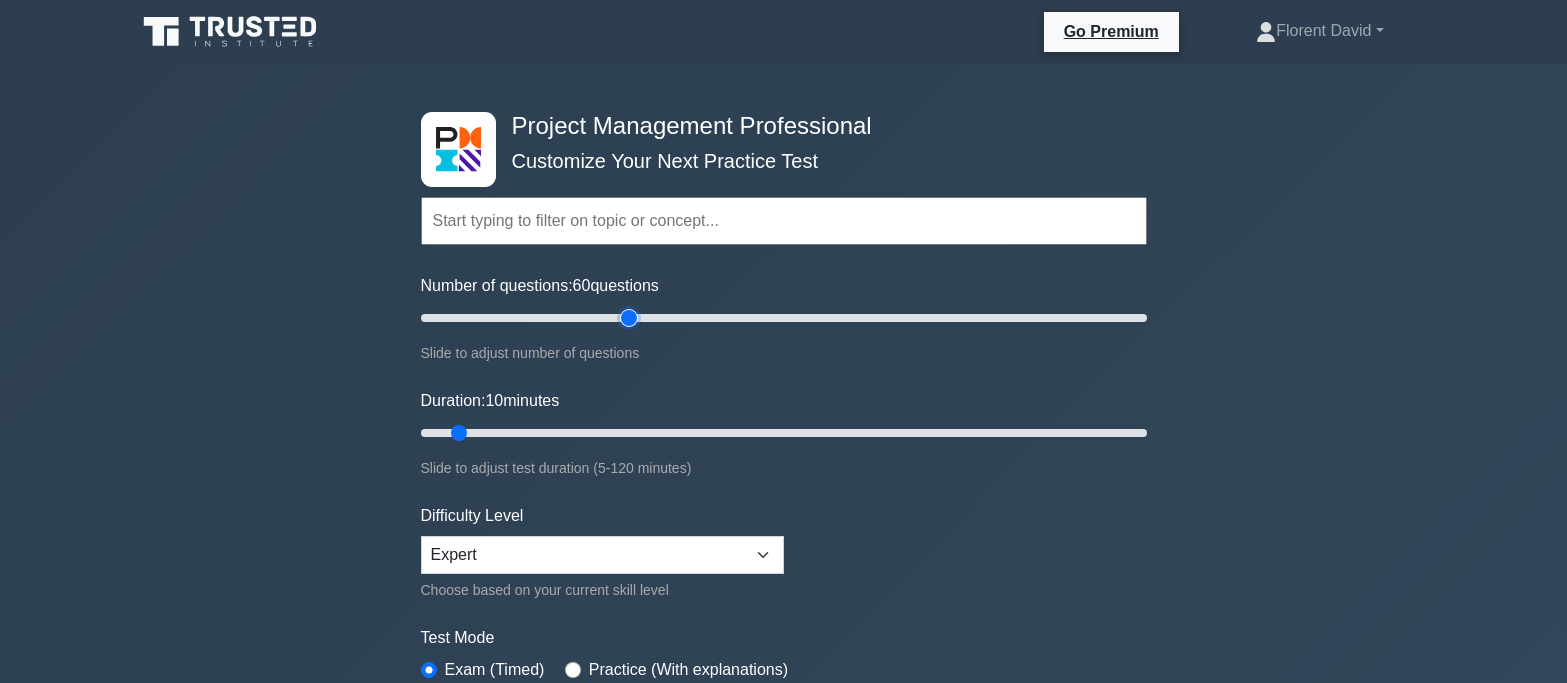 type on "60" 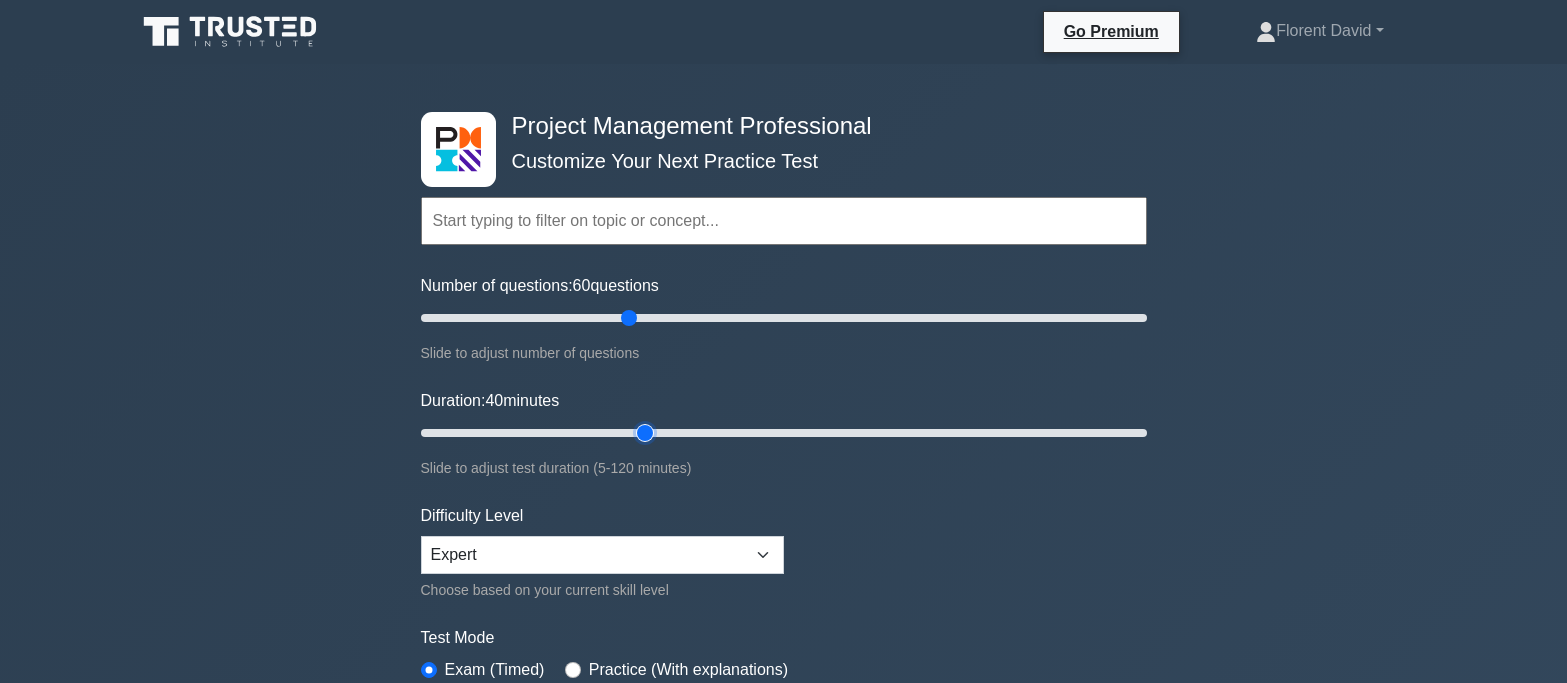 drag, startPoint x: 456, startPoint y: 431, endPoint x: 660, endPoint y: 430, distance: 204.00246 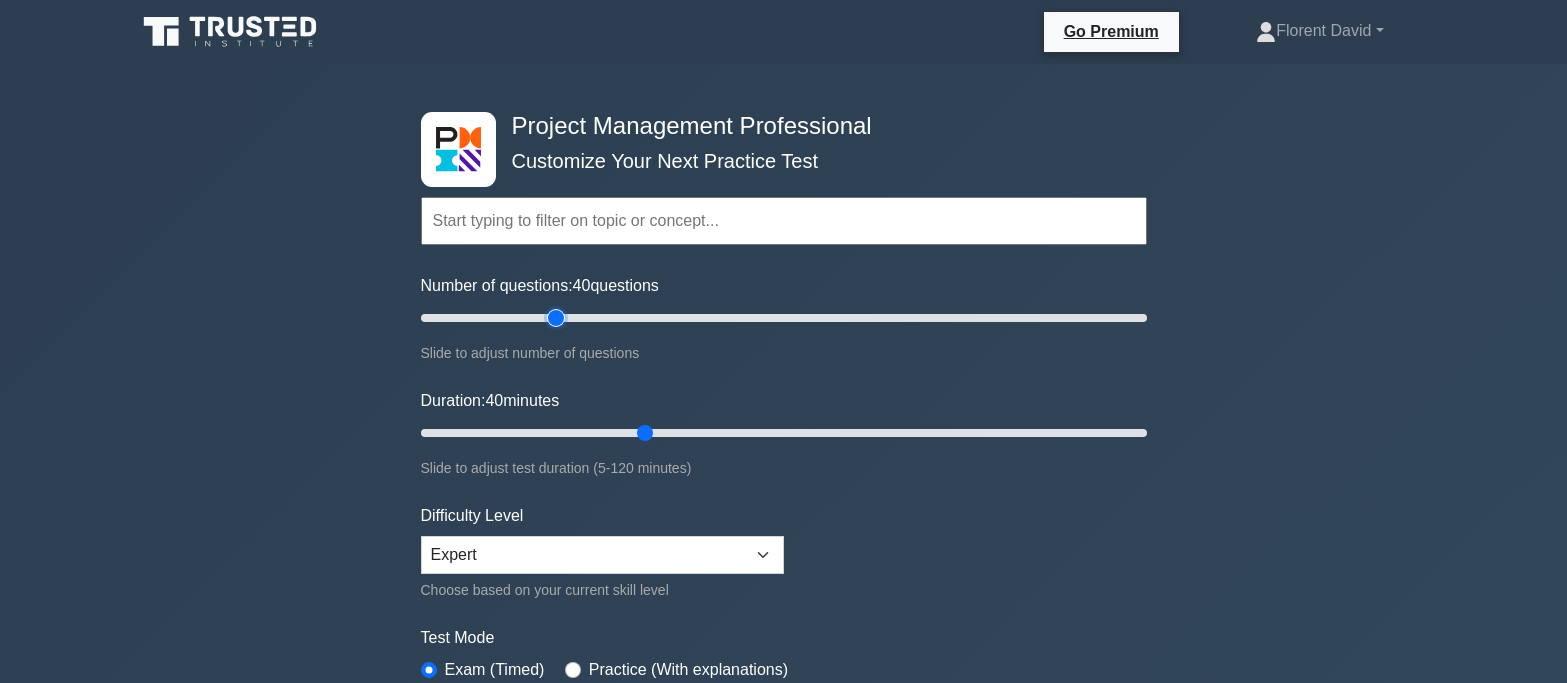 drag, startPoint x: 630, startPoint y: 314, endPoint x: 560, endPoint y: 313, distance: 70.00714 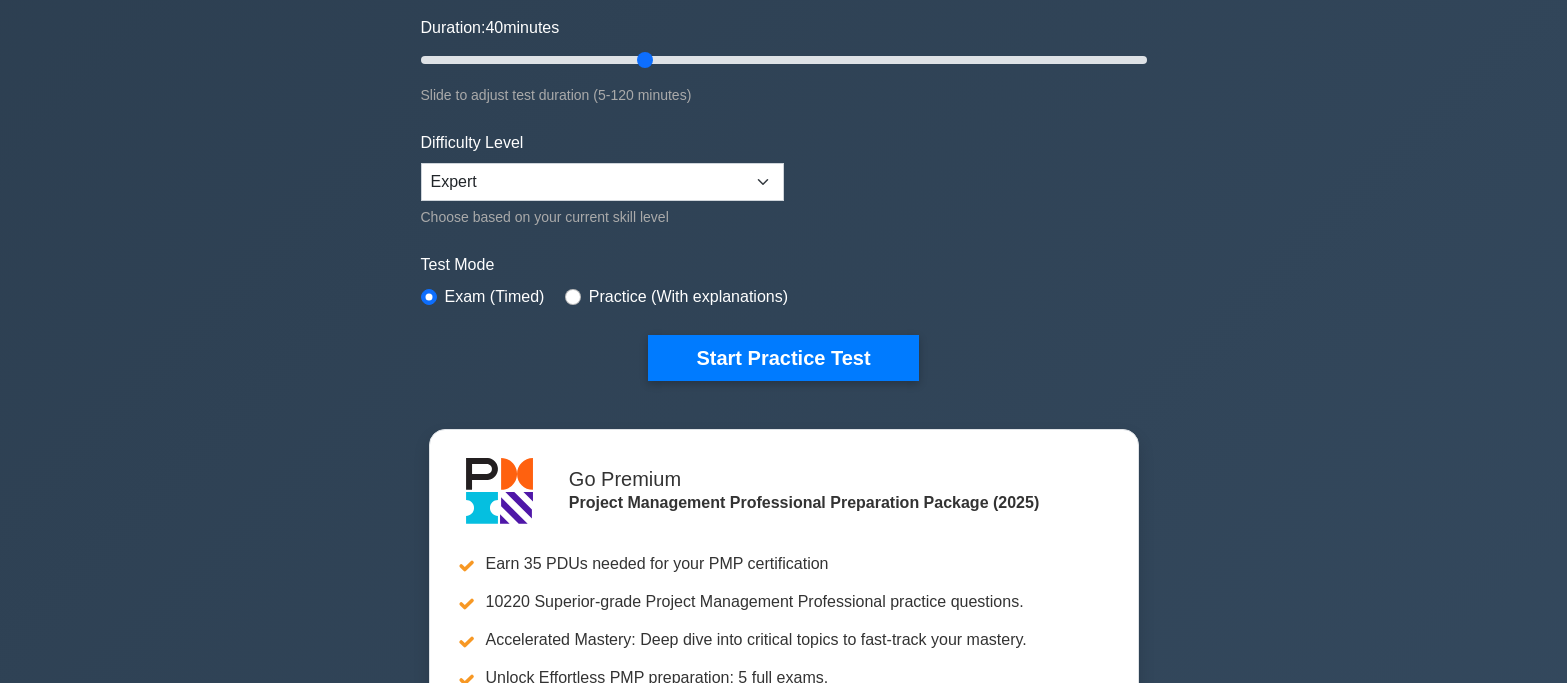 scroll, scrollTop: 400, scrollLeft: 0, axis: vertical 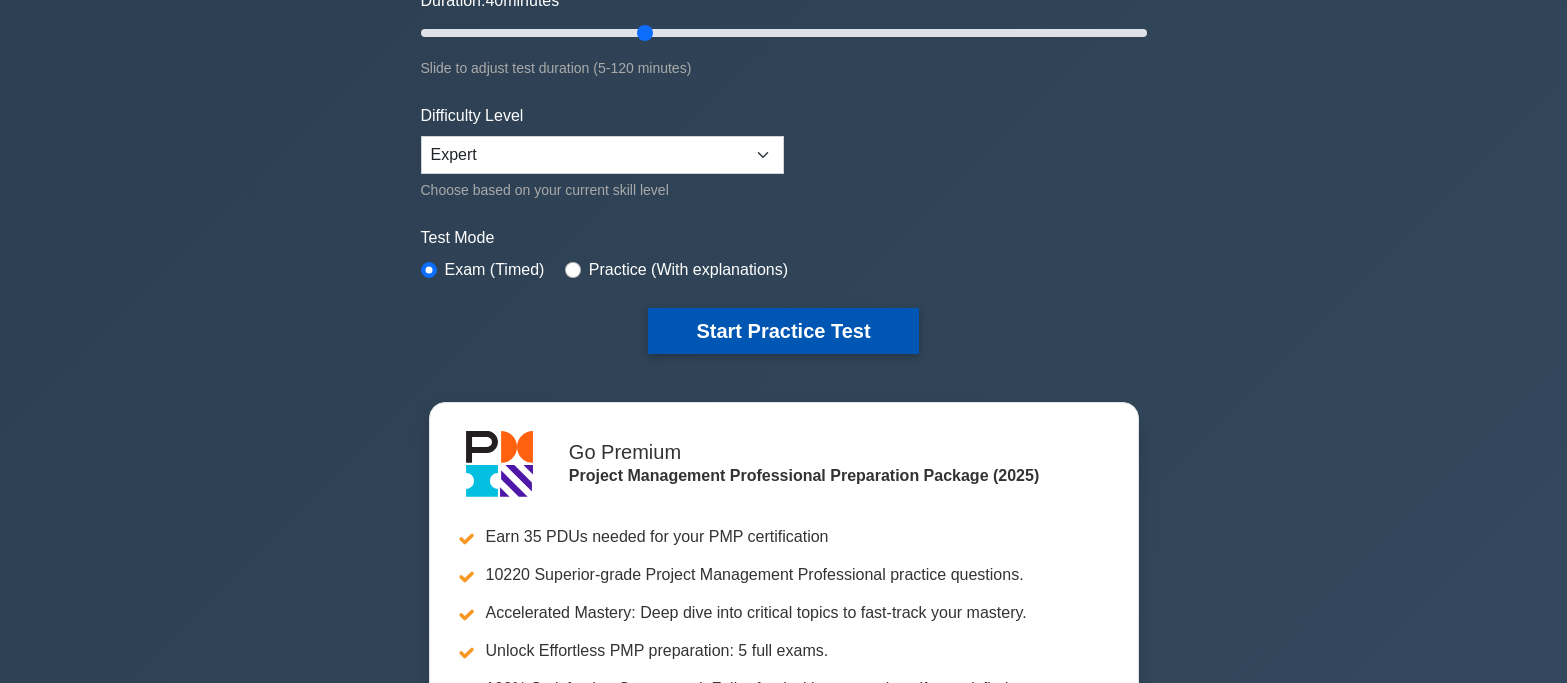 click on "Start Practice Test" at bounding box center (783, 331) 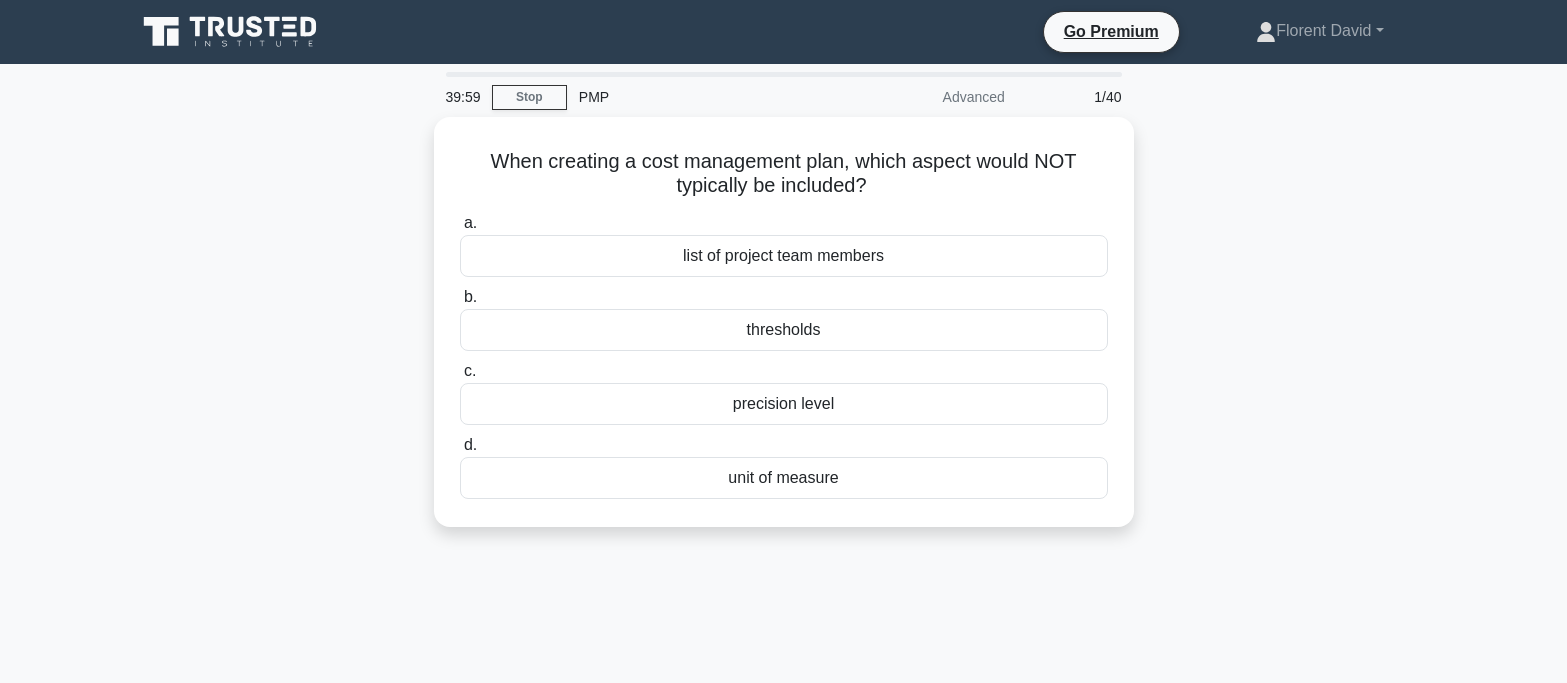 scroll, scrollTop: 0, scrollLeft: 0, axis: both 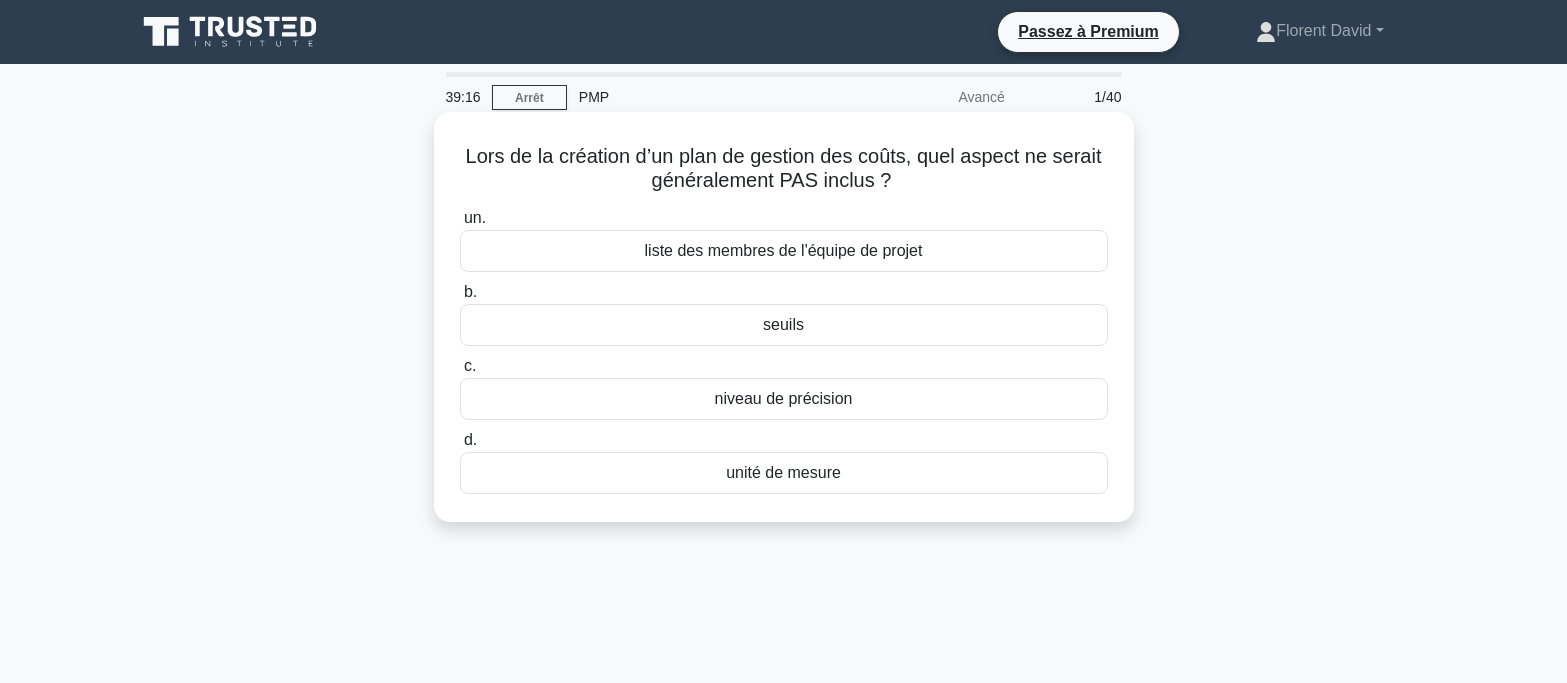 click on "liste des membres de l'équipe de projet" at bounding box center [784, 250] 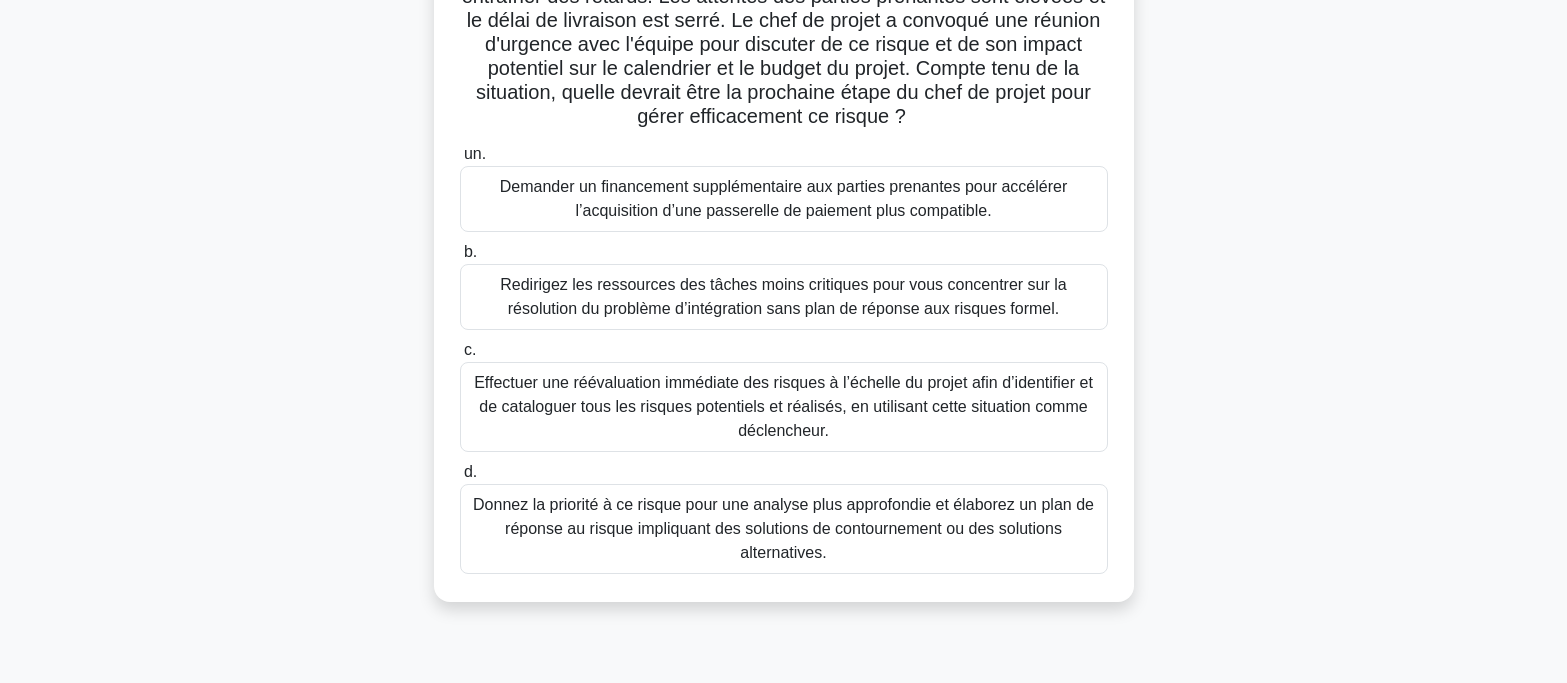 scroll, scrollTop: 300, scrollLeft: 0, axis: vertical 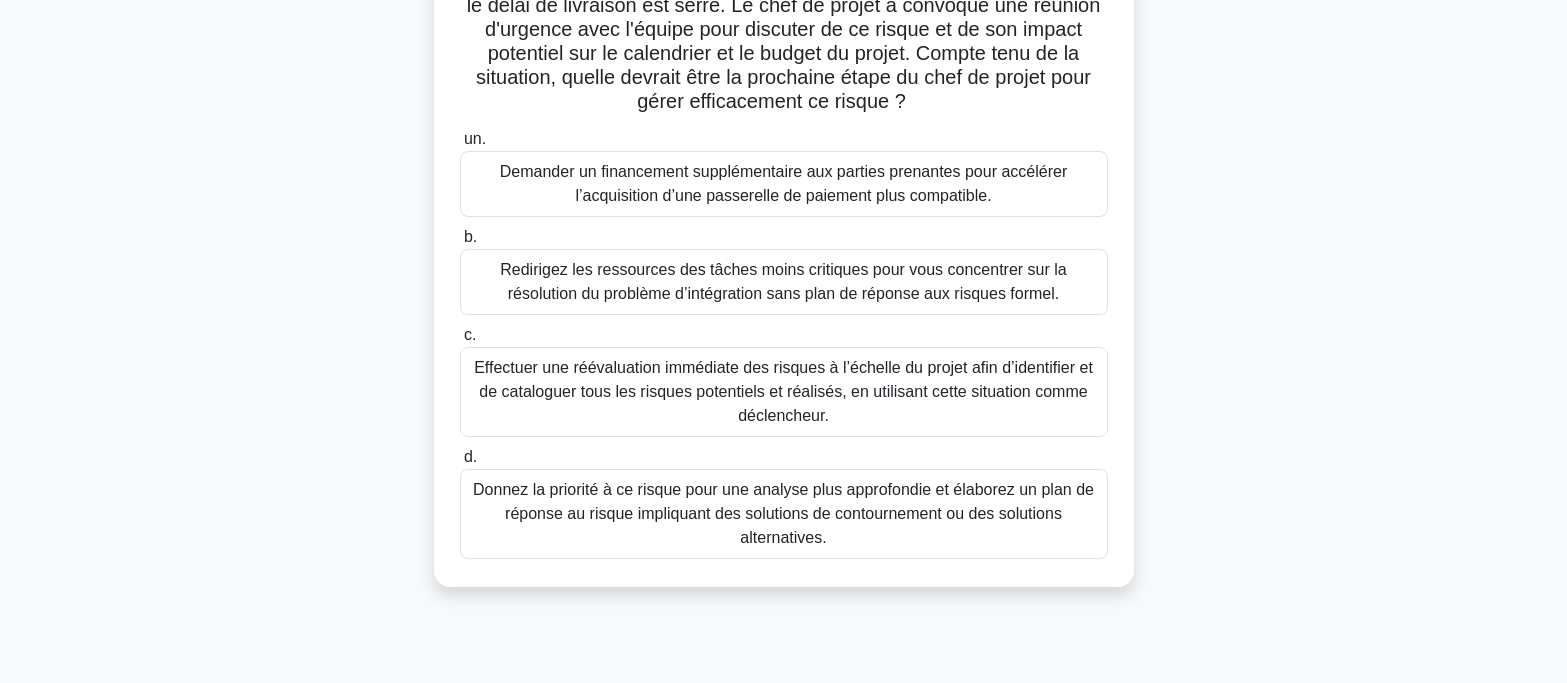 click on "Donnez la priorité à ce risque pour une analyse plus approfondie et élaborez un plan de réponse au risque impliquant des solutions de contournement ou des solutions alternatives." at bounding box center [783, 513] 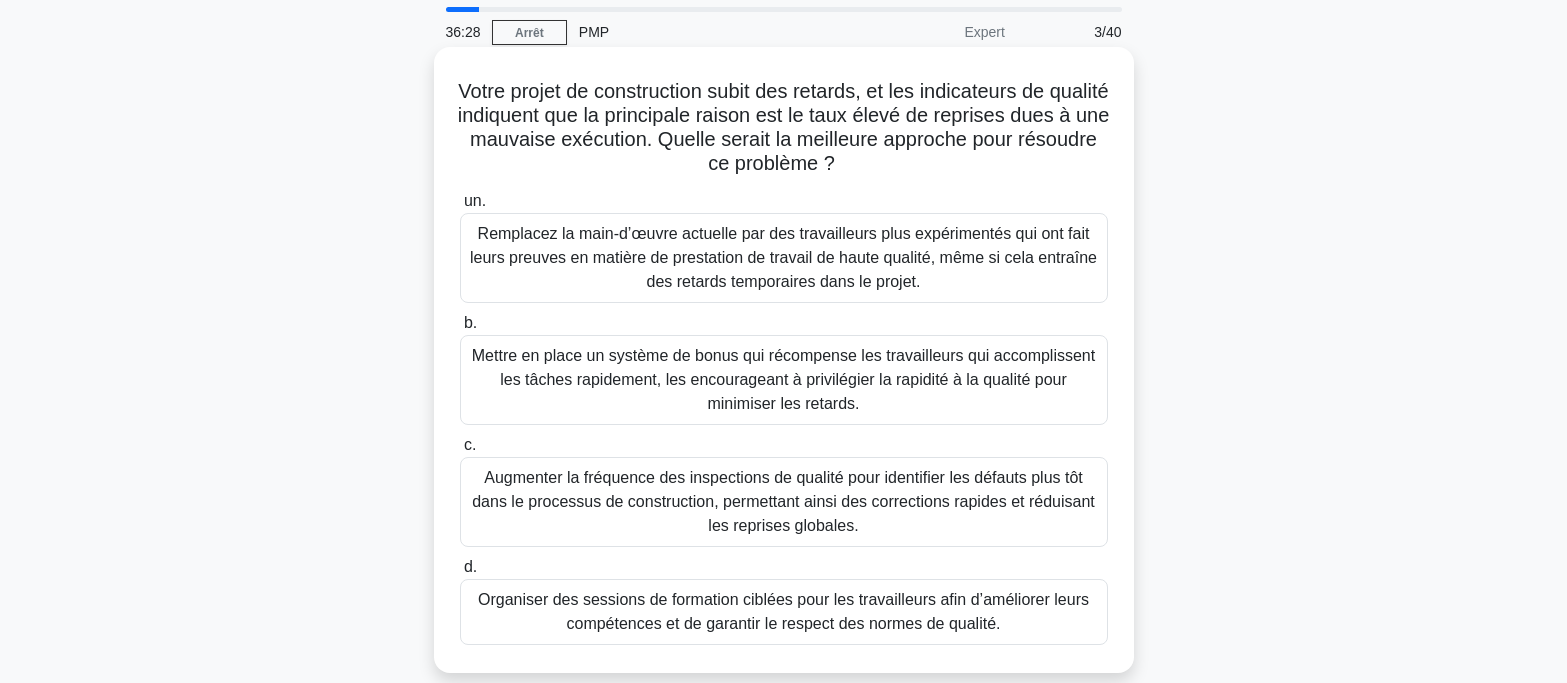 scroll, scrollTop: 200, scrollLeft: 0, axis: vertical 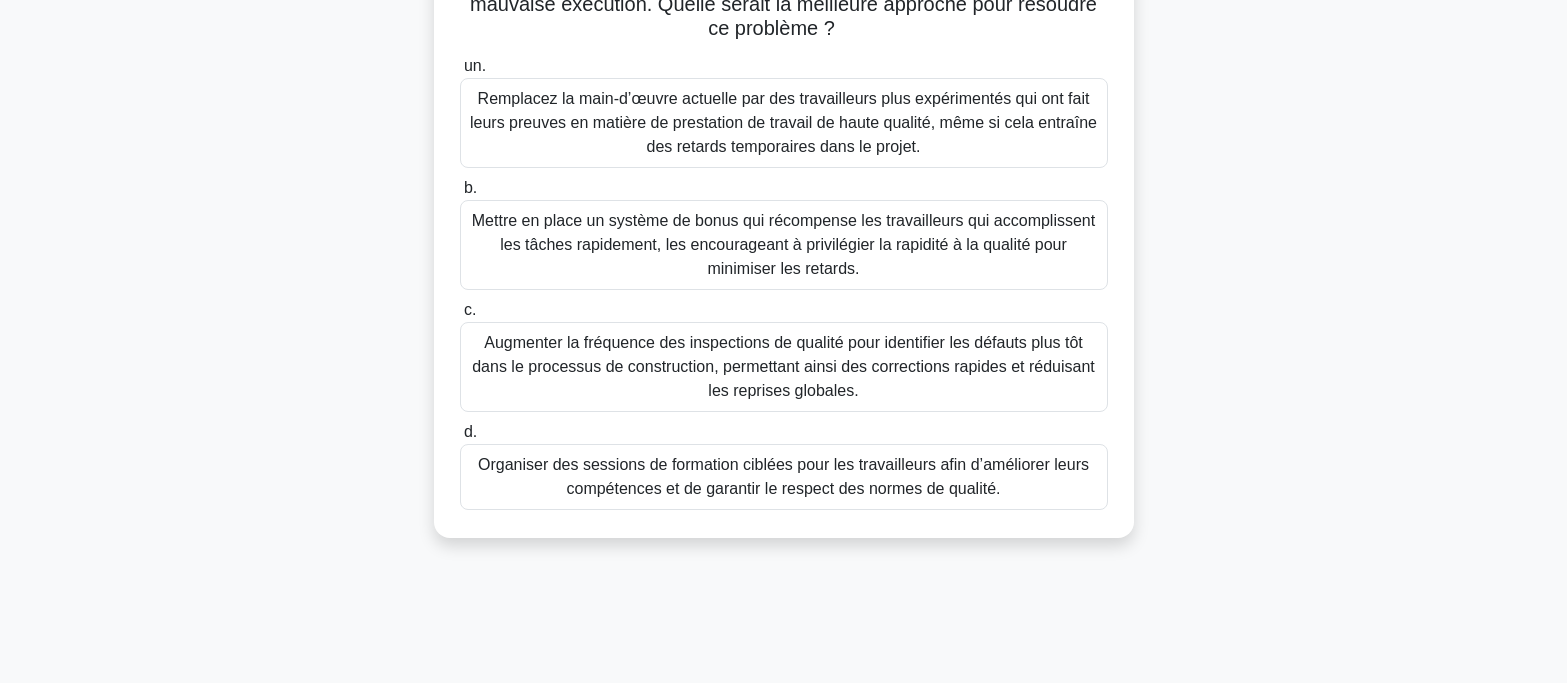 click on "Organiser des sessions de formation ciblées pour les travailleurs afin d’améliorer leurs compétences et de garantir le respect des normes de qualité." at bounding box center [783, 476] 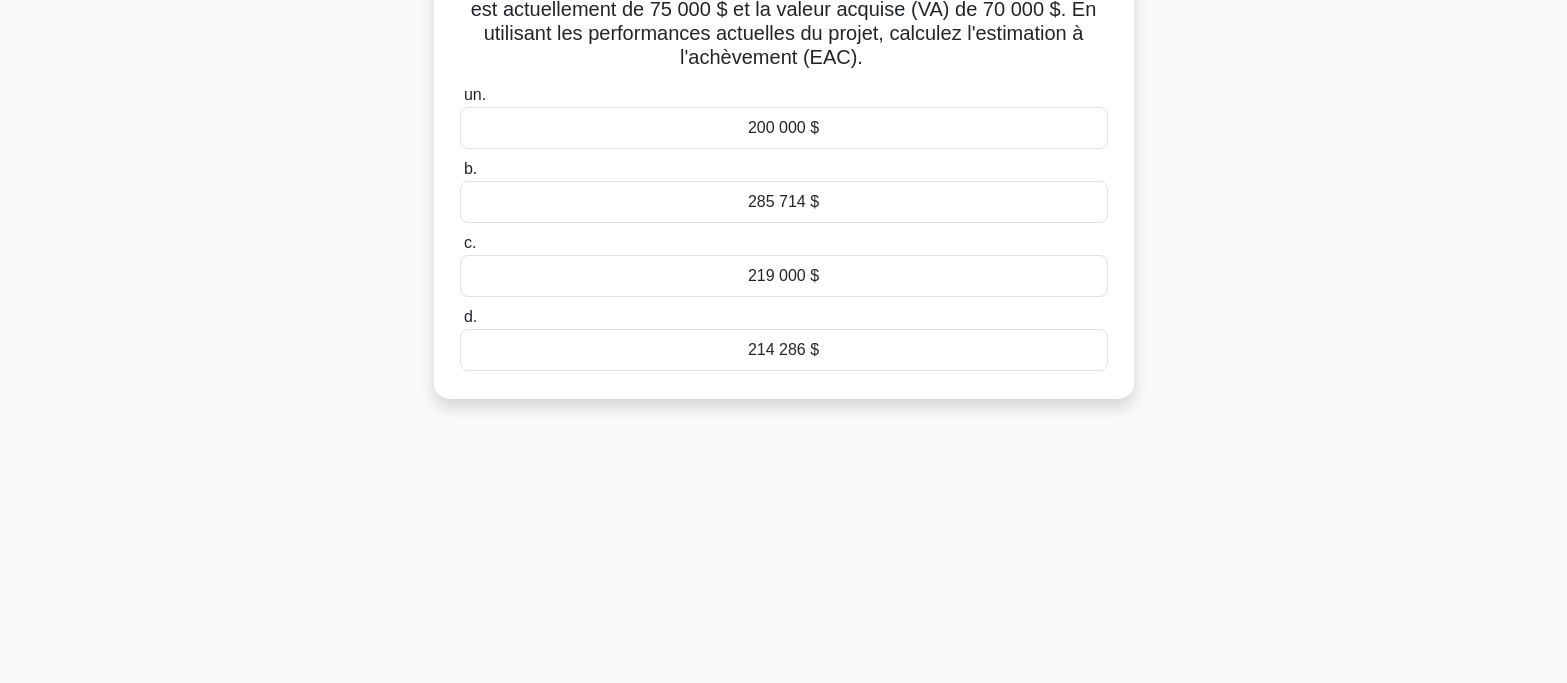scroll, scrollTop: 0, scrollLeft: 0, axis: both 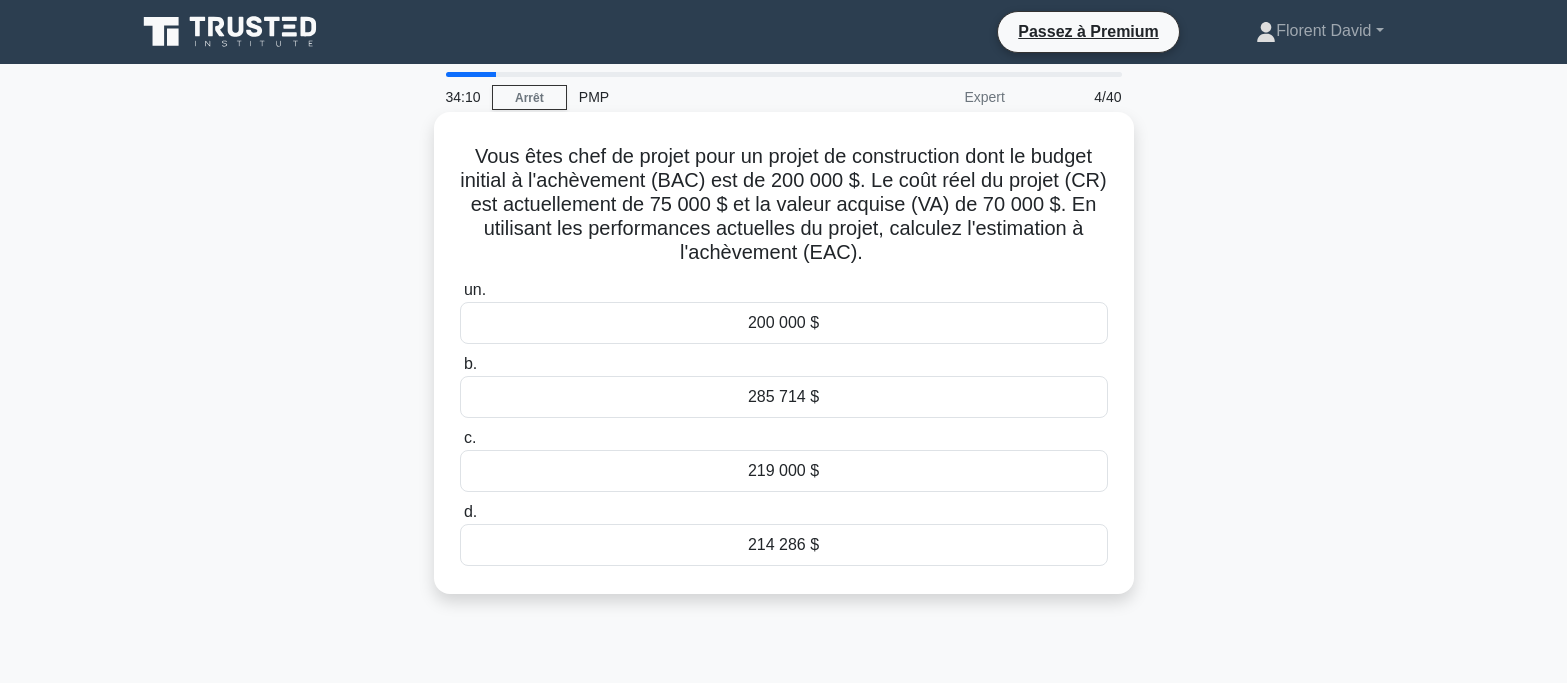 click on "219 000 $" at bounding box center (784, 471) 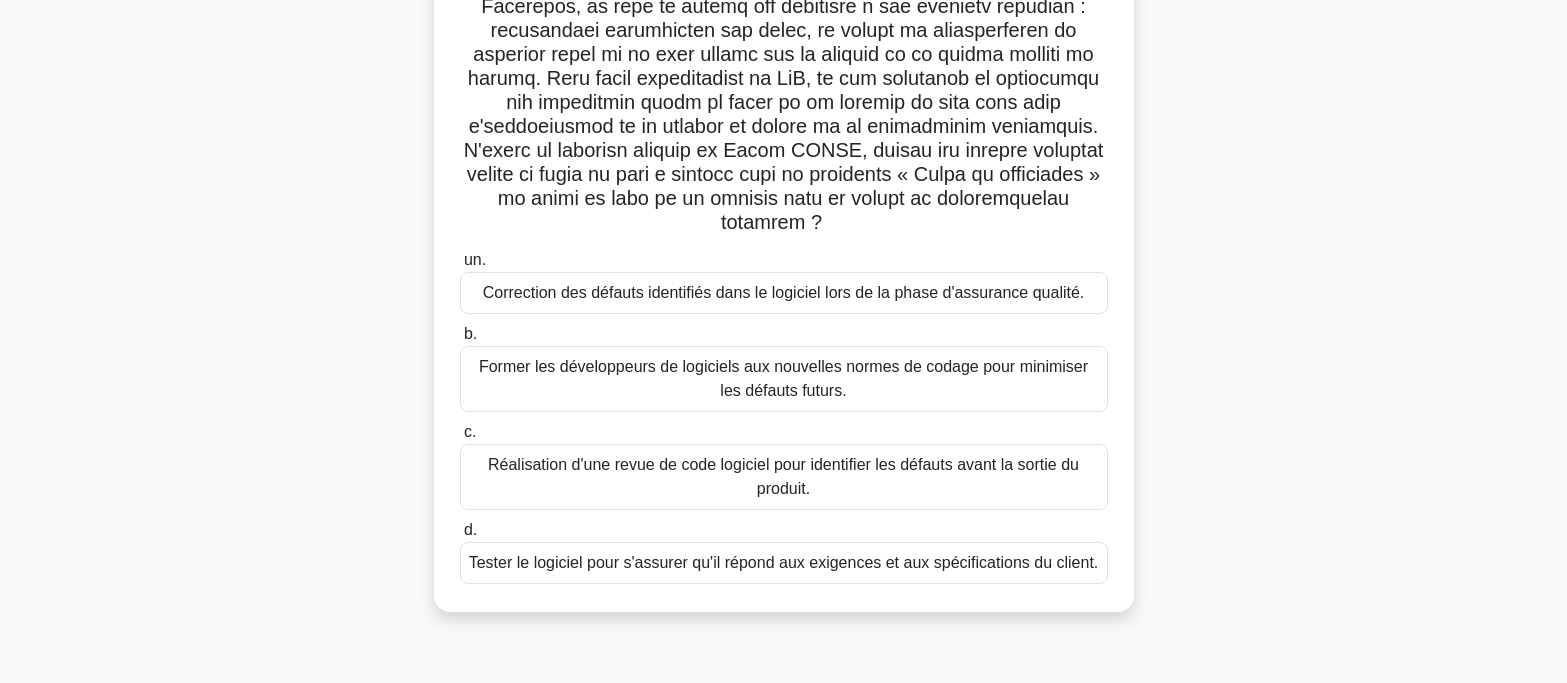 scroll, scrollTop: 397, scrollLeft: 0, axis: vertical 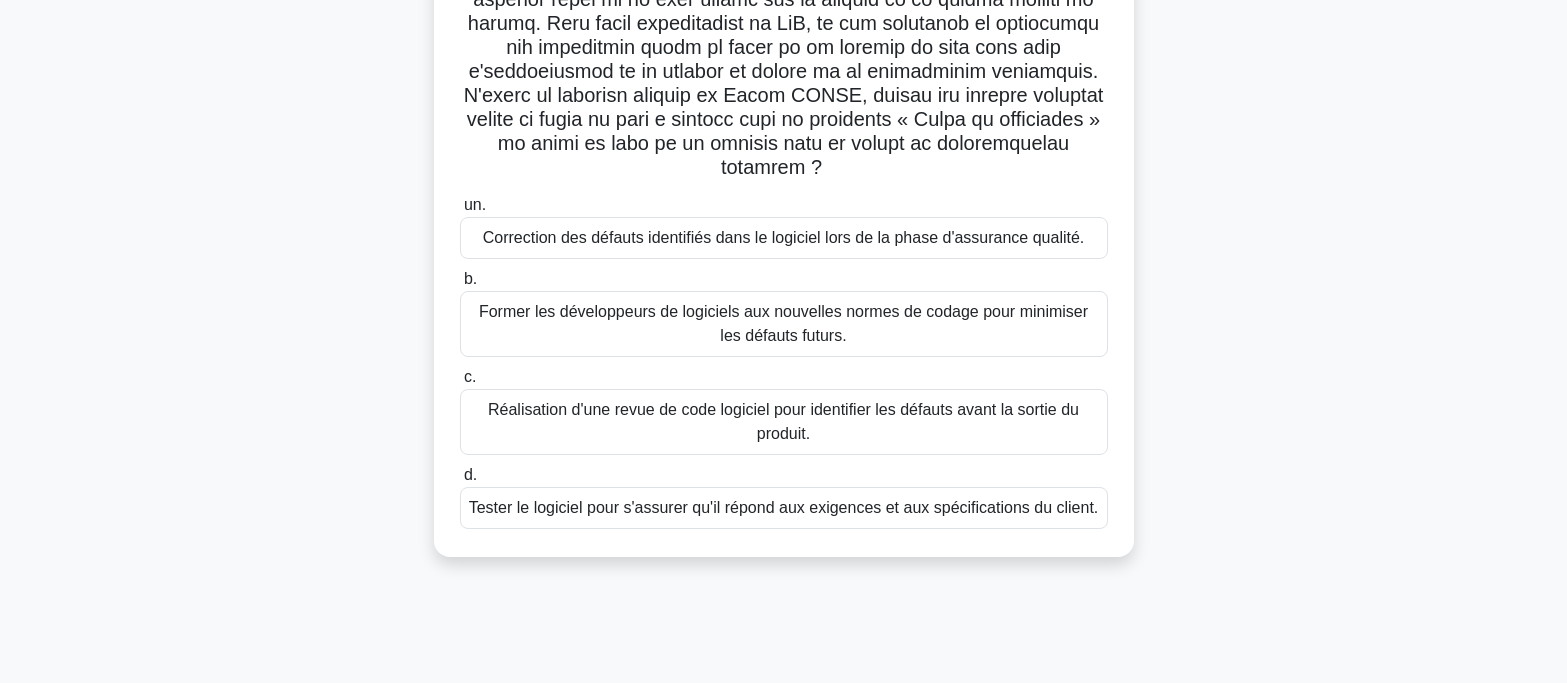 click on "Former les développeurs de logiciels aux nouvelles normes de codage pour minimiser les défauts futurs." at bounding box center (783, 323) 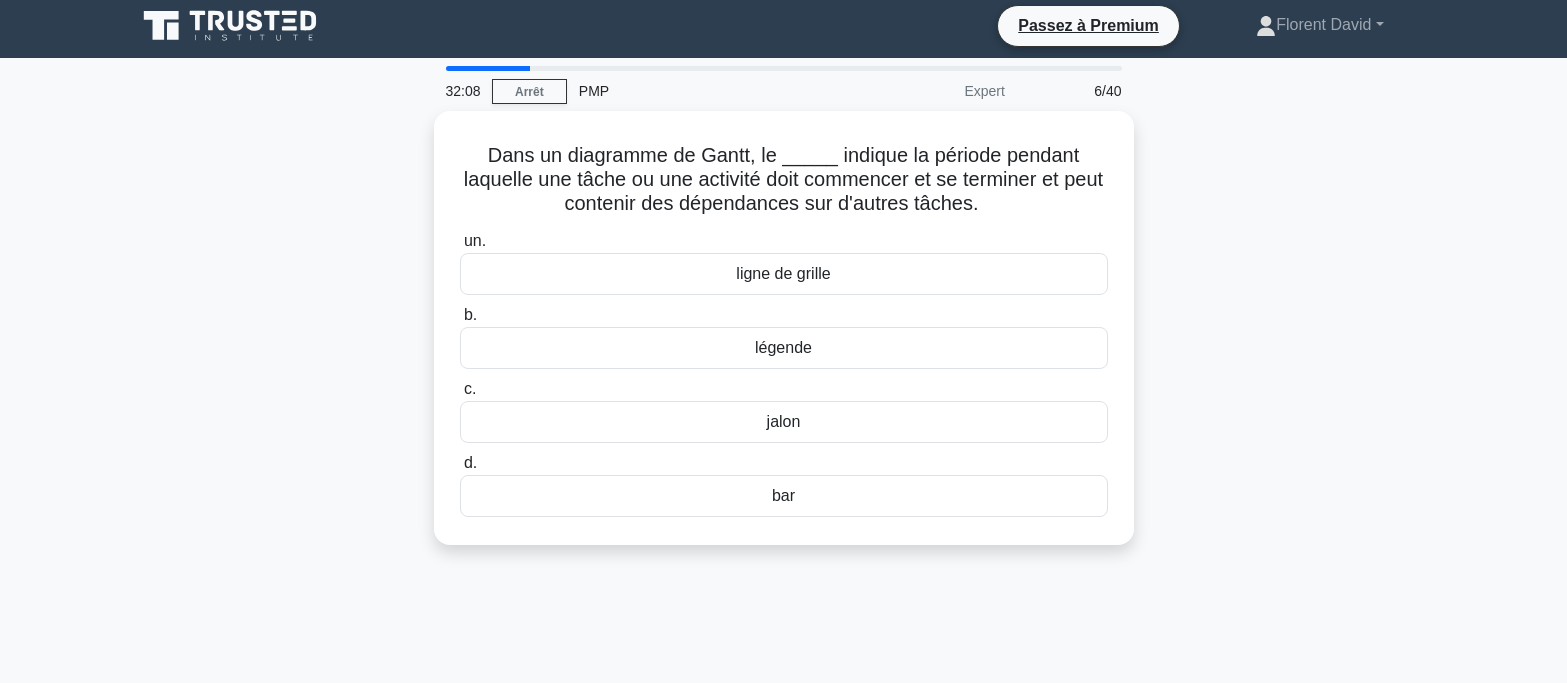 scroll, scrollTop: 0, scrollLeft: 0, axis: both 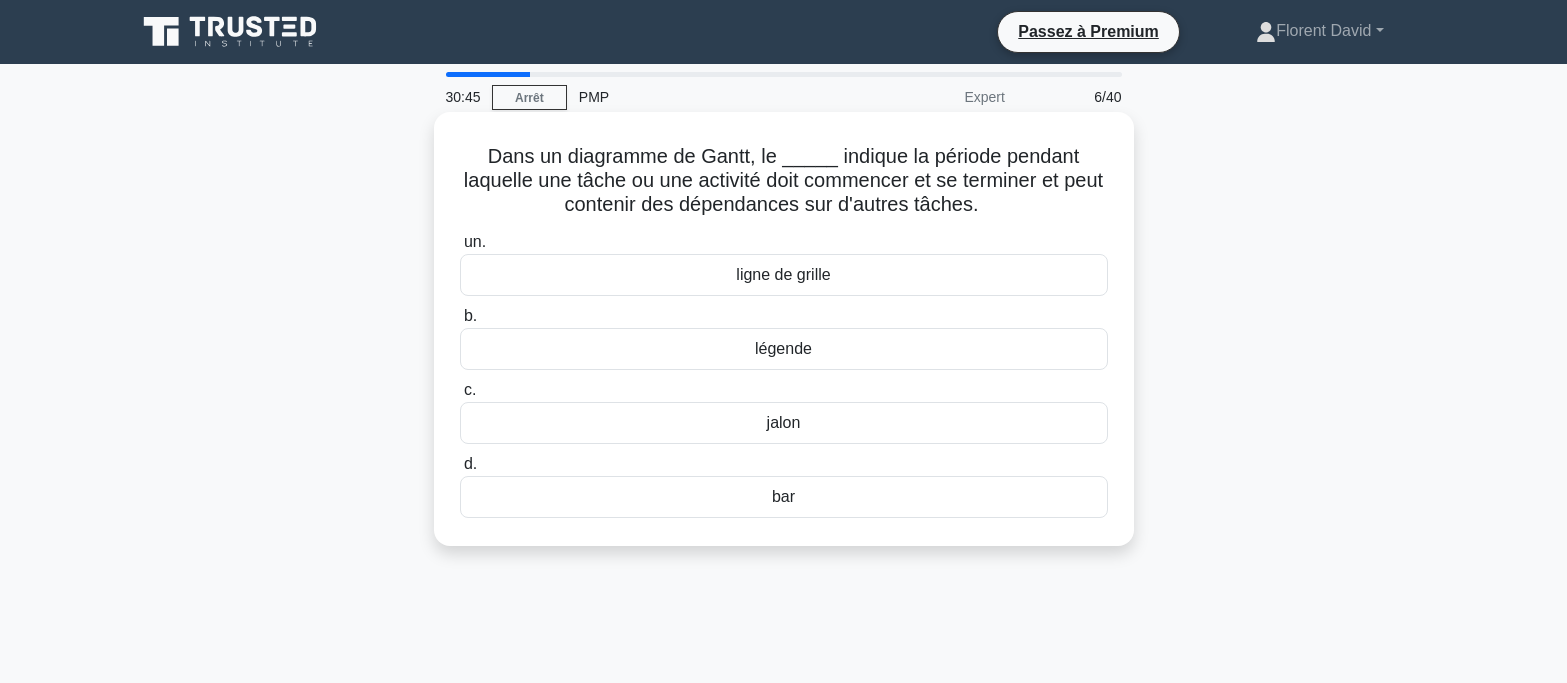 click on "jalon" at bounding box center [784, 423] 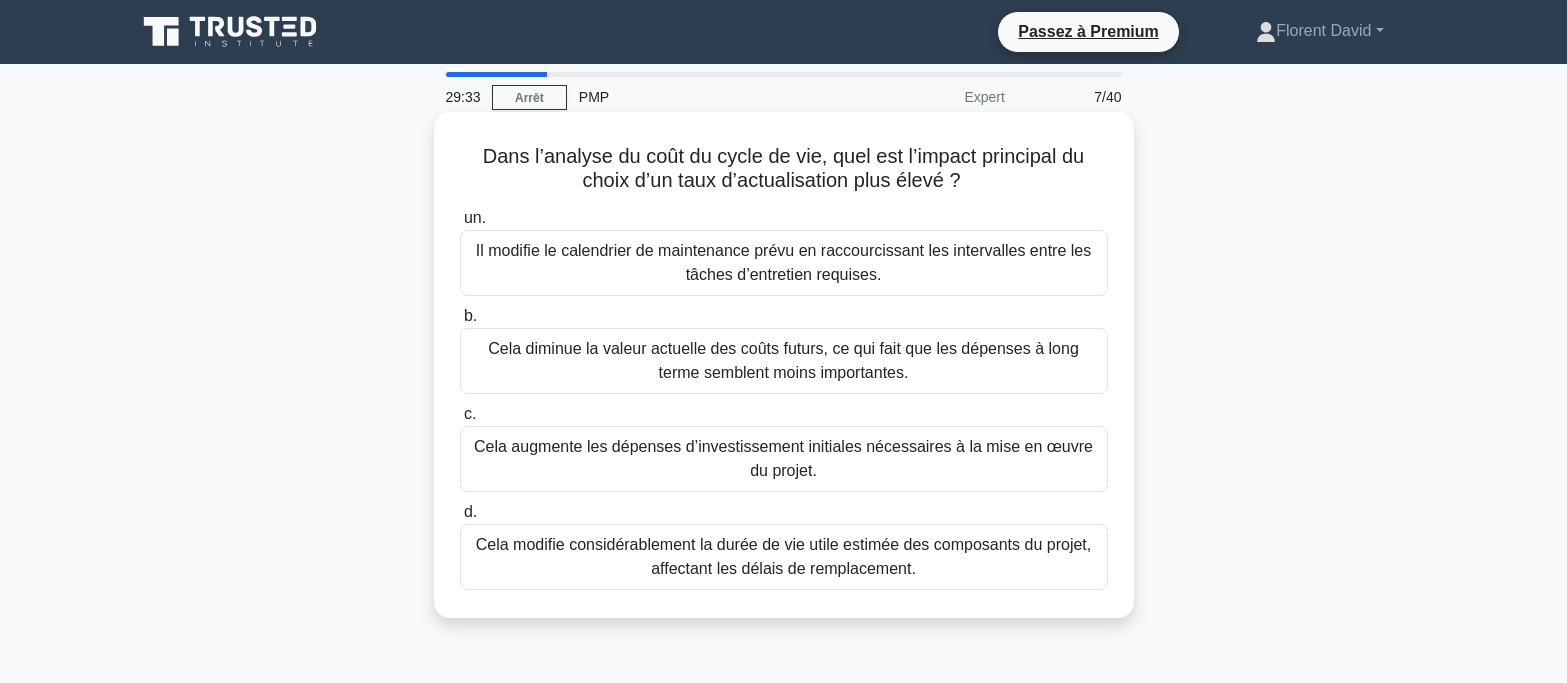 click on "Cela augmente les dépenses d’investissement initiales nécessaires à la mise en œuvre du projet." at bounding box center (783, 458) 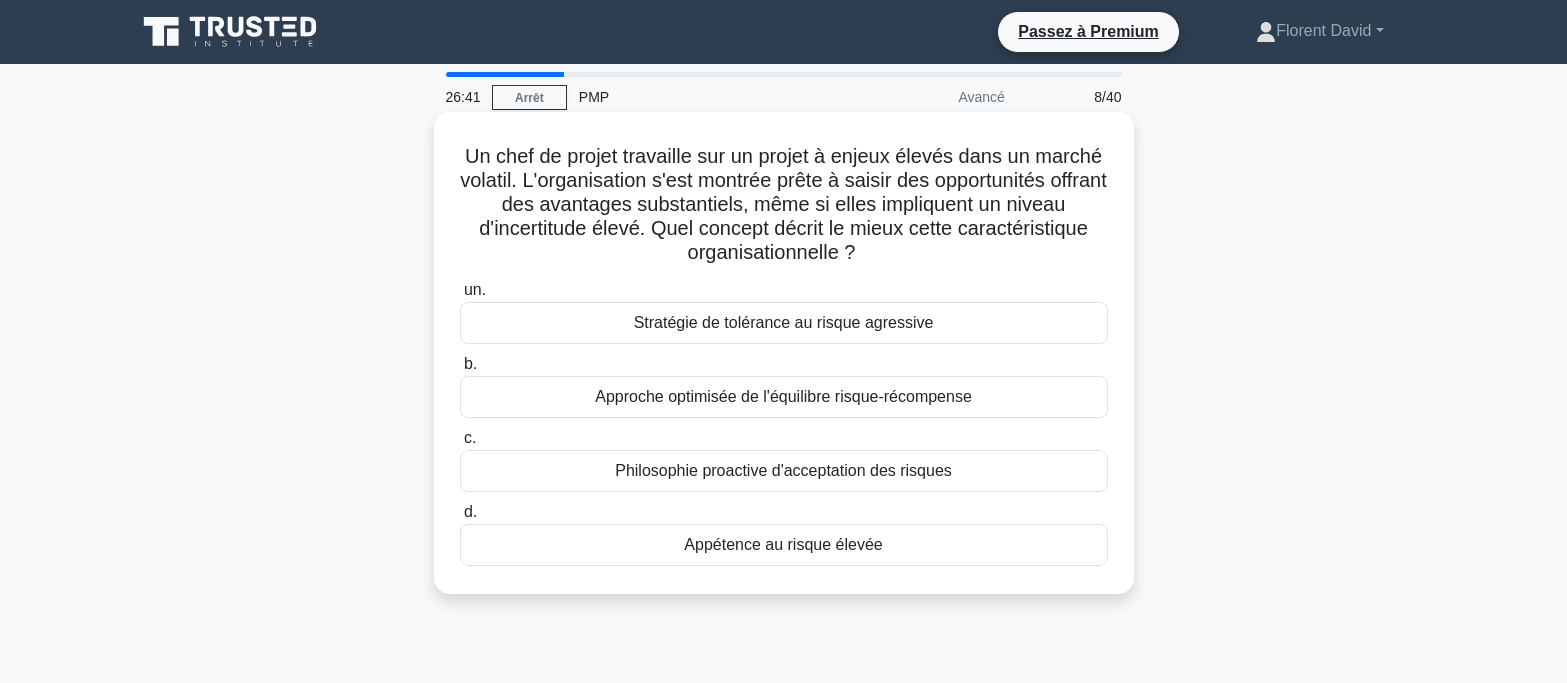 click on "Approche optimisée de l'équilibre risque-récompense" at bounding box center [783, 396] 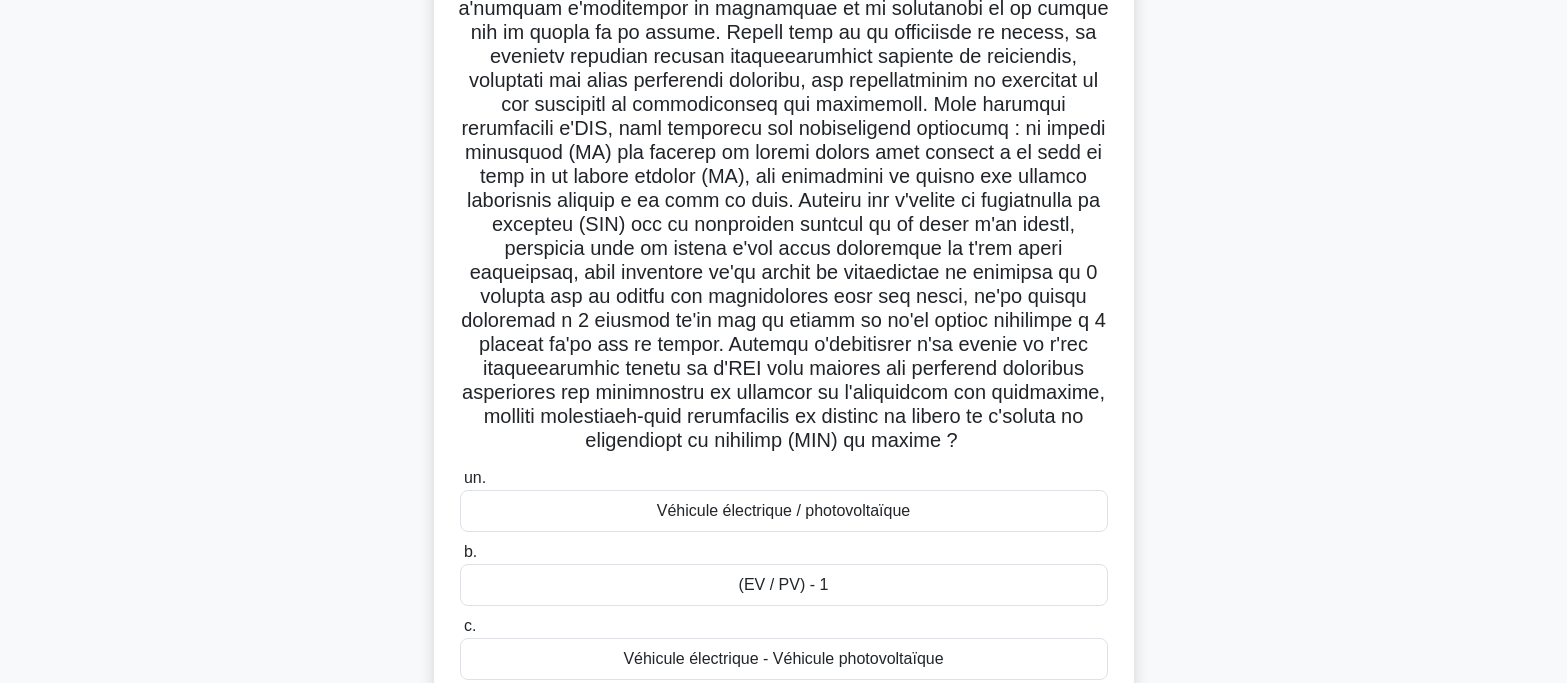 scroll, scrollTop: 453, scrollLeft: 0, axis: vertical 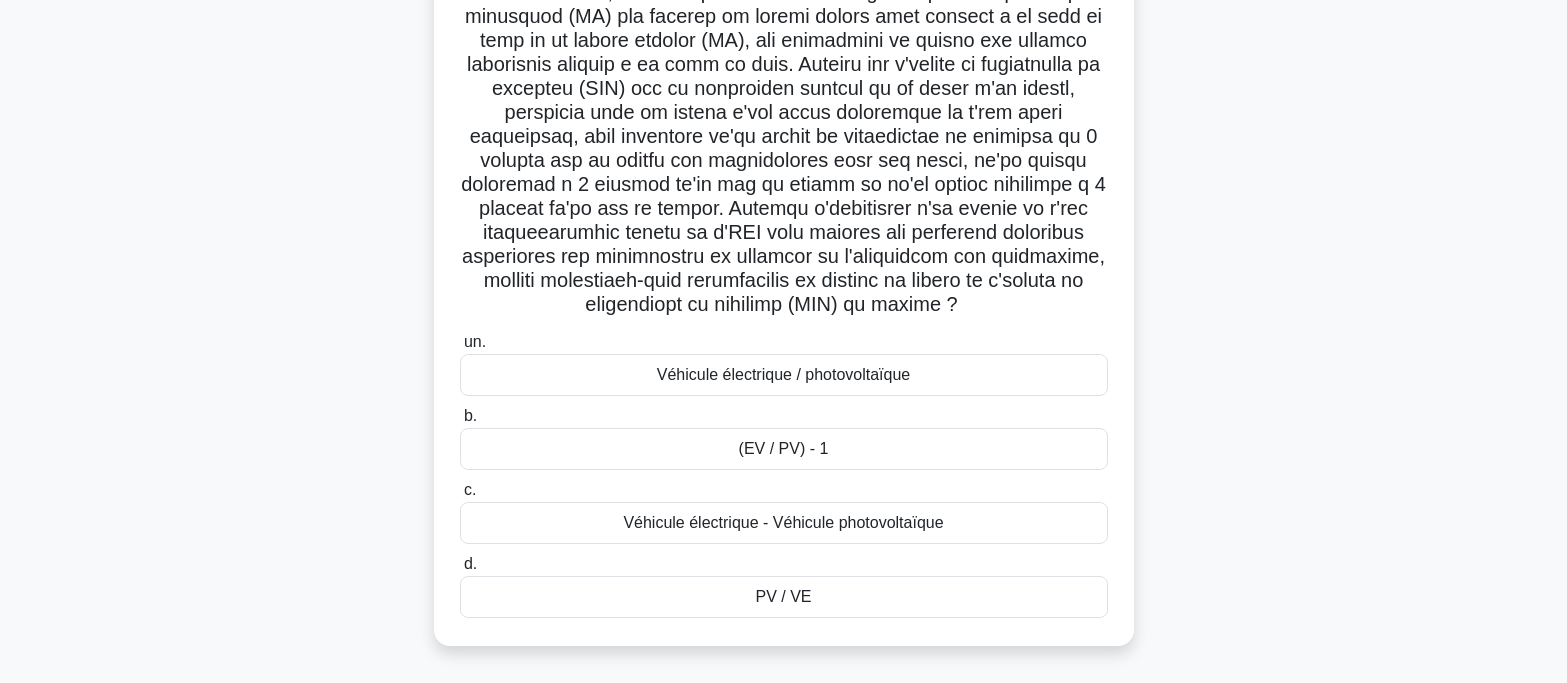 click on "(EV / PV) - 1" at bounding box center [784, 449] 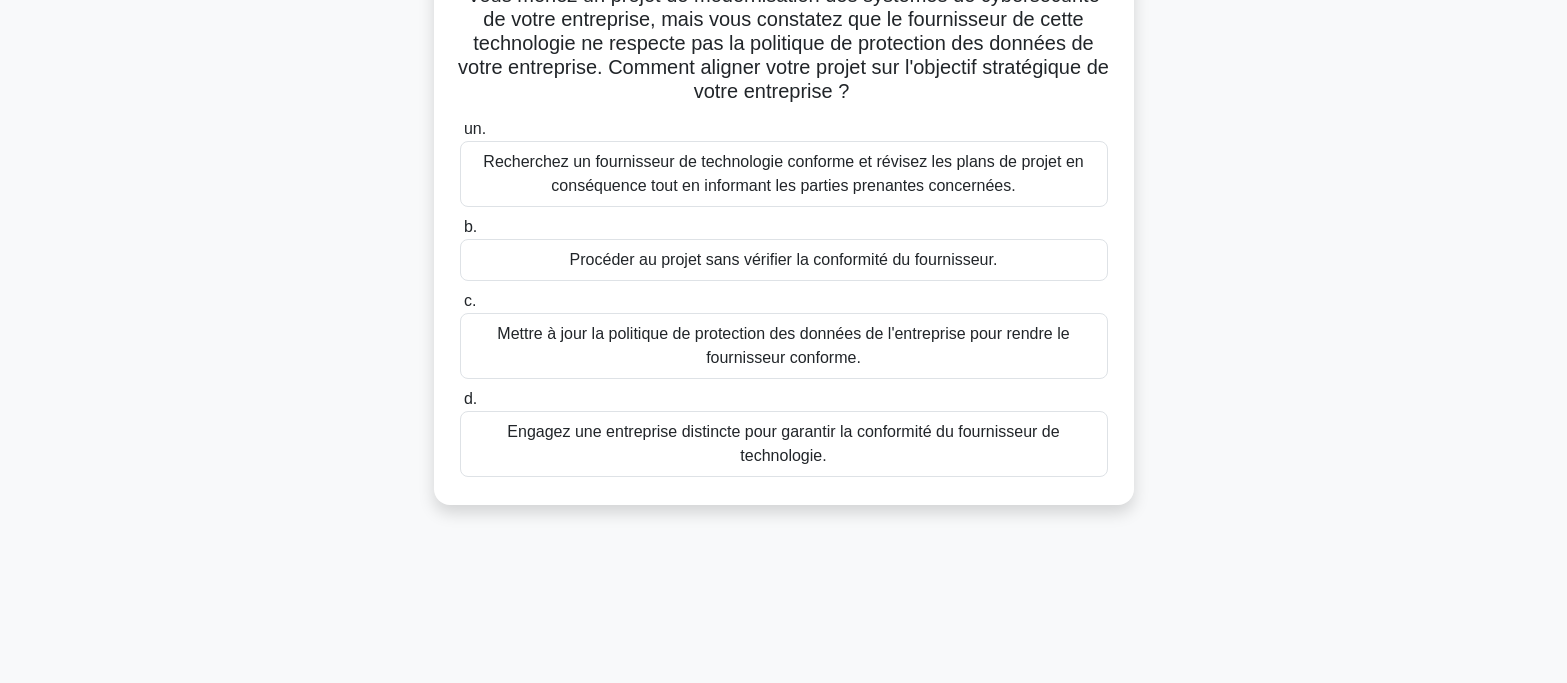 scroll, scrollTop: 200, scrollLeft: 0, axis: vertical 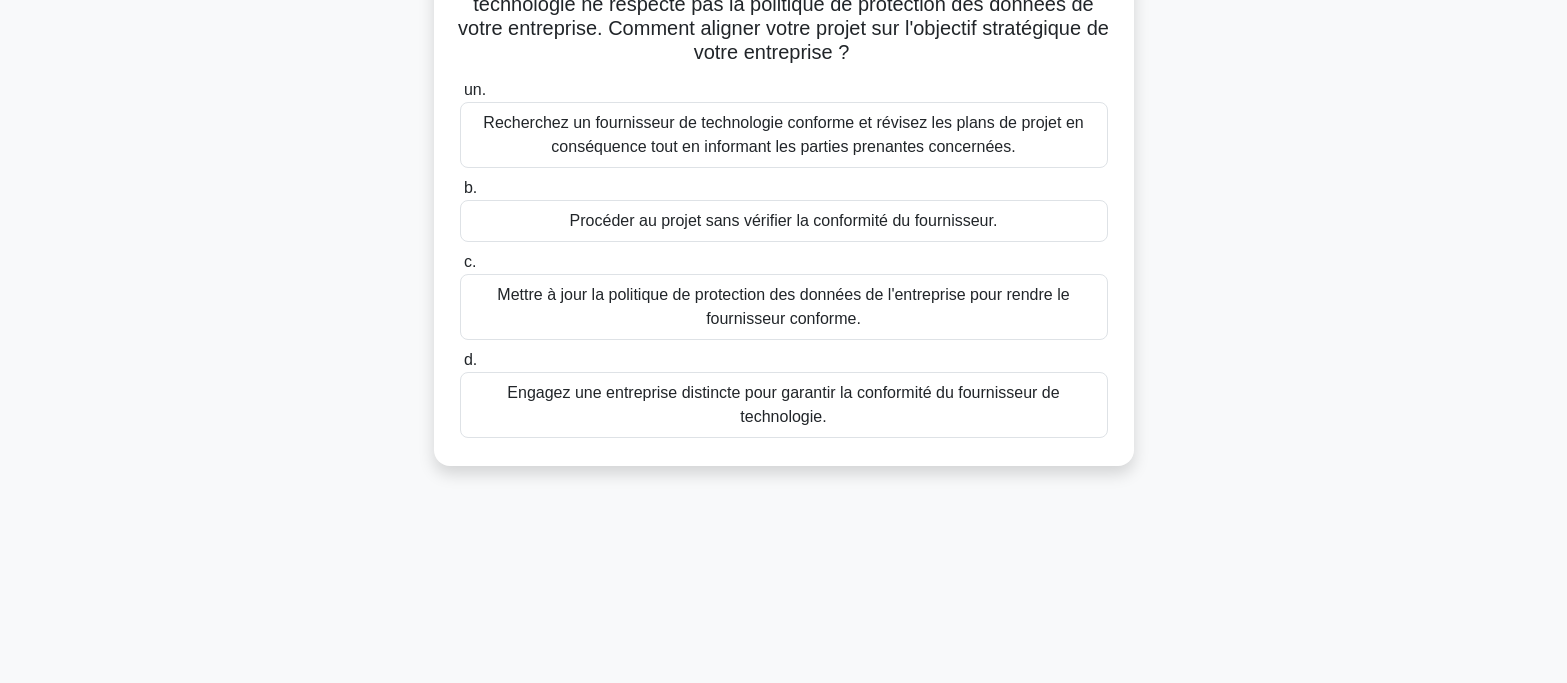 click on "Recherchez un fournisseur de technologie conforme et révisez les plans de projet en conséquence tout en informant les parties prenantes concernées." at bounding box center [783, 134] 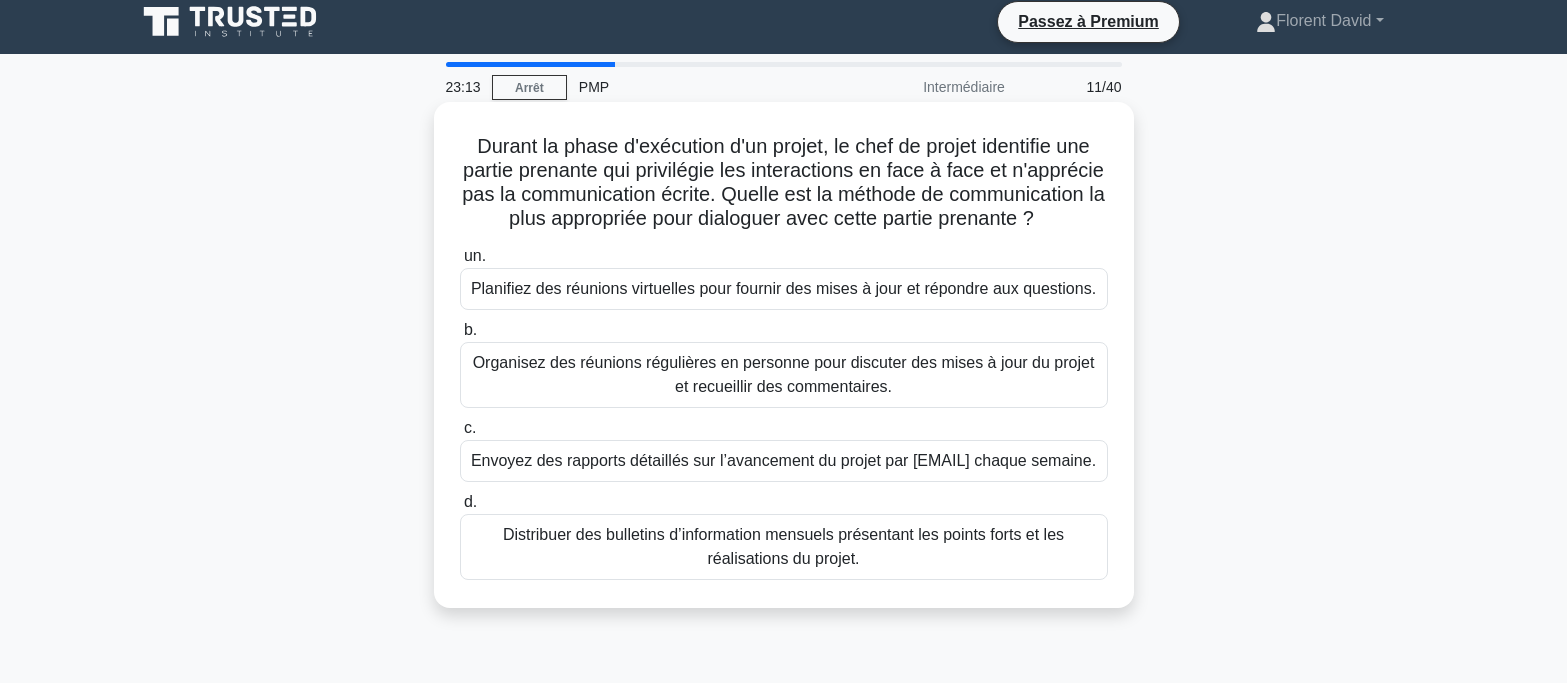 scroll, scrollTop: 0, scrollLeft: 0, axis: both 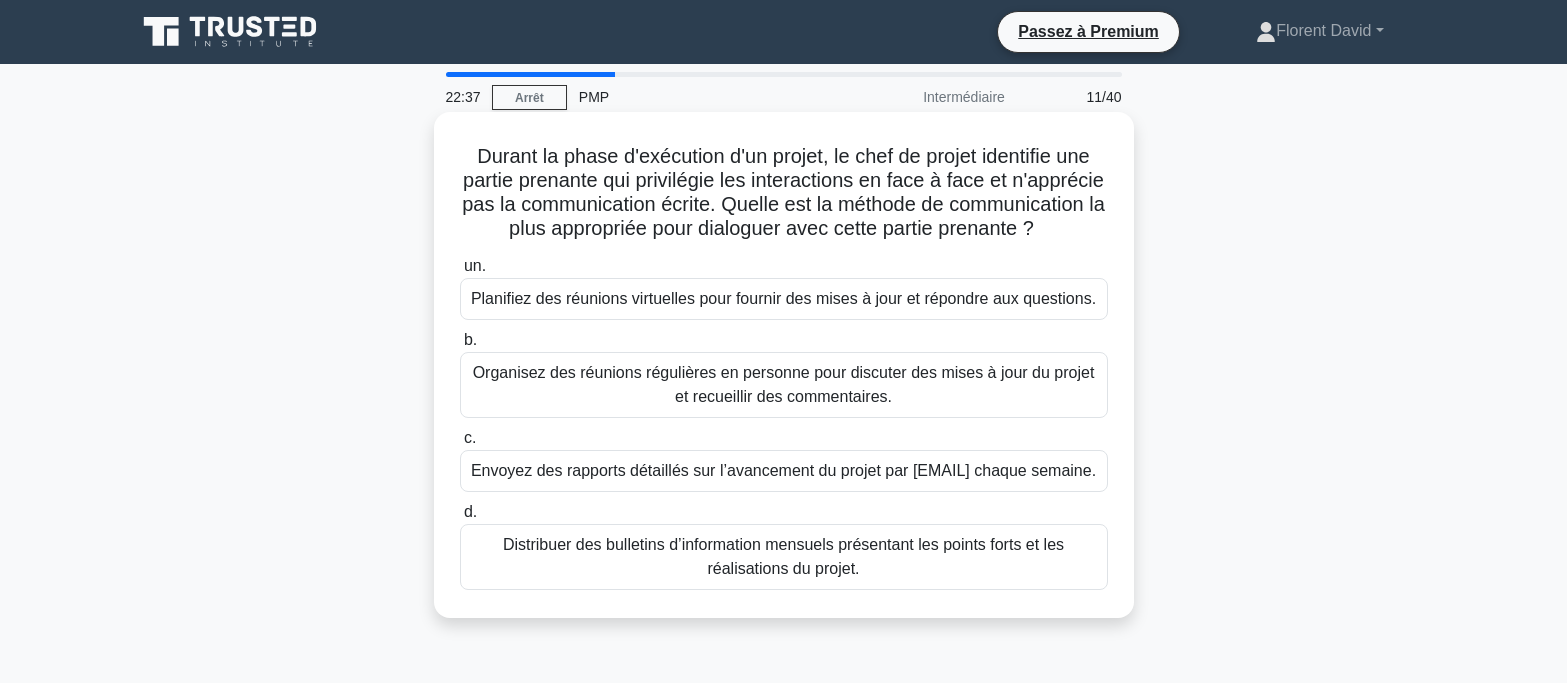click on "Organisez des réunions régulières en personne pour discuter des mises à jour du projet et recueillir des commentaires." at bounding box center [784, 384] 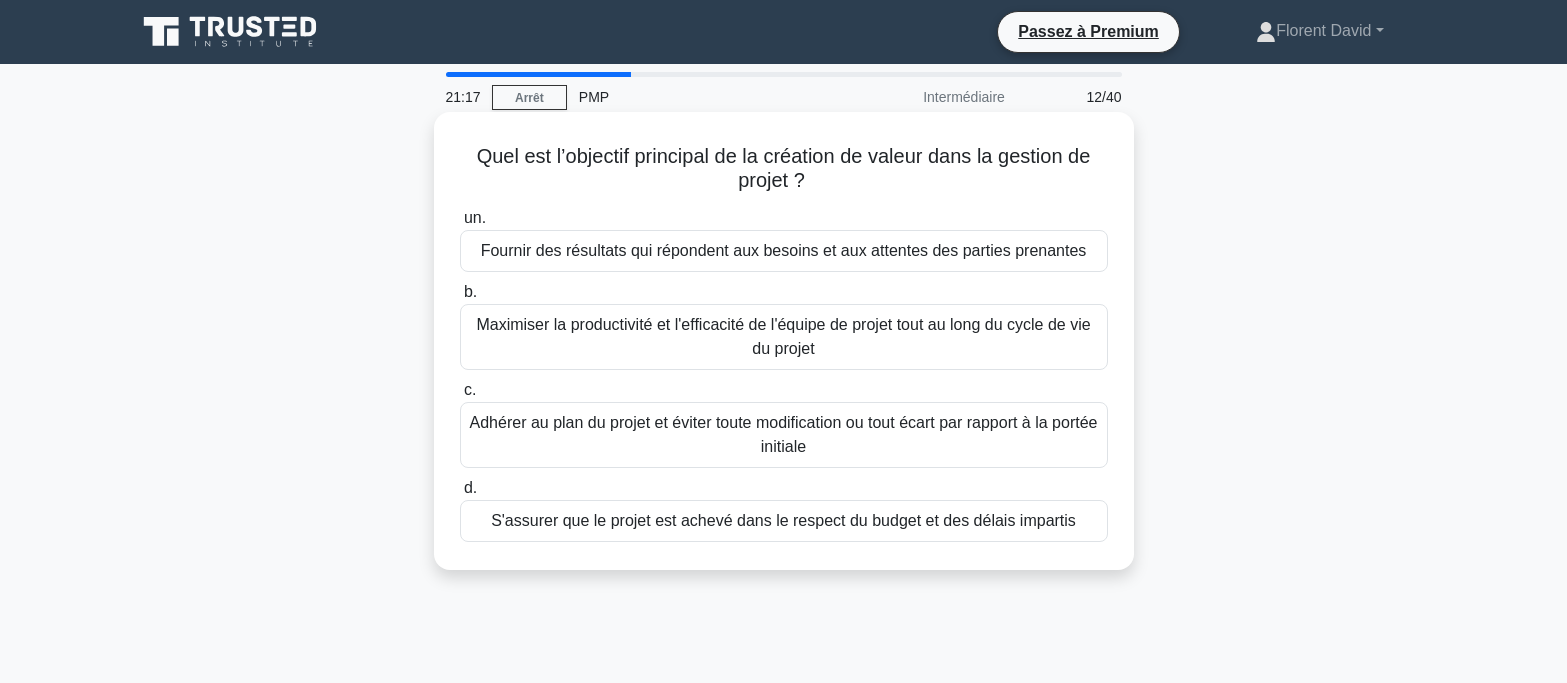 click on "Fournir des résultats qui répondent aux besoins et aux attentes des parties prenantes" at bounding box center (784, 250) 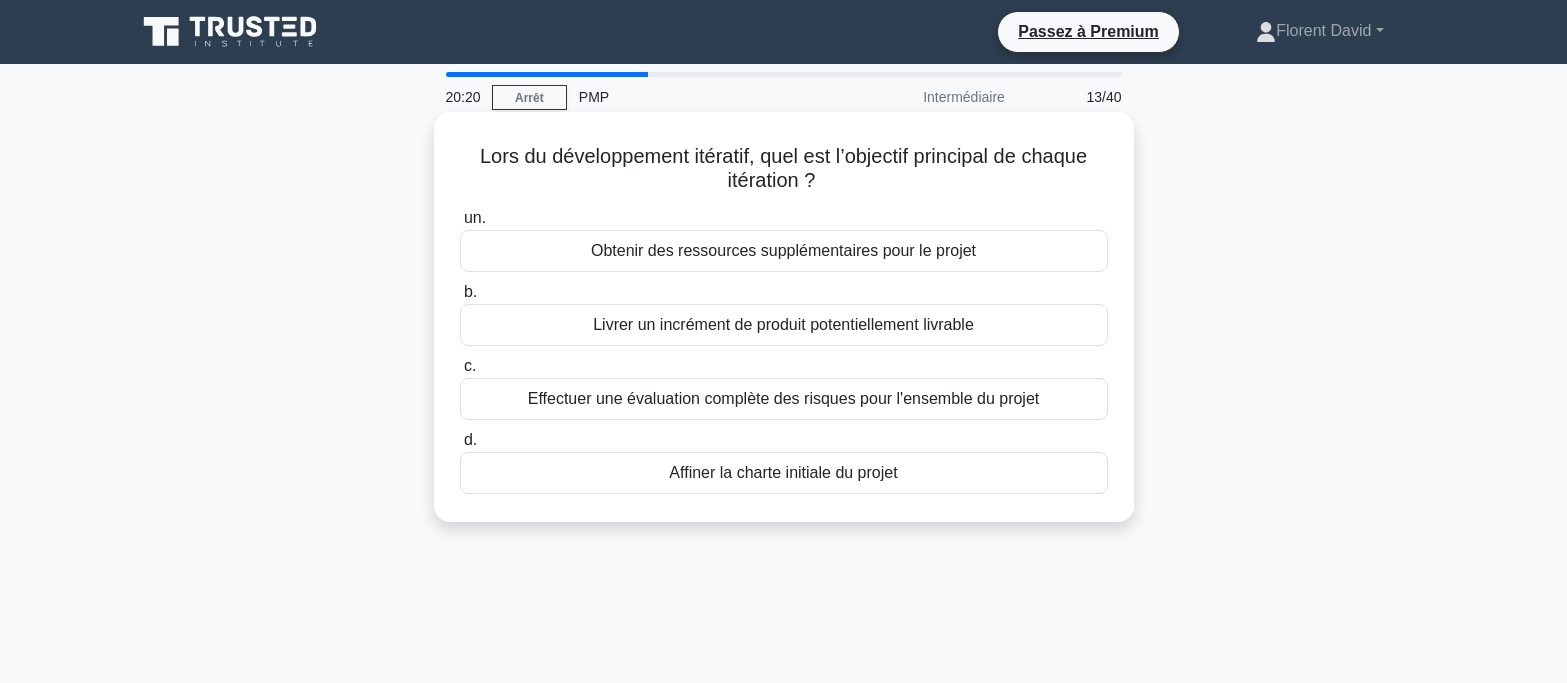 click on "Livrer un incrément de produit potentiellement livrable" at bounding box center (783, 324) 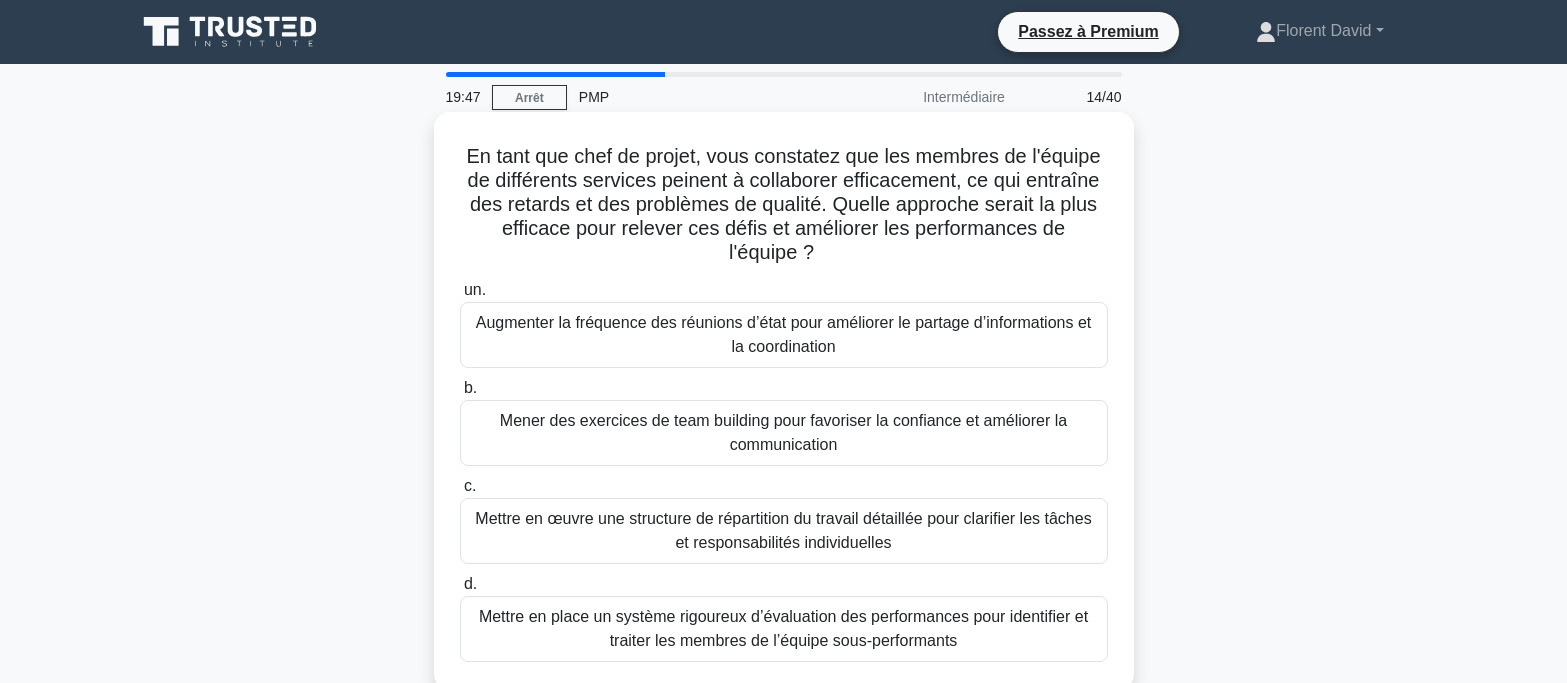 scroll, scrollTop: 100, scrollLeft: 0, axis: vertical 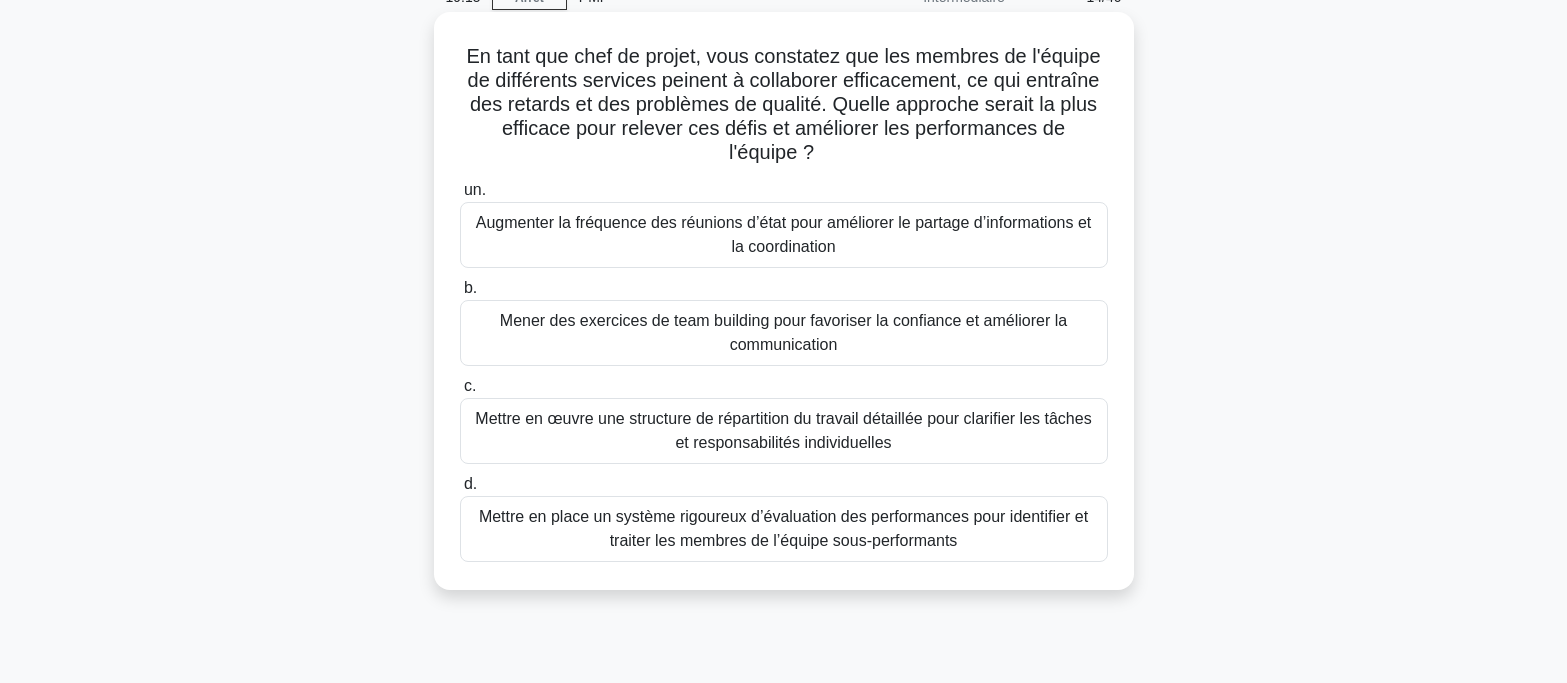 click on "Augmenter la fréquence des réunions d’état pour améliorer le partage d’informations et la coordination" at bounding box center [784, 235] 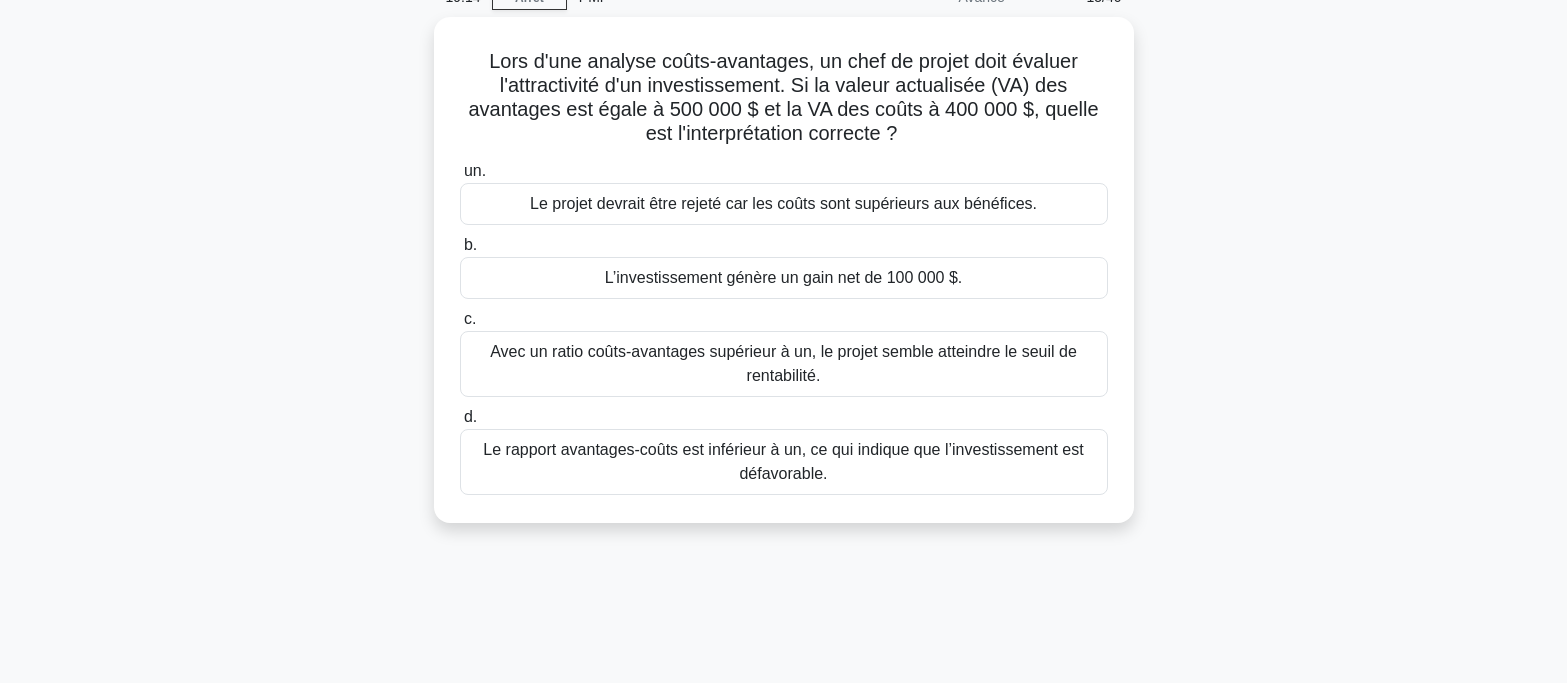 scroll, scrollTop: 0, scrollLeft: 0, axis: both 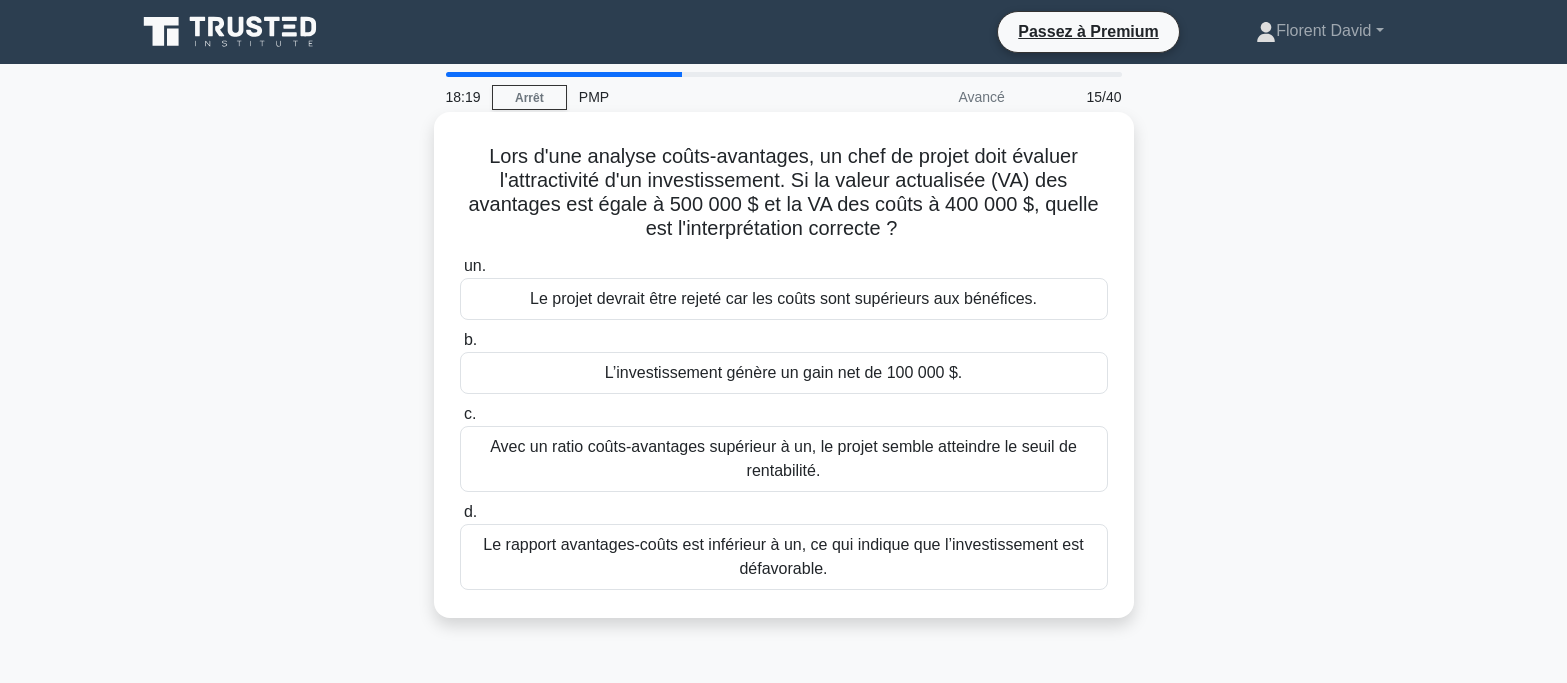 click on "L’investissement génère un gain net de 100 000 $." at bounding box center (784, 372) 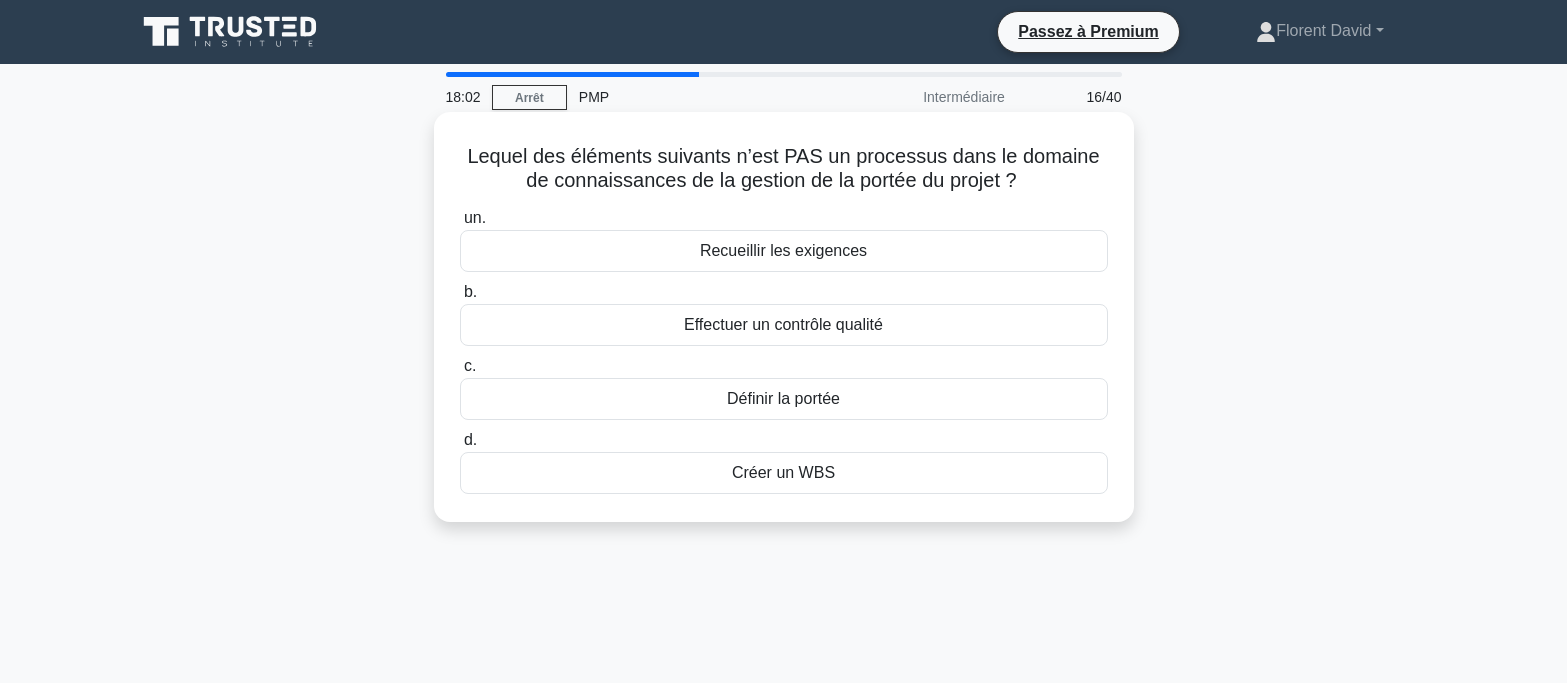 click on "Effectuer un contrôle qualité" at bounding box center [783, 324] 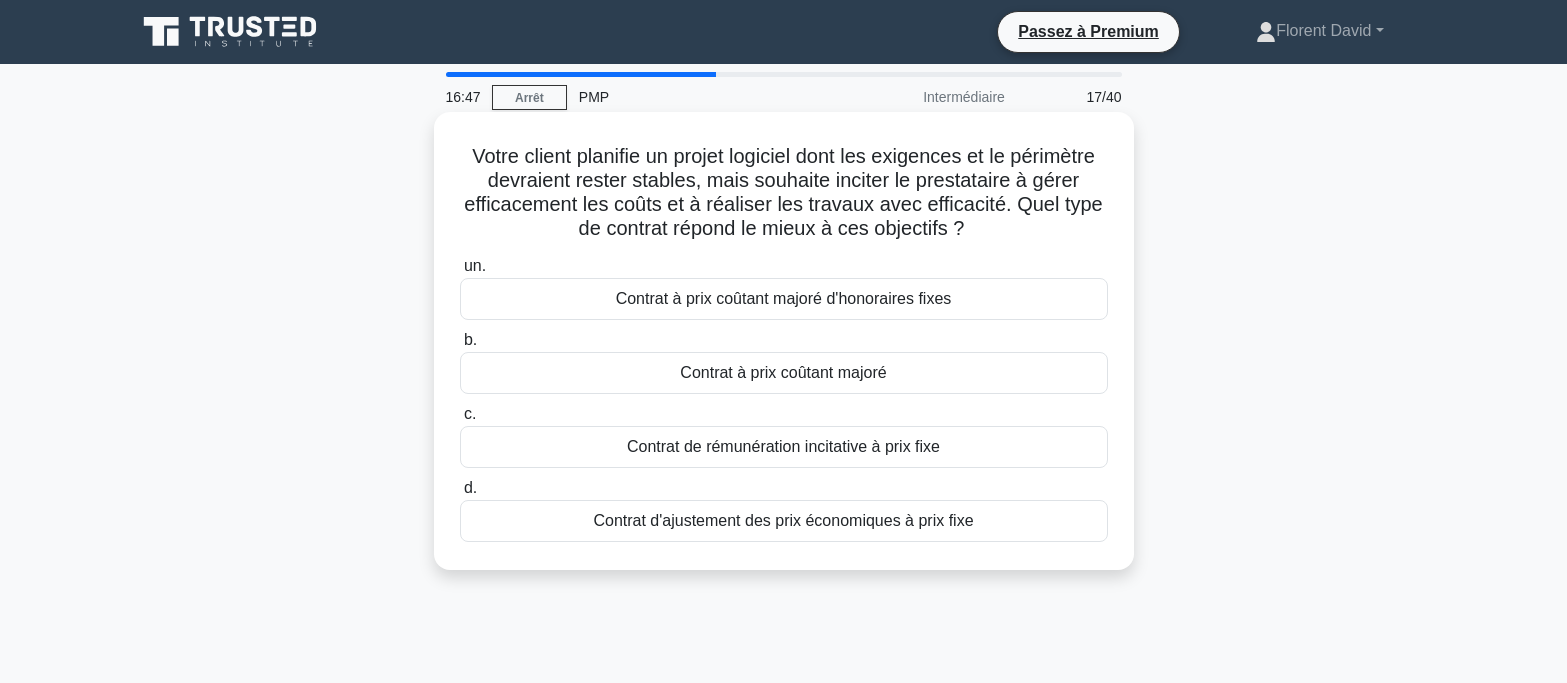 click on "Contrat de rémunération incitative à prix fixe" at bounding box center (783, 446) 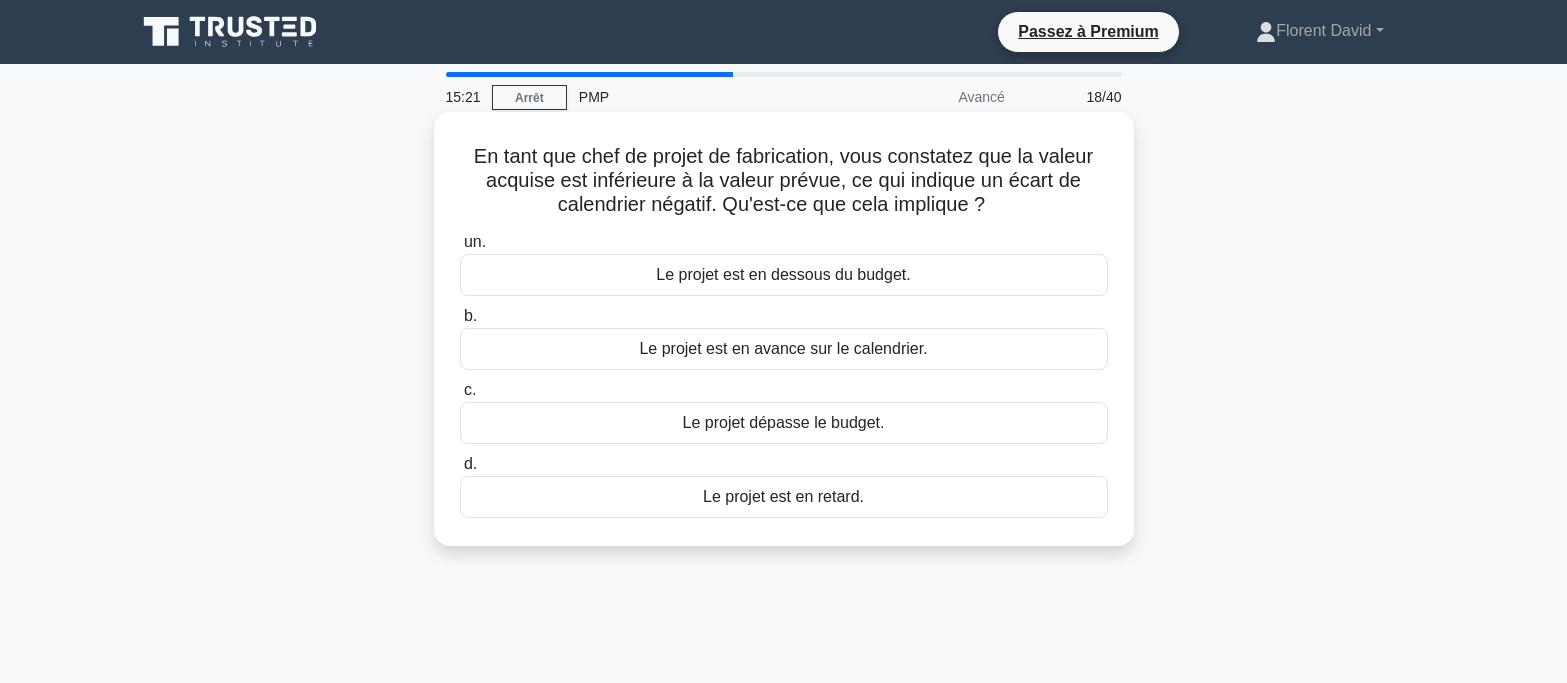 click on "Le projet est en dessous du budget." at bounding box center [783, 274] 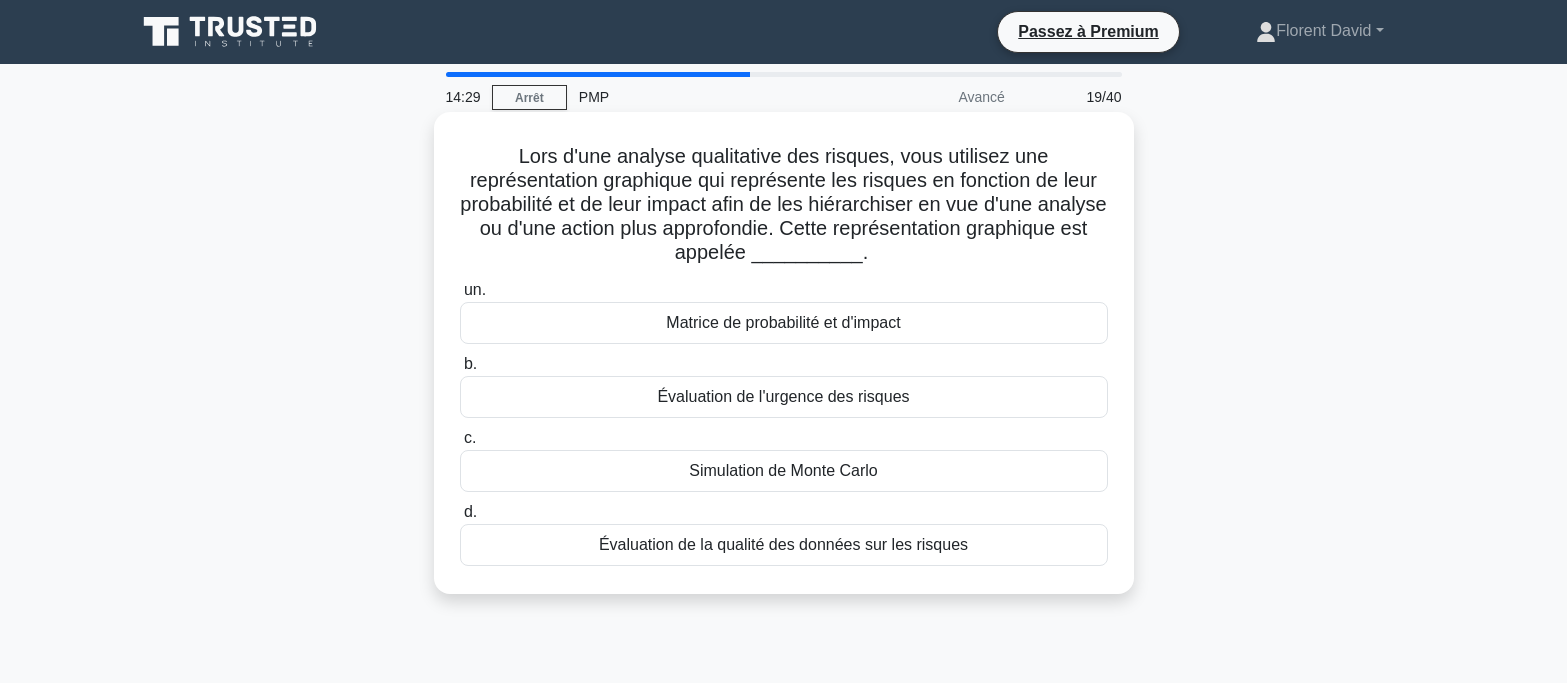 click on "Simulation de Monte Carlo" at bounding box center [783, 470] 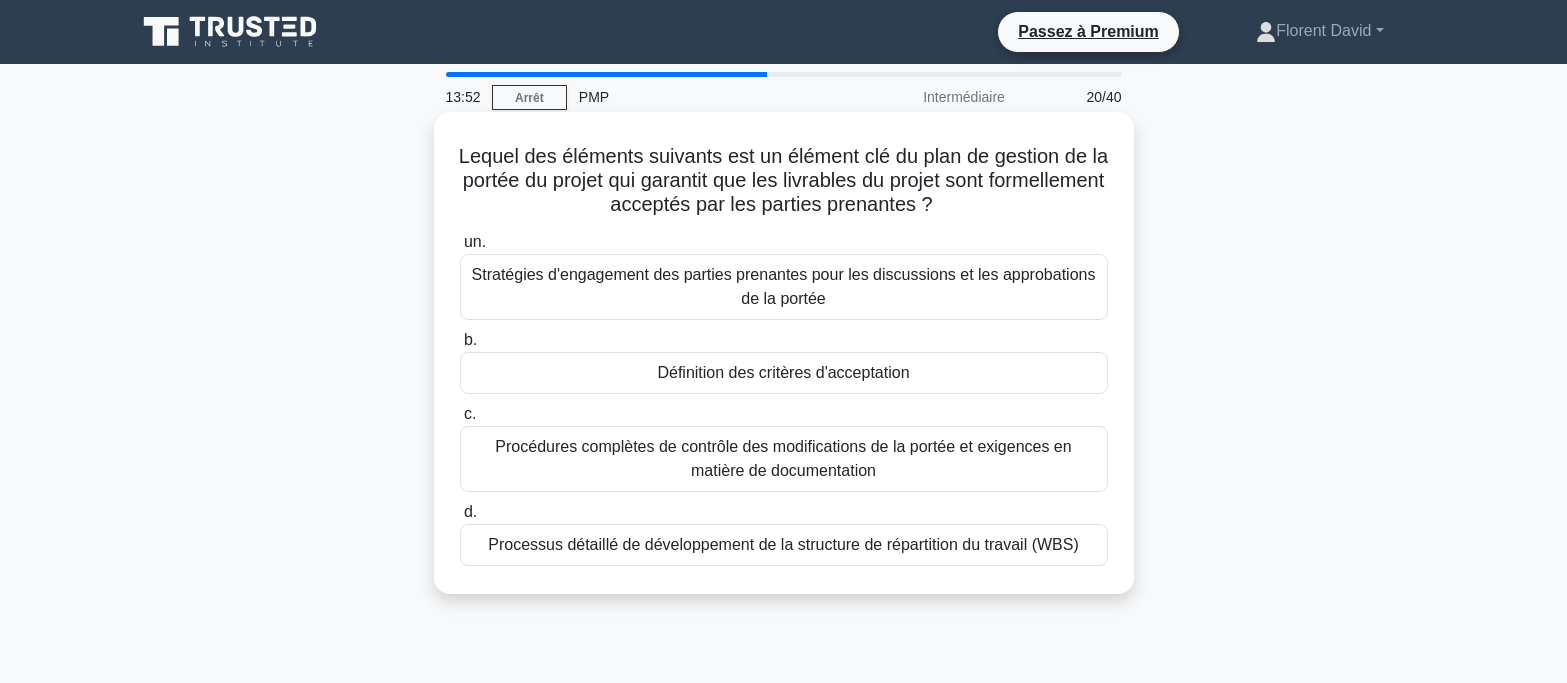 click on "Stratégies d'engagement des parties prenantes pour les discussions et les approbations de la portée" at bounding box center [784, 286] 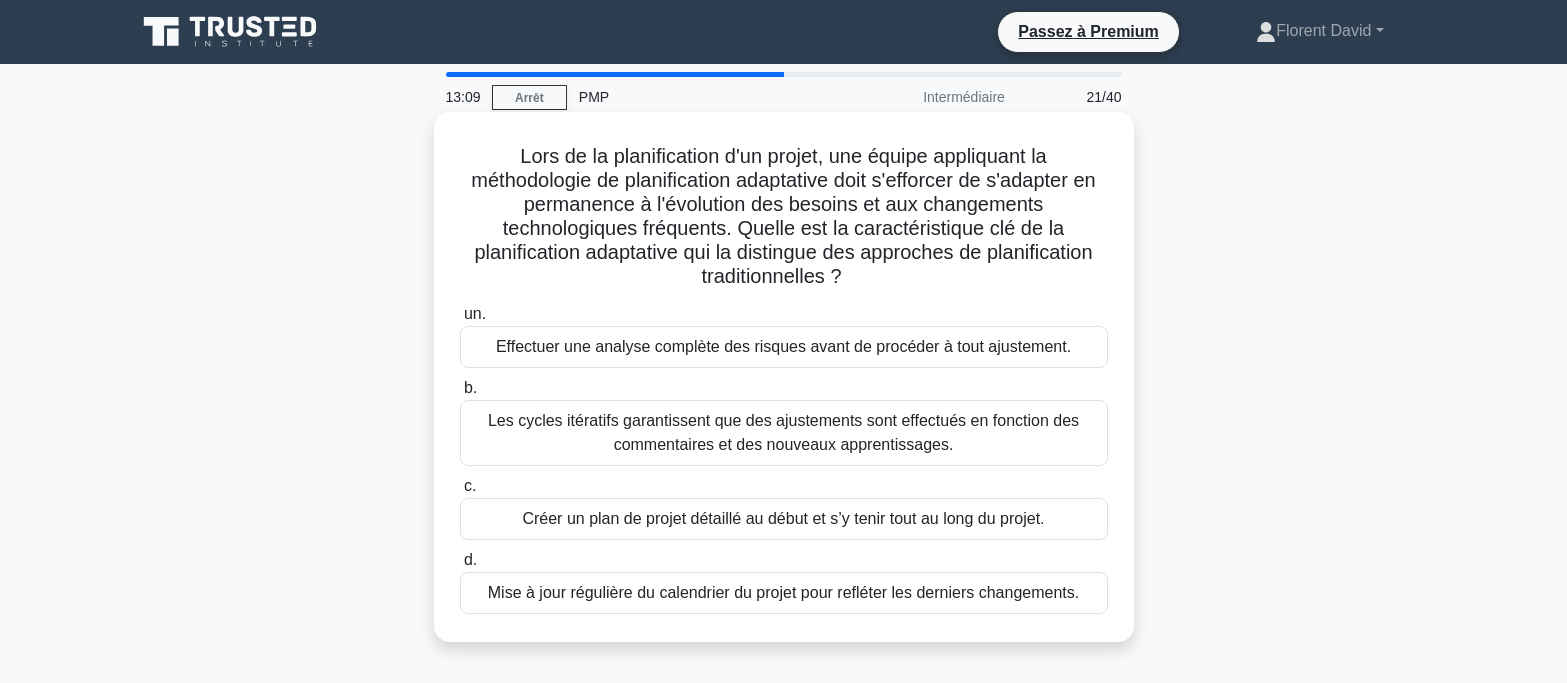 click on "Les cycles itératifs garantissent que des ajustements sont effectués en fonction des commentaires et des nouveaux apprentissages." at bounding box center [783, 432] 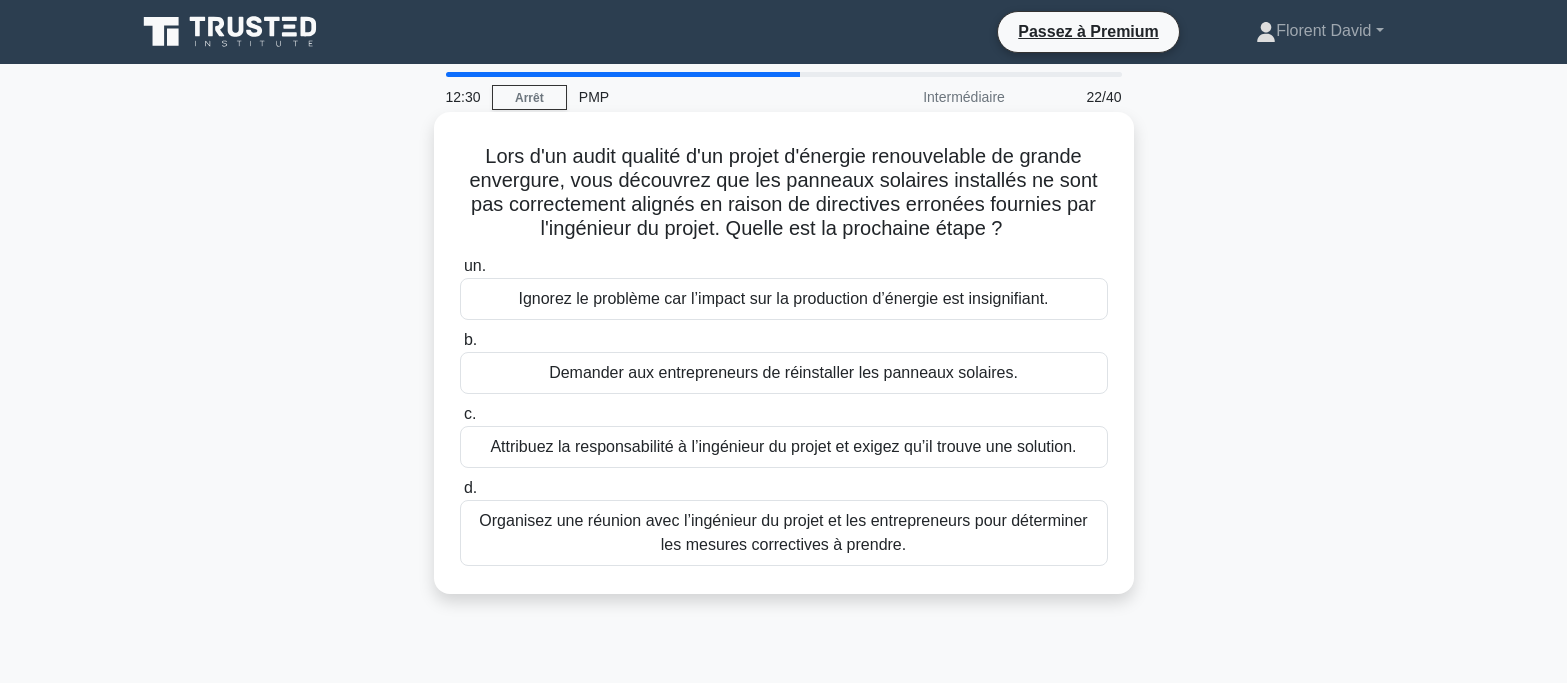 click on "Organisez une réunion avec l’ingénieur du projet et les entrepreneurs pour déterminer les mesures correctives à prendre." at bounding box center (783, 532) 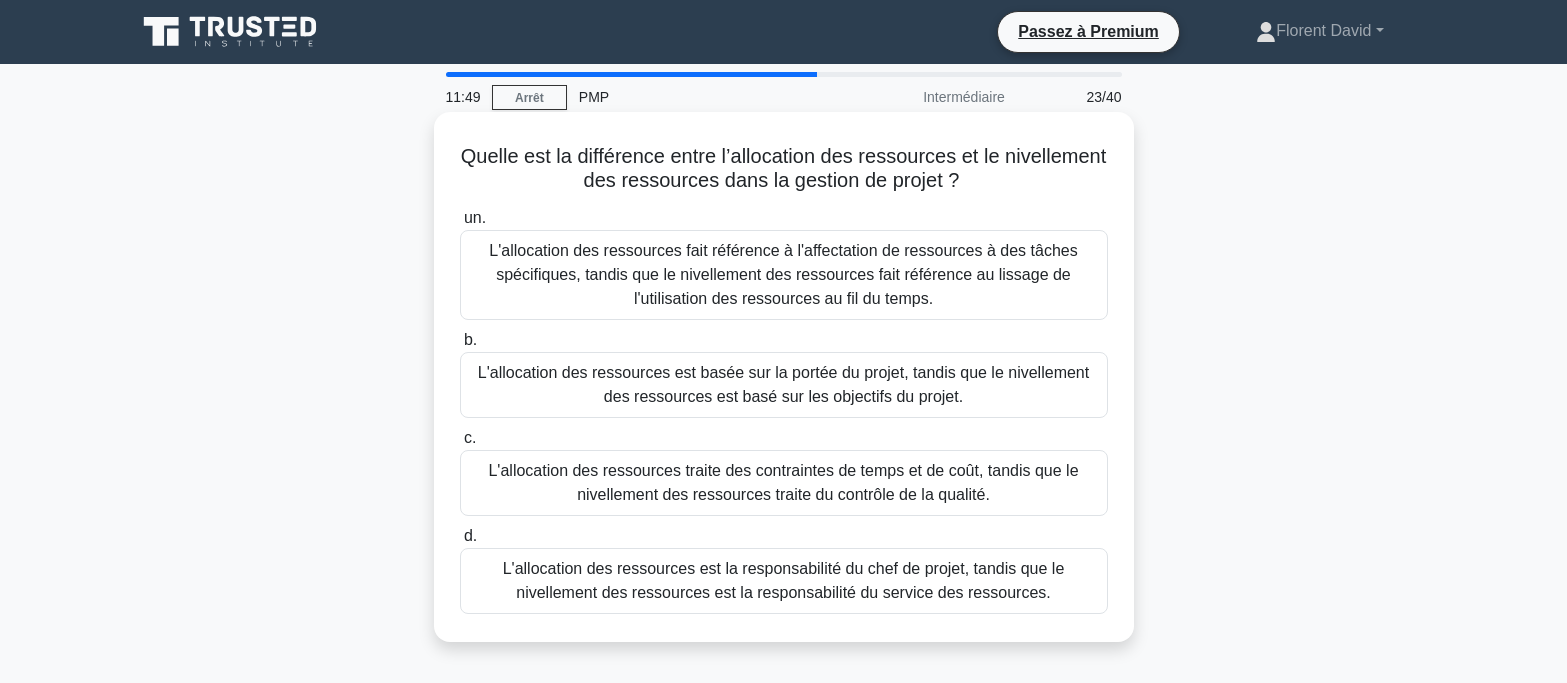 click on "L'allocation des ressources fait référence à l'affectation de ressources à des tâches spécifiques, tandis que le nivellement des ressources fait référence au lissage de l'utilisation des ressources au fil du temps." at bounding box center (783, 274) 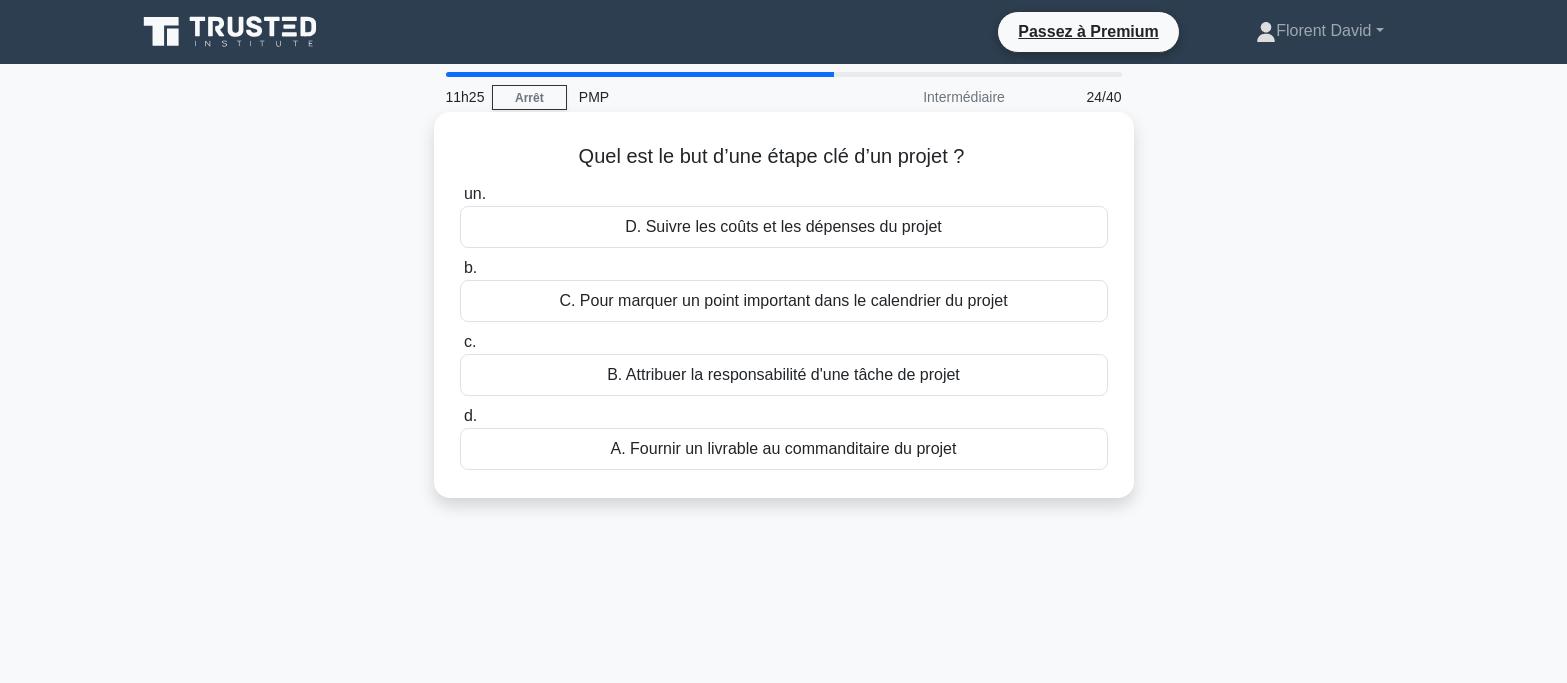 click on "A. Fournir un livrable au commanditaire du projet" at bounding box center [784, 448] 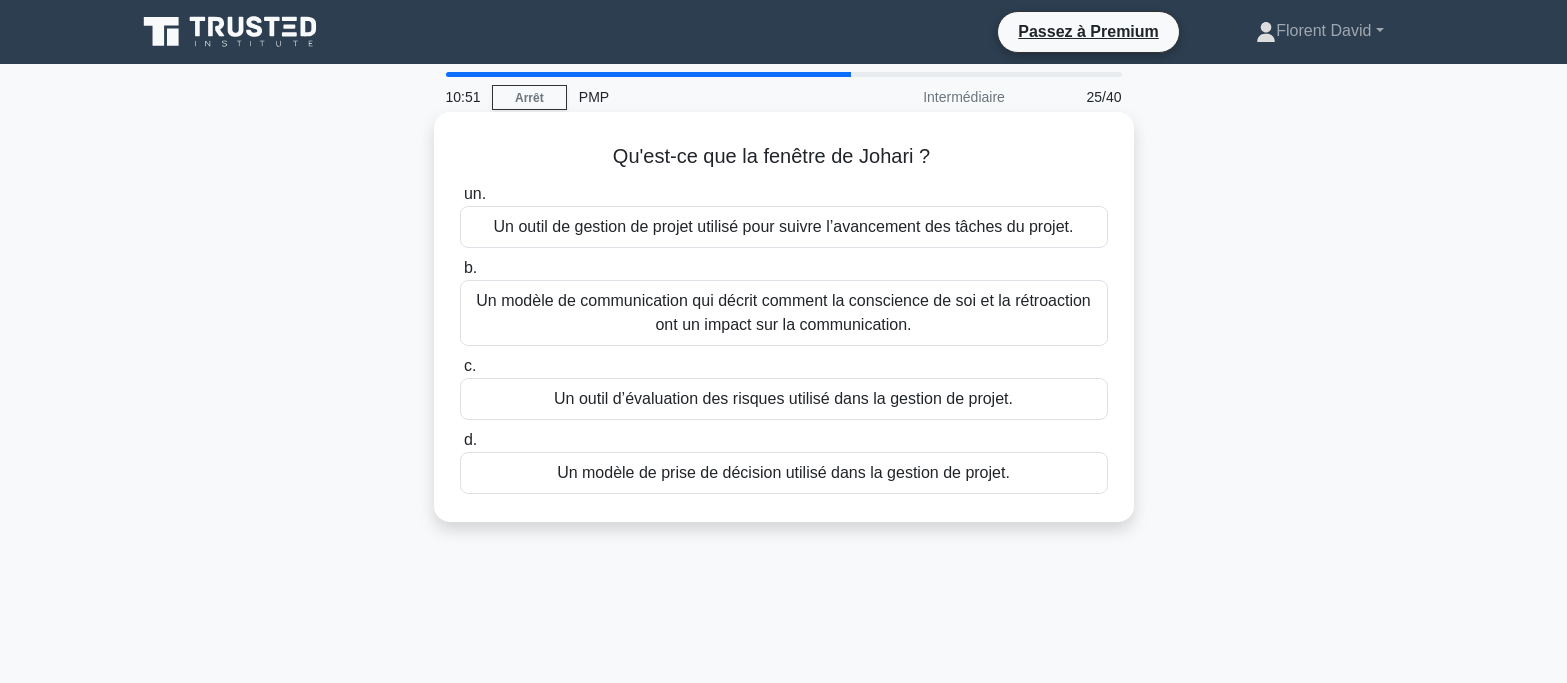 click on "Un outil de gestion de projet utilisé pour suivre l’avancement des tâches du projet." at bounding box center [784, 226] 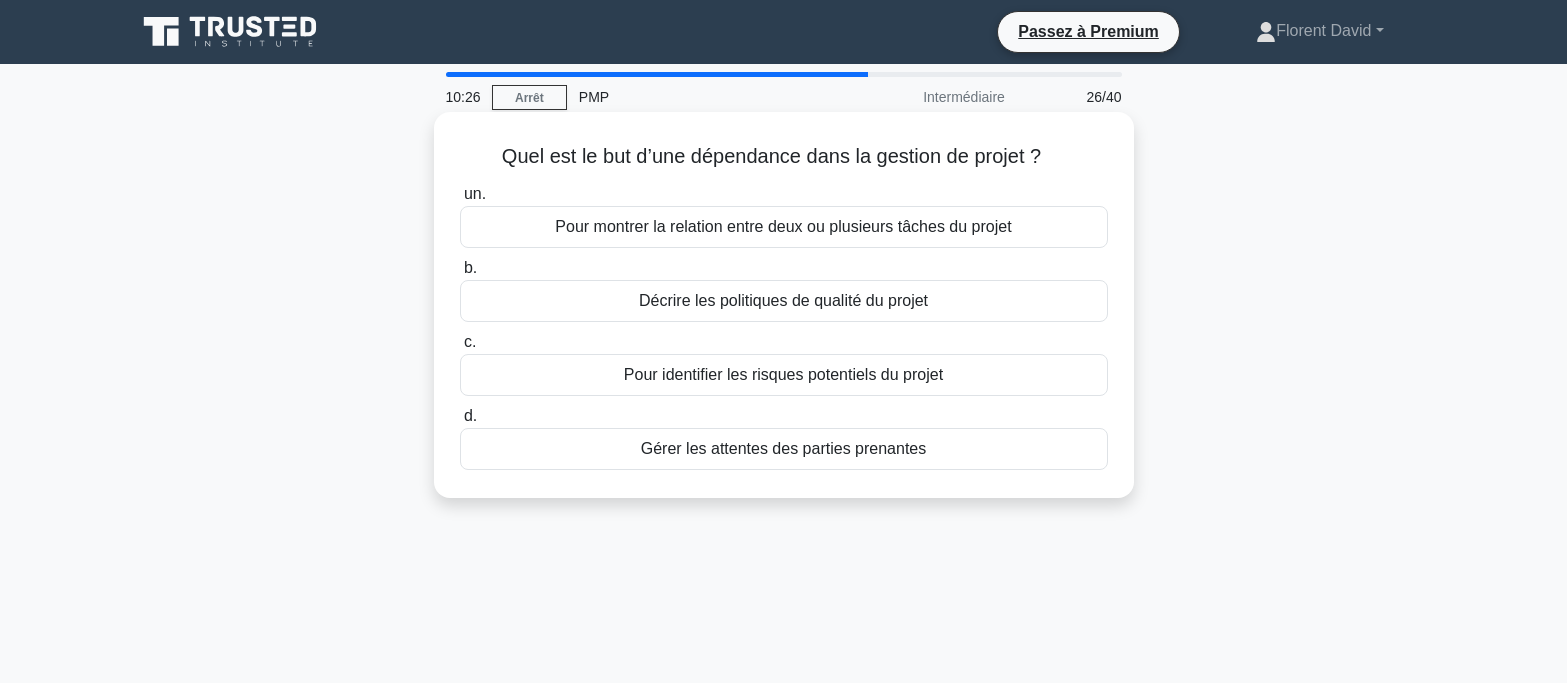 click on "Gérer les attentes des parties prenantes" at bounding box center [784, 448] 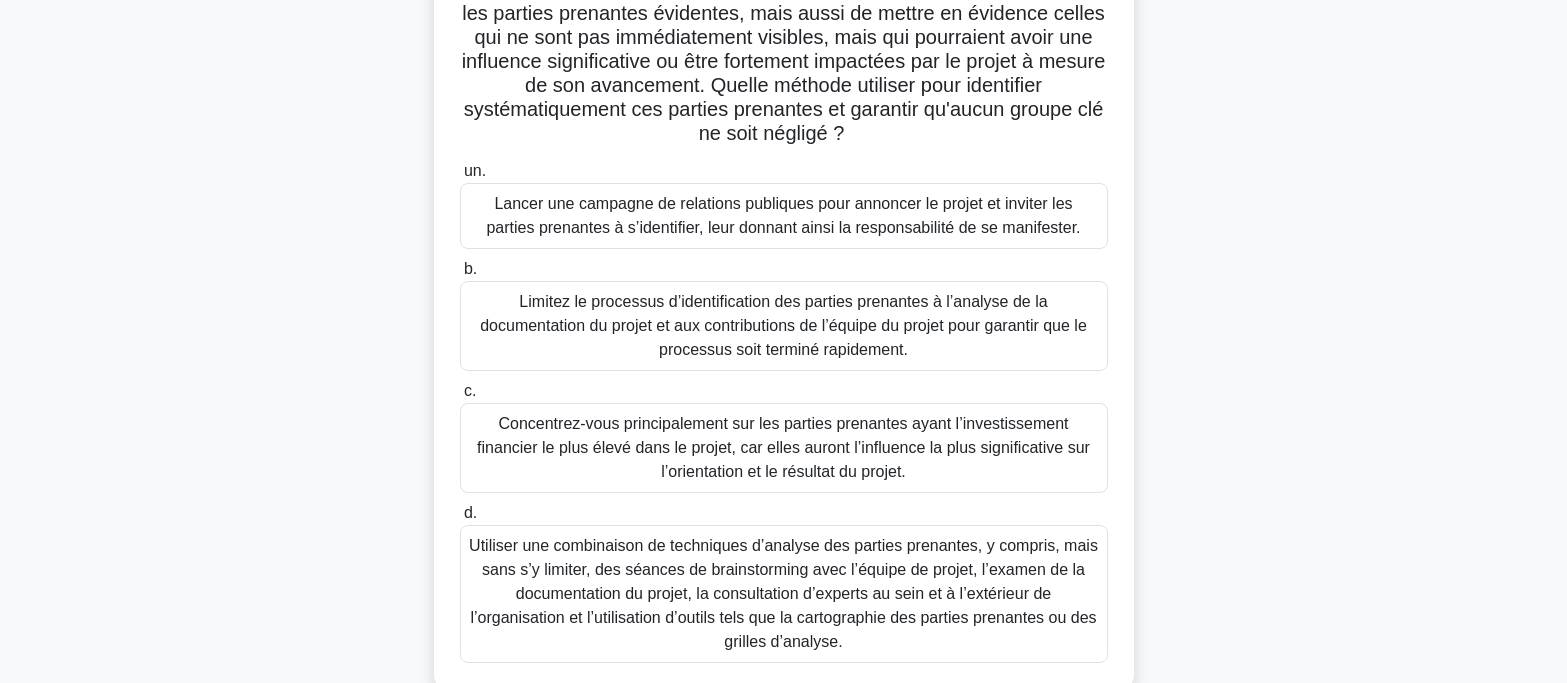 scroll, scrollTop: 400, scrollLeft: 0, axis: vertical 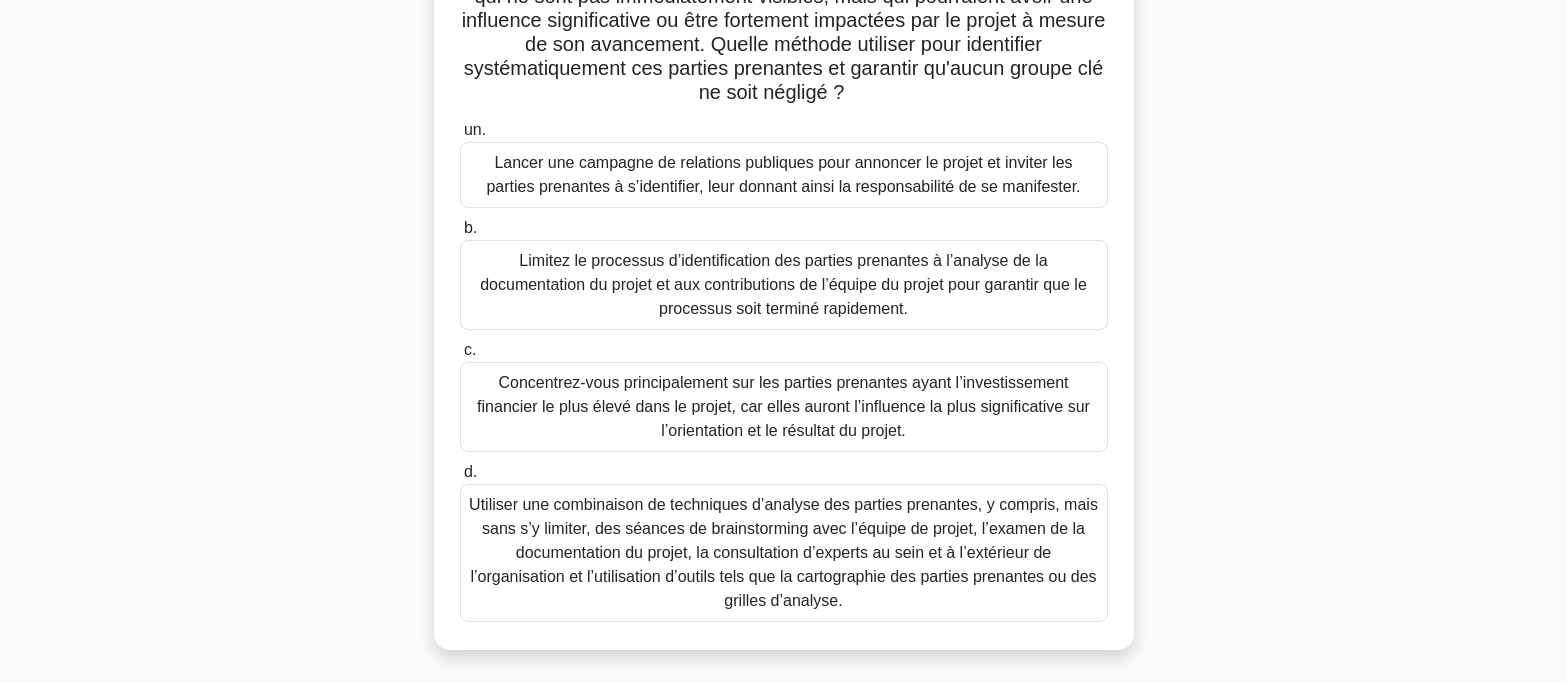 click on "Utiliser une combinaison de techniques d’analyse des parties prenantes, y compris, mais sans s’y limiter, des séances de brainstorming avec l’équipe de projet, l’examen de la documentation du projet, la consultation d’experts au sein et à l’extérieur de l’organisation et l’utilisation d’outils tels que la cartographie des parties prenantes ou des grilles d’analyse." at bounding box center (783, 552) 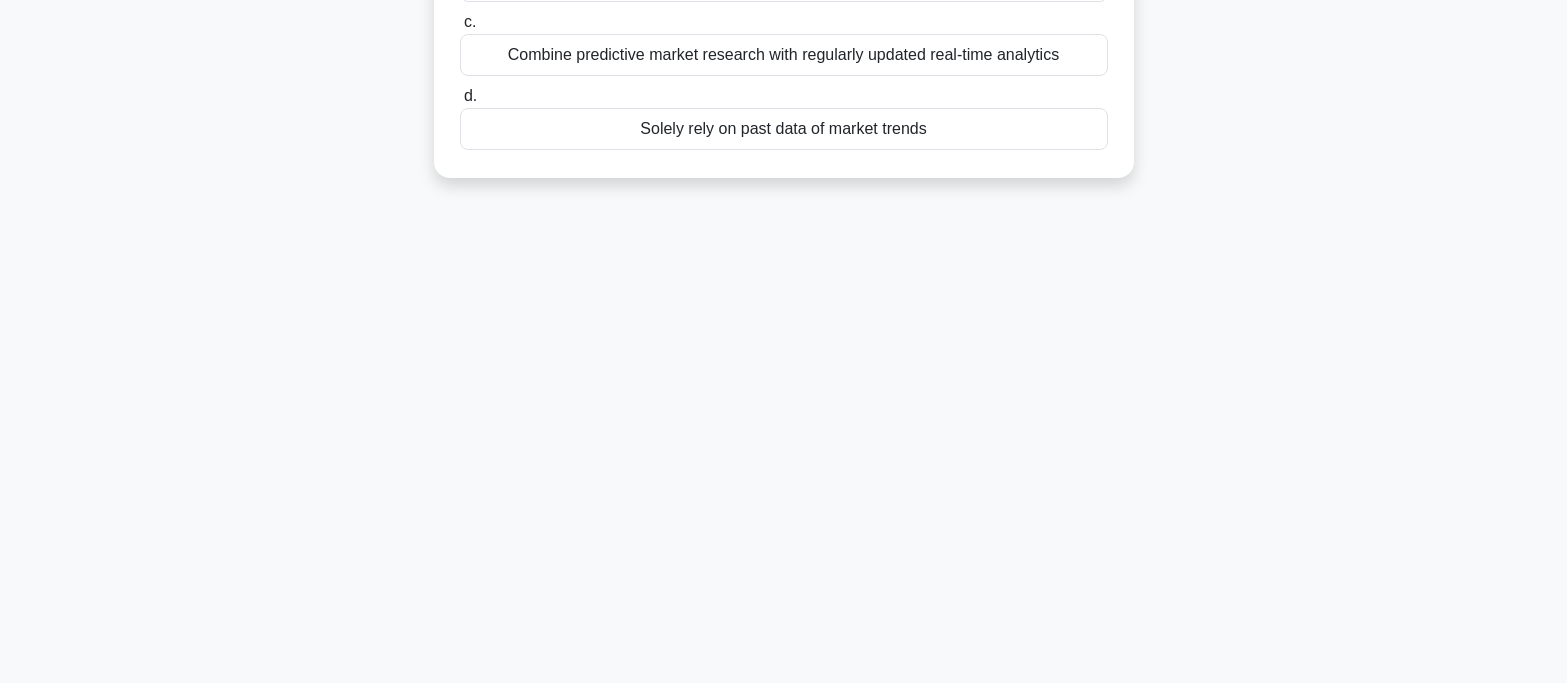 scroll, scrollTop: 0, scrollLeft: 0, axis: both 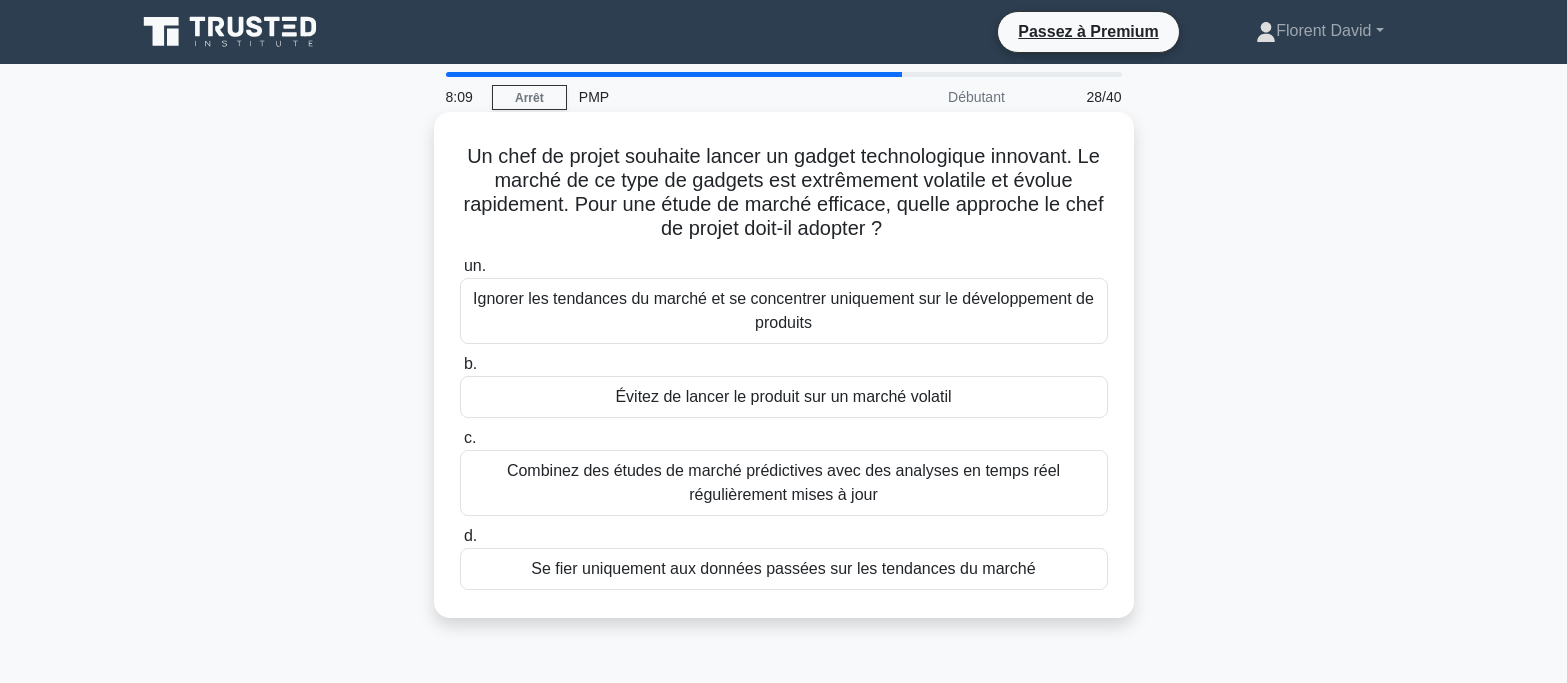 click on "Combinez des études de marché prédictives avec des analyses en temps réel régulièrement mises à jour" at bounding box center [784, 483] 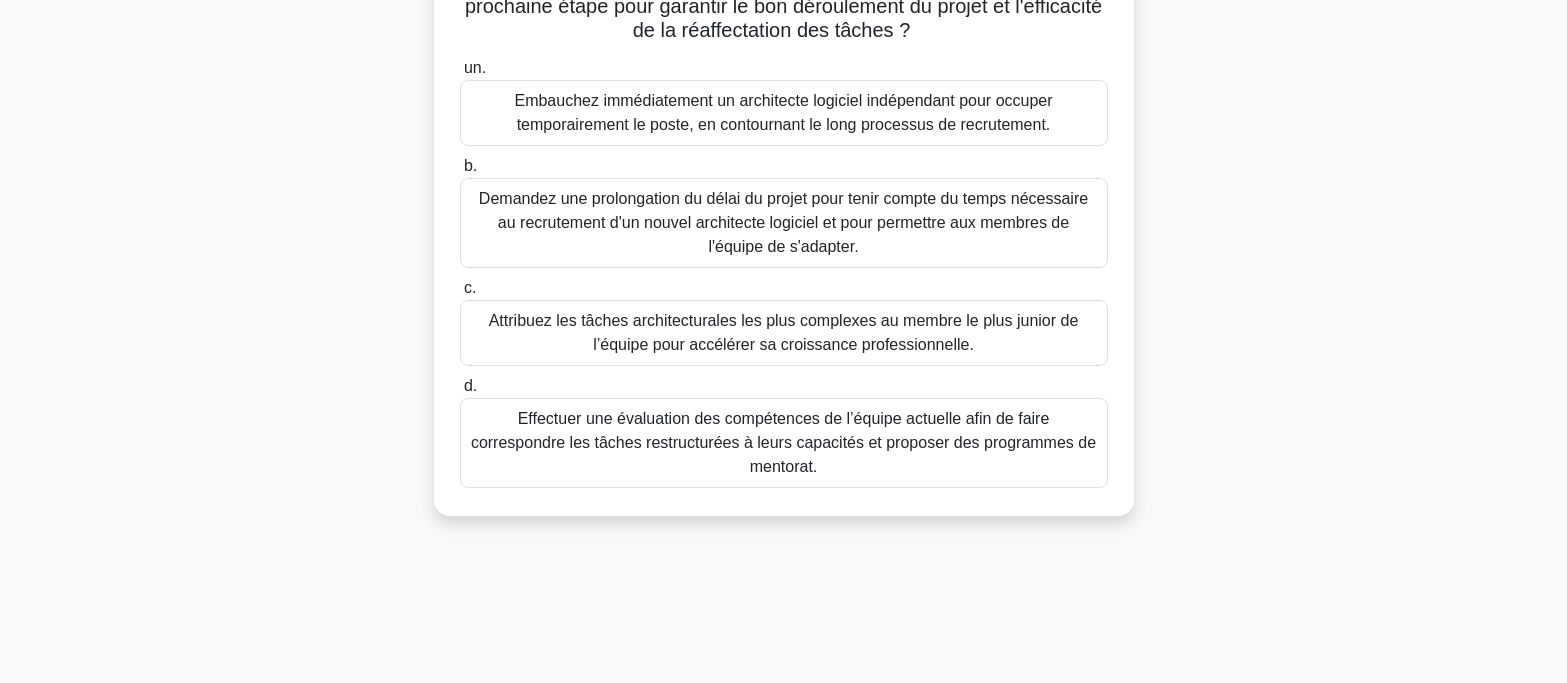 scroll, scrollTop: 300, scrollLeft: 0, axis: vertical 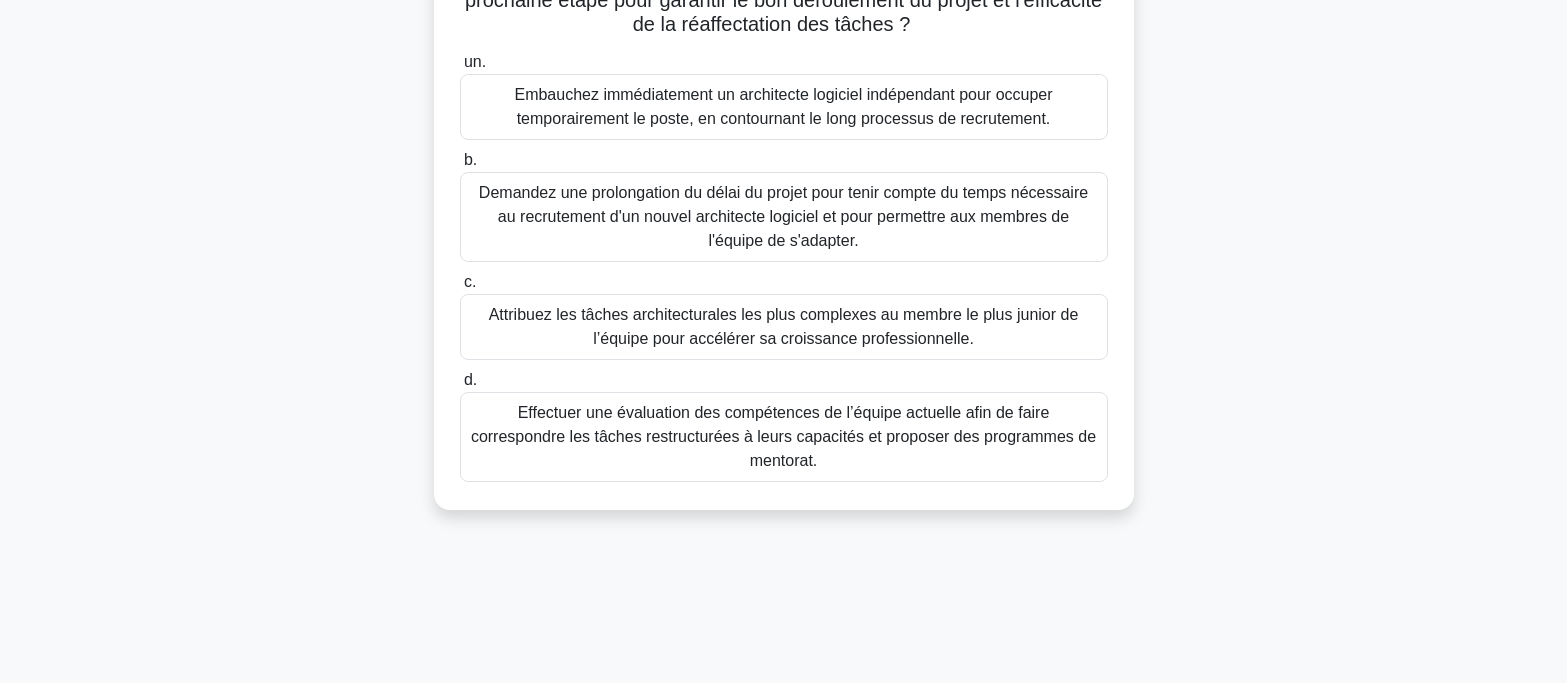 click on "Effectuer une évaluation des compétences de l’équipe actuelle afin de faire correspondre les tâches restructurées à leurs capacités et proposer des programmes de mentorat." at bounding box center (783, 436) 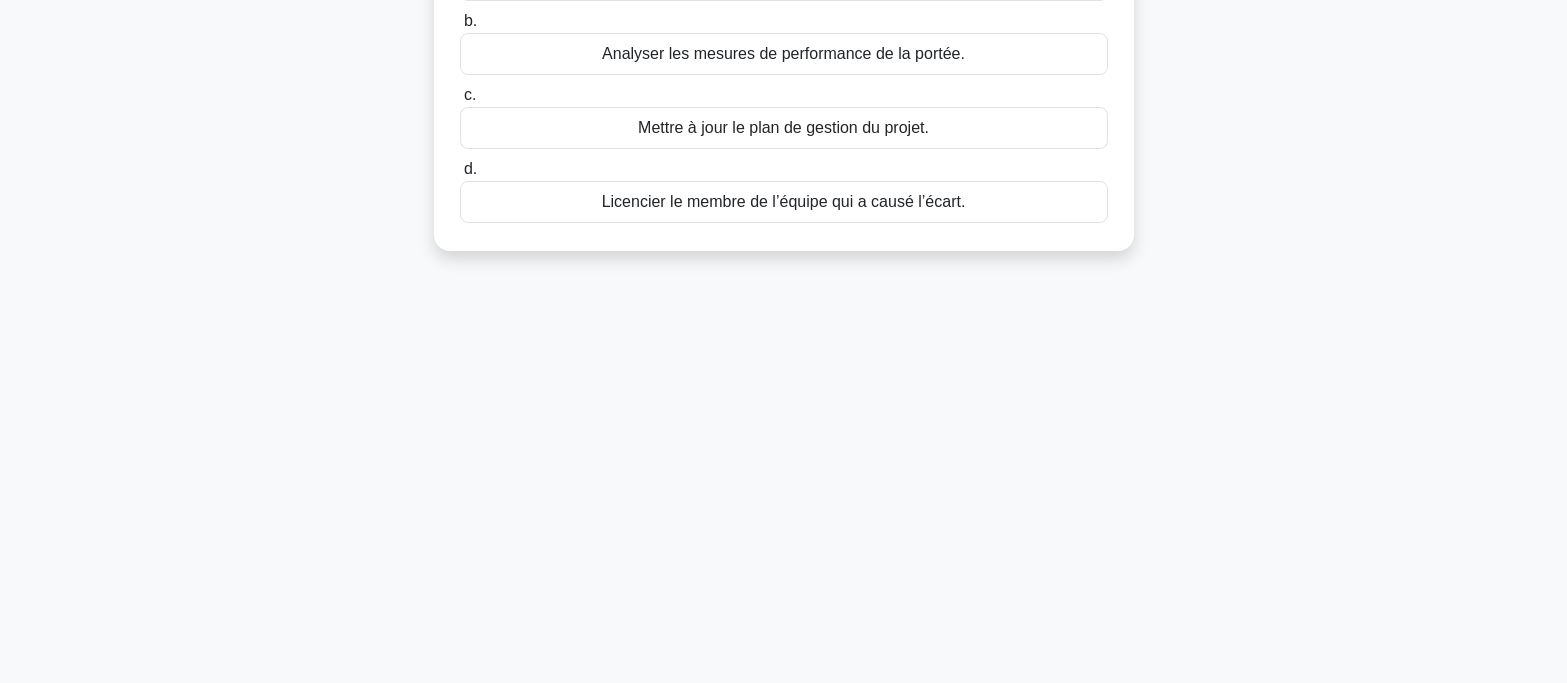 scroll, scrollTop: 0, scrollLeft: 0, axis: both 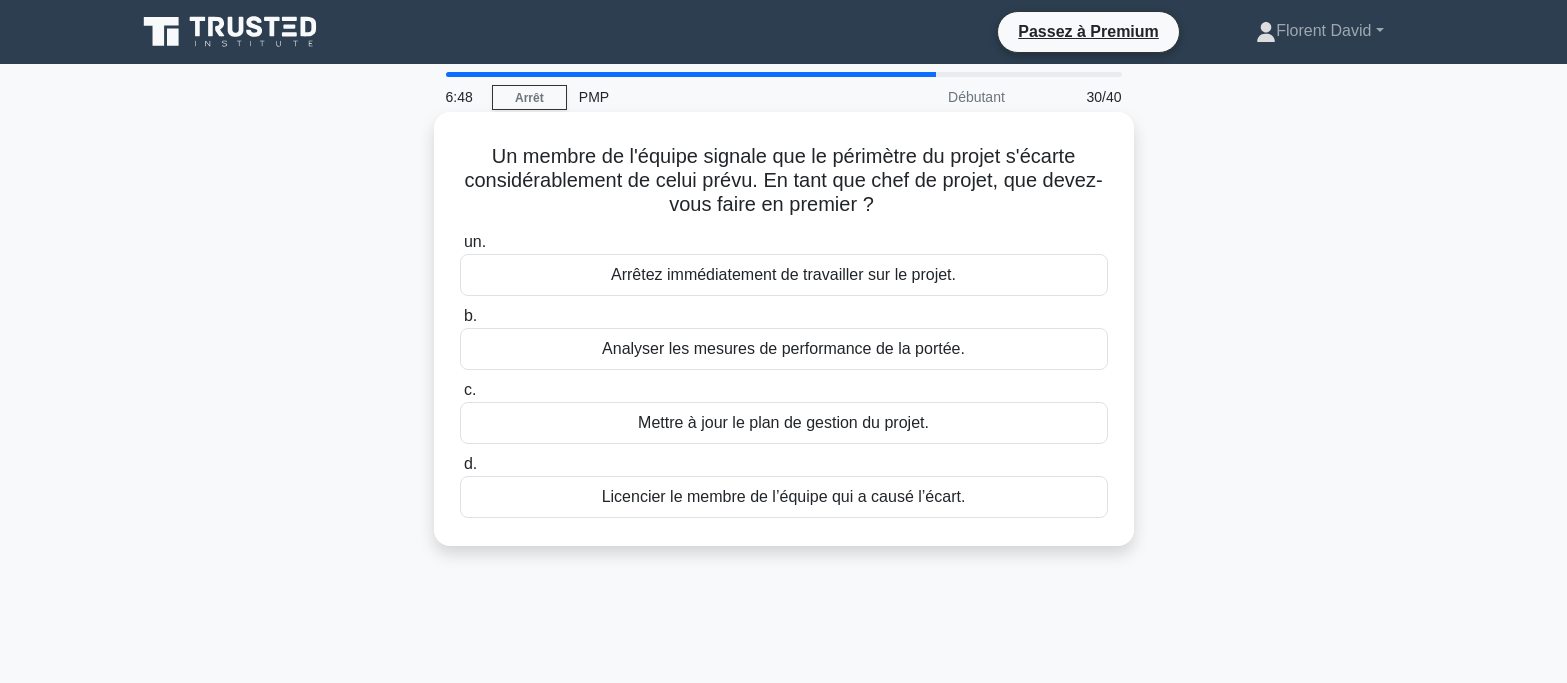 click on "Mettre à jour le plan de gestion du projet." at bounding box center (783, 423) 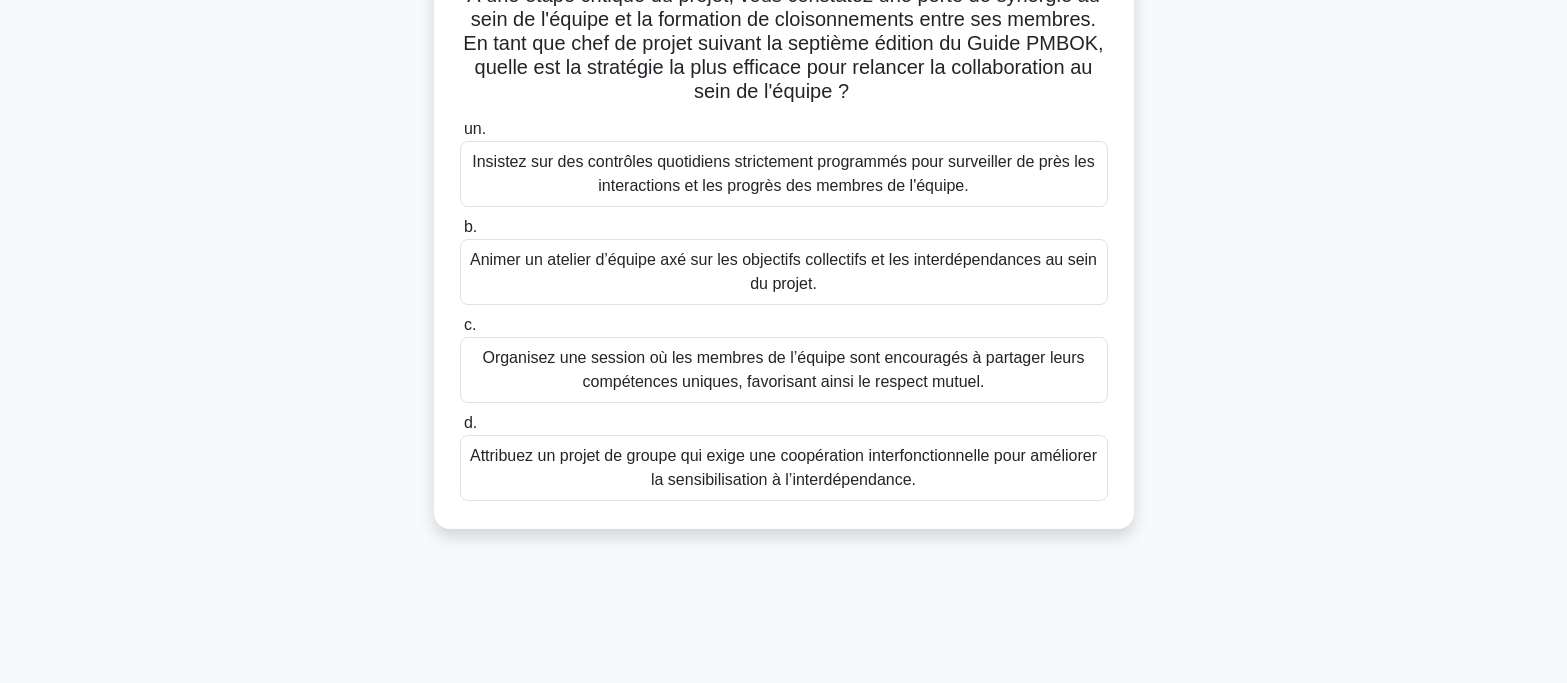scroll, scrollTop: 200, scrollLeft: 0, axis: vertical 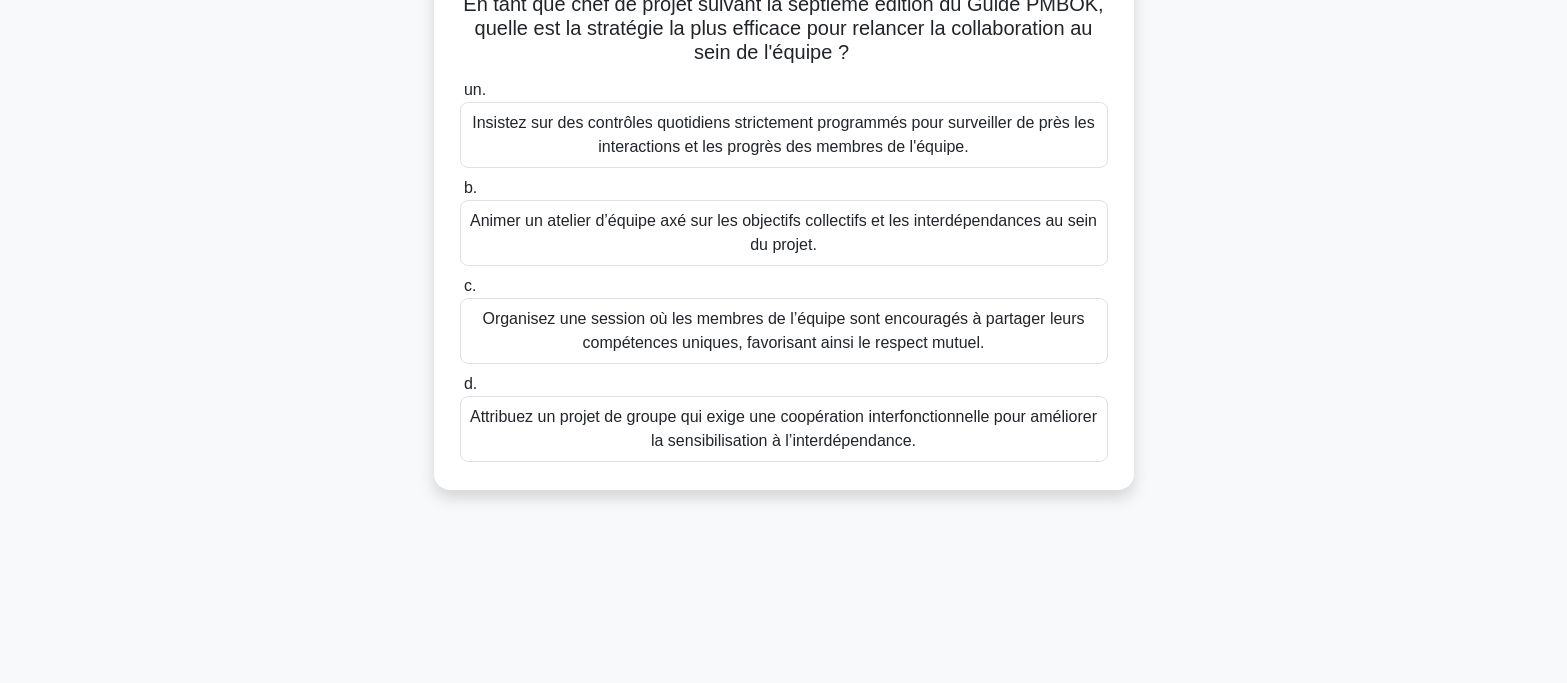 click on "Organisez une session où les membres de l’équipe sont encouragés à partager leurs compétences uniques, favorisant ainsi le respect mutuel." at bounding box center (783, 330) 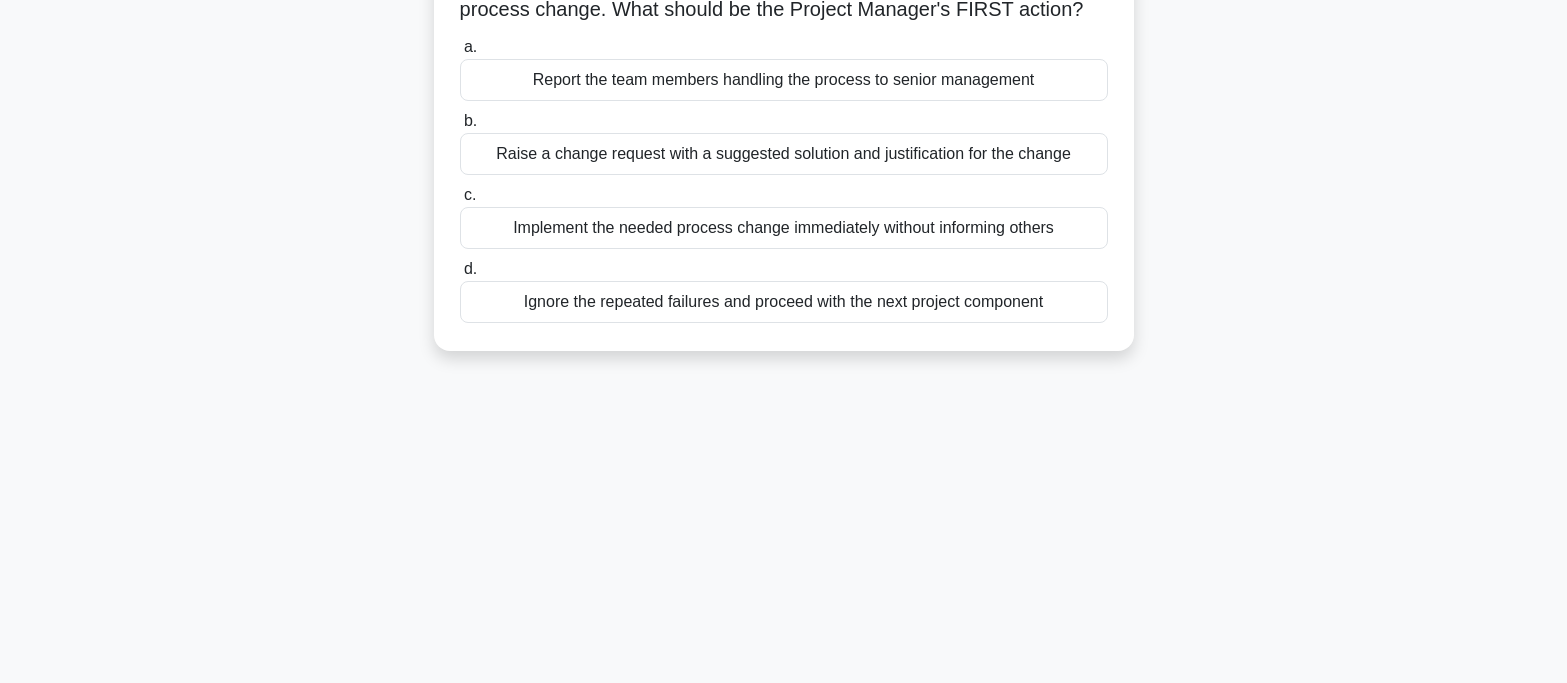 scroll, scrollTop: 0, scrollLeft: 0, axis: both 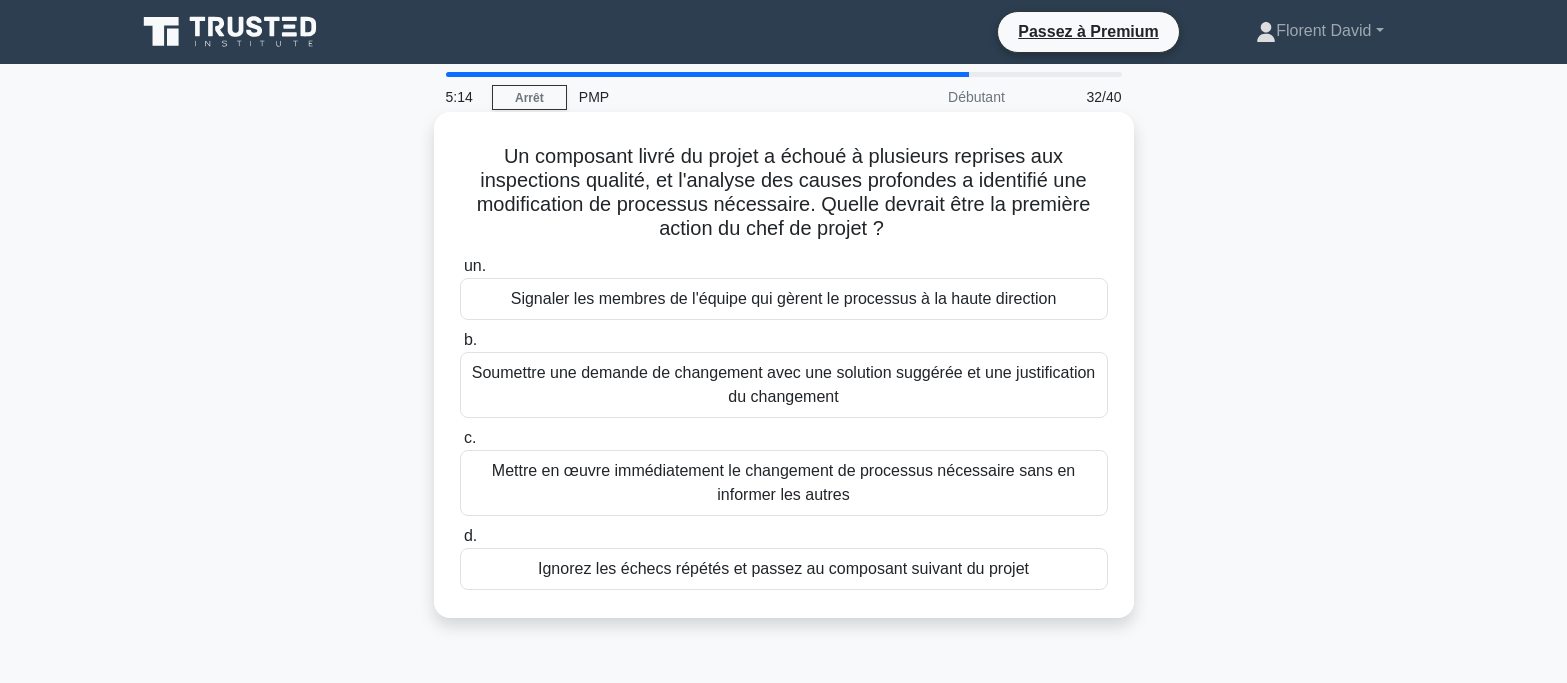 click on "Soumettre une demande de changement avec une solution suggérée et une justification du changement" at bounding box center (784, 385) 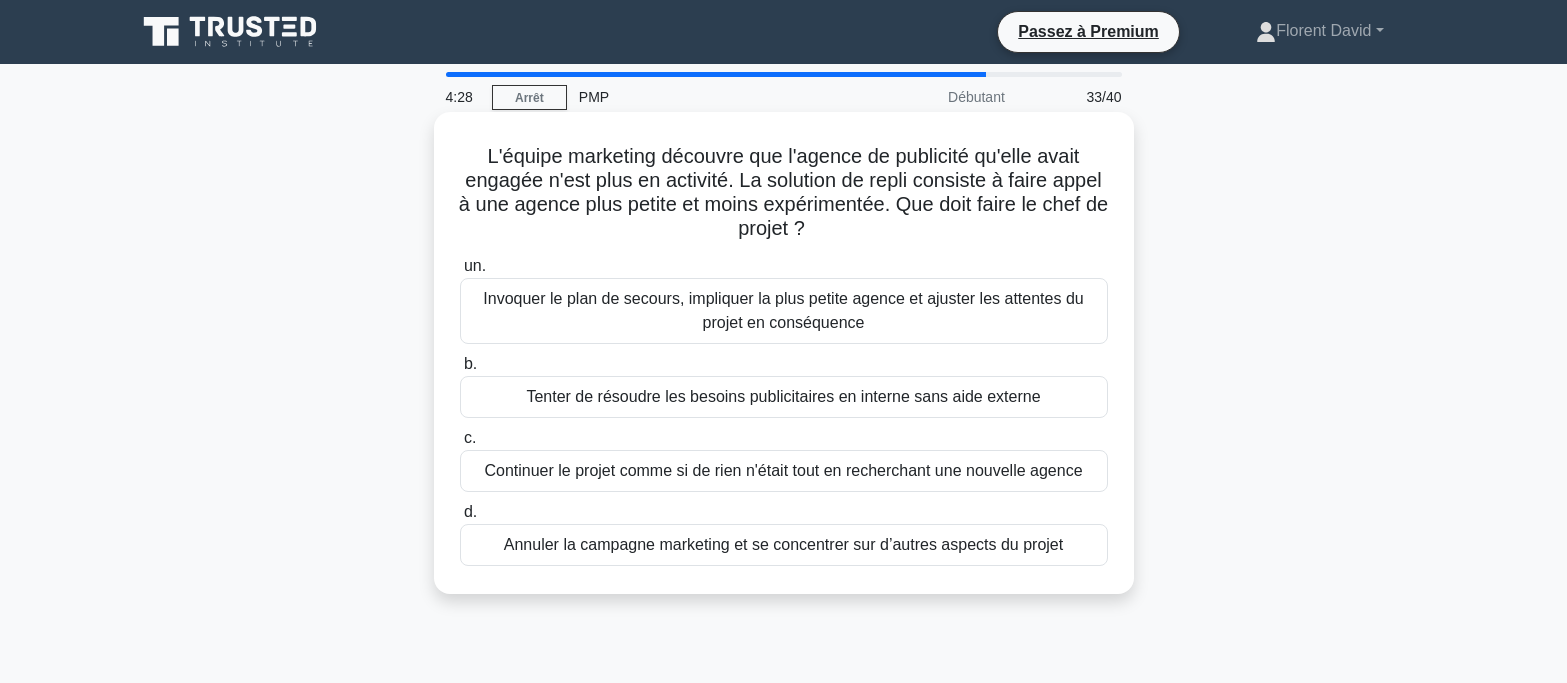 click on "Invoquer le plan de secours, impliquer la plus petite agence et ajuster les attentes du projet en conséquence" at bounding box center (783, 310) 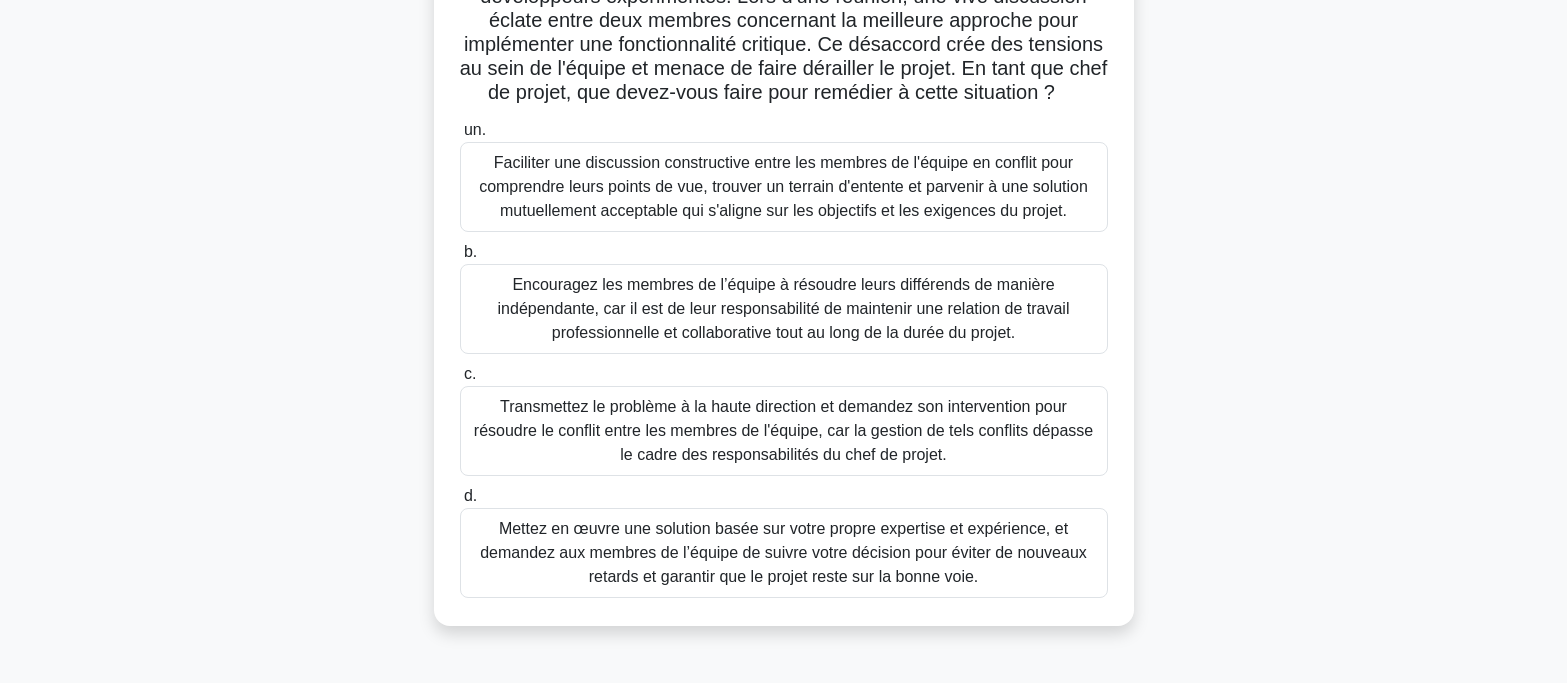 scroll, scrollTop: 200, scrollLeft: 0, axis: vertical 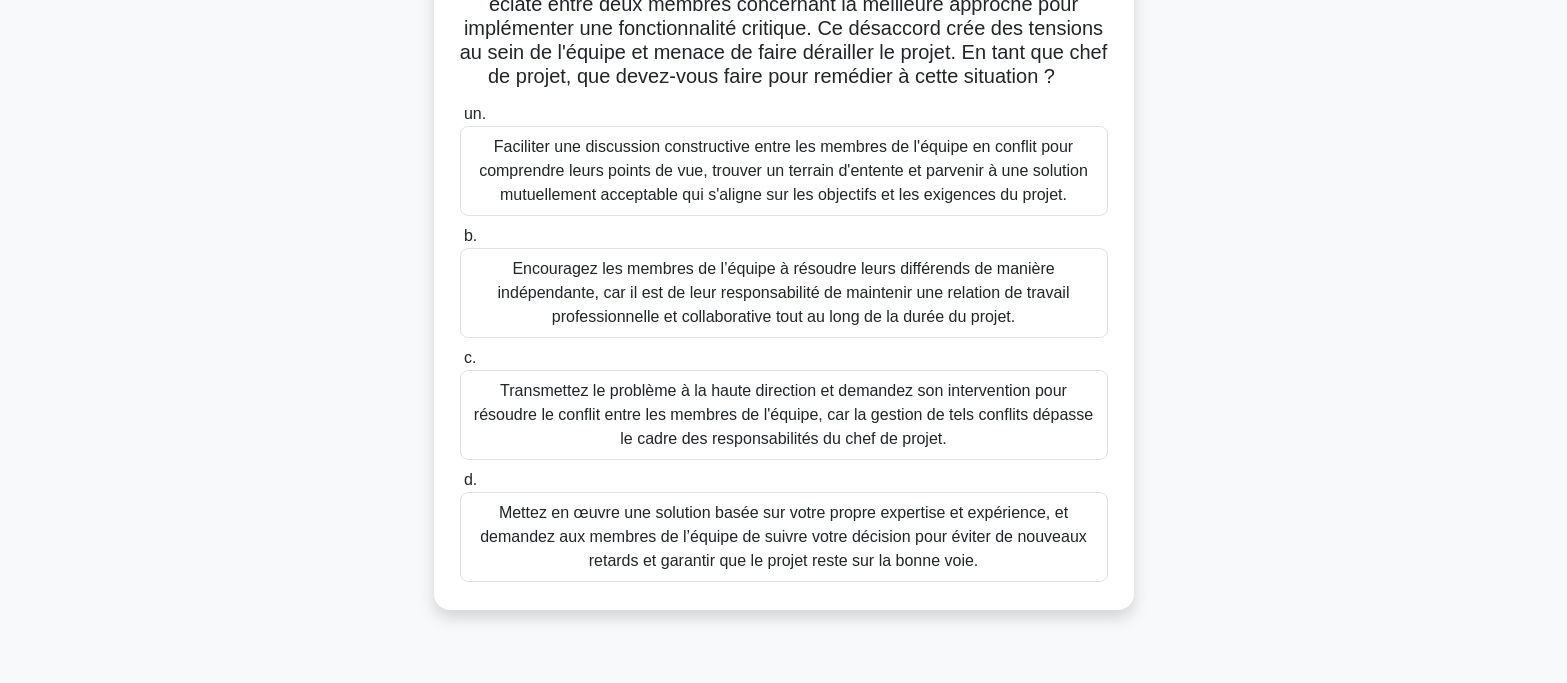 click on "Faciliter une discussion constructive entre les membres de l'équipe en conflit pour comprendre leurs points de vue, trouver un terrain d'entente et parvenir à une solution mutuellement acceptable qui s'aligne sur les objectifs et les exigences du projet." at bounding box center (783, 170) 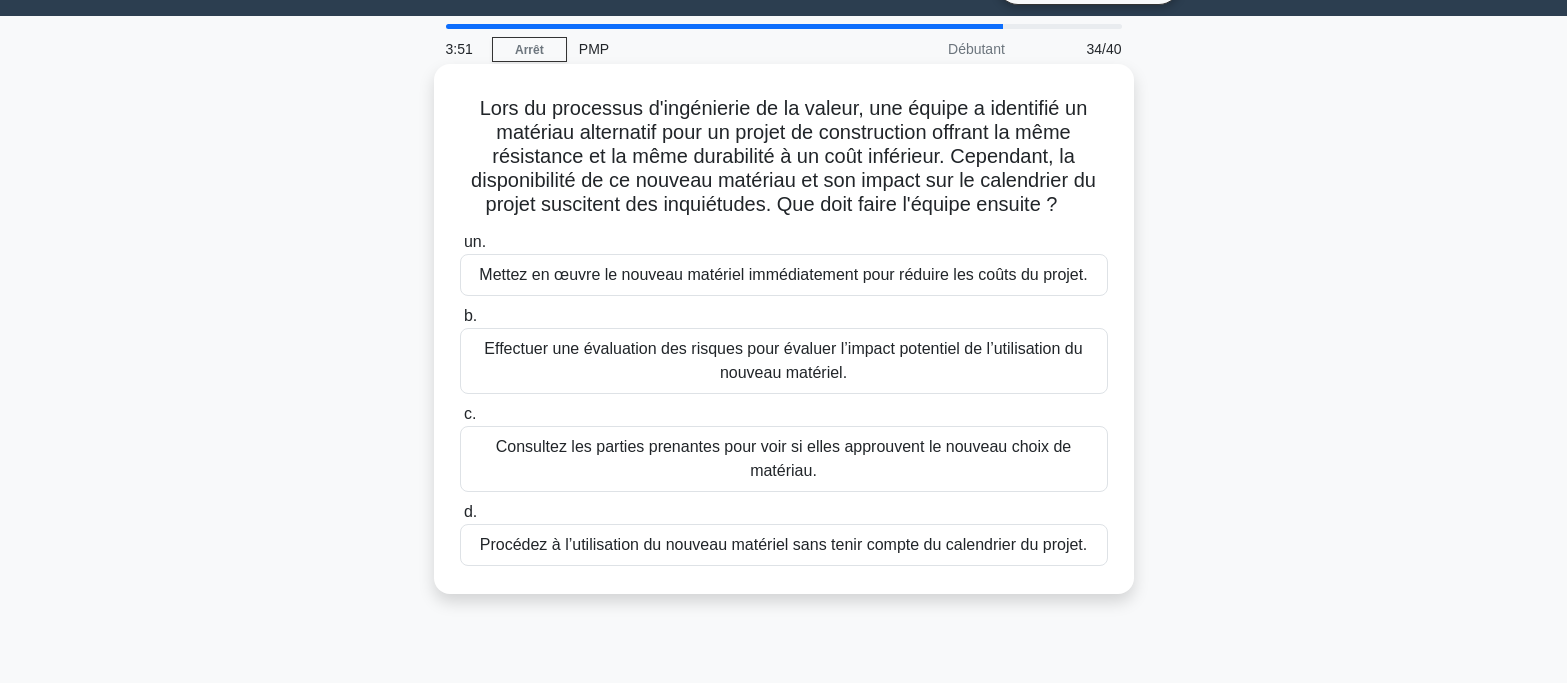 scroll, scrollTop: 0, scrollLeft: 0, axis: both 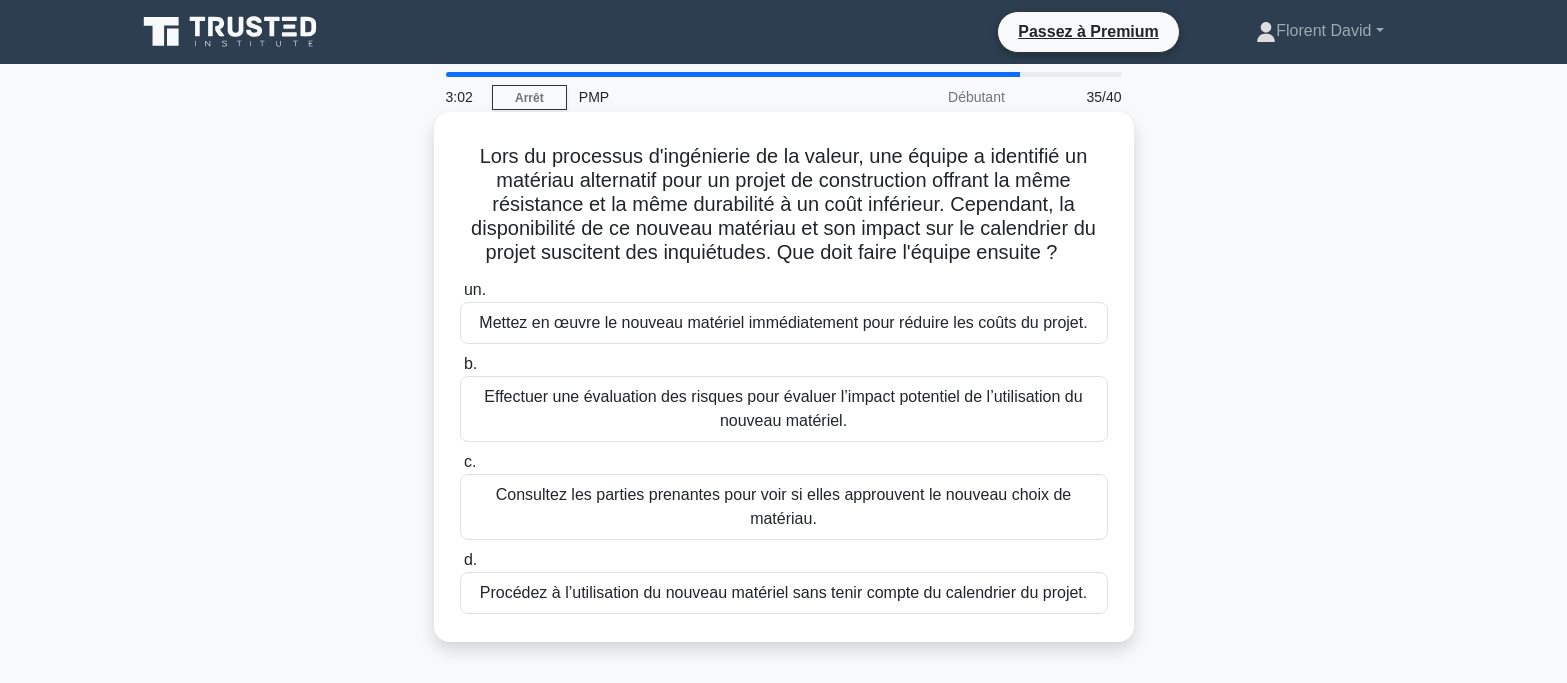 click on "Effectuer une évaluation des risques pour évaluer l’impact potentiel de l’utilisation du nouveau matériel." at bounding box center (783, 408) 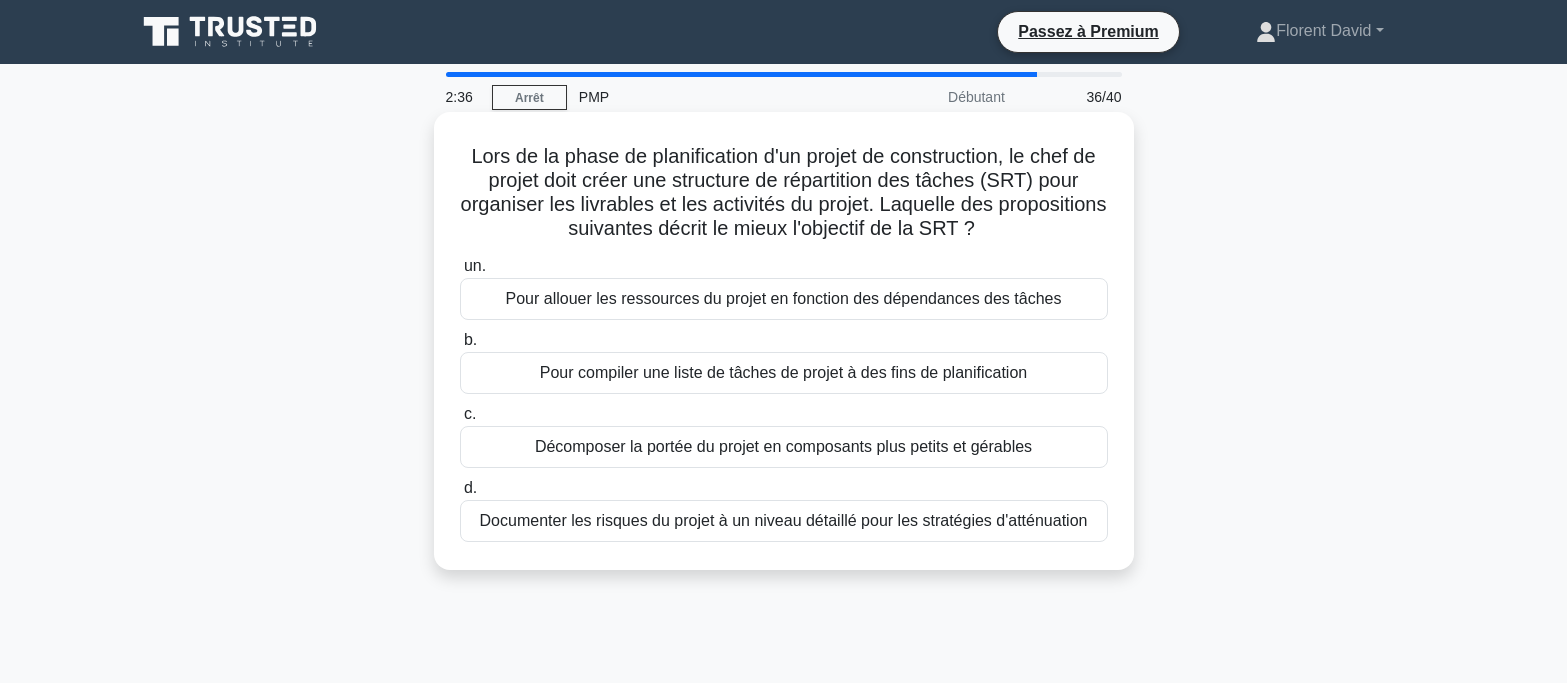 click on "Décomposer la portée du projet en composants plus petits et gérables" at bounding box center [783, 446] 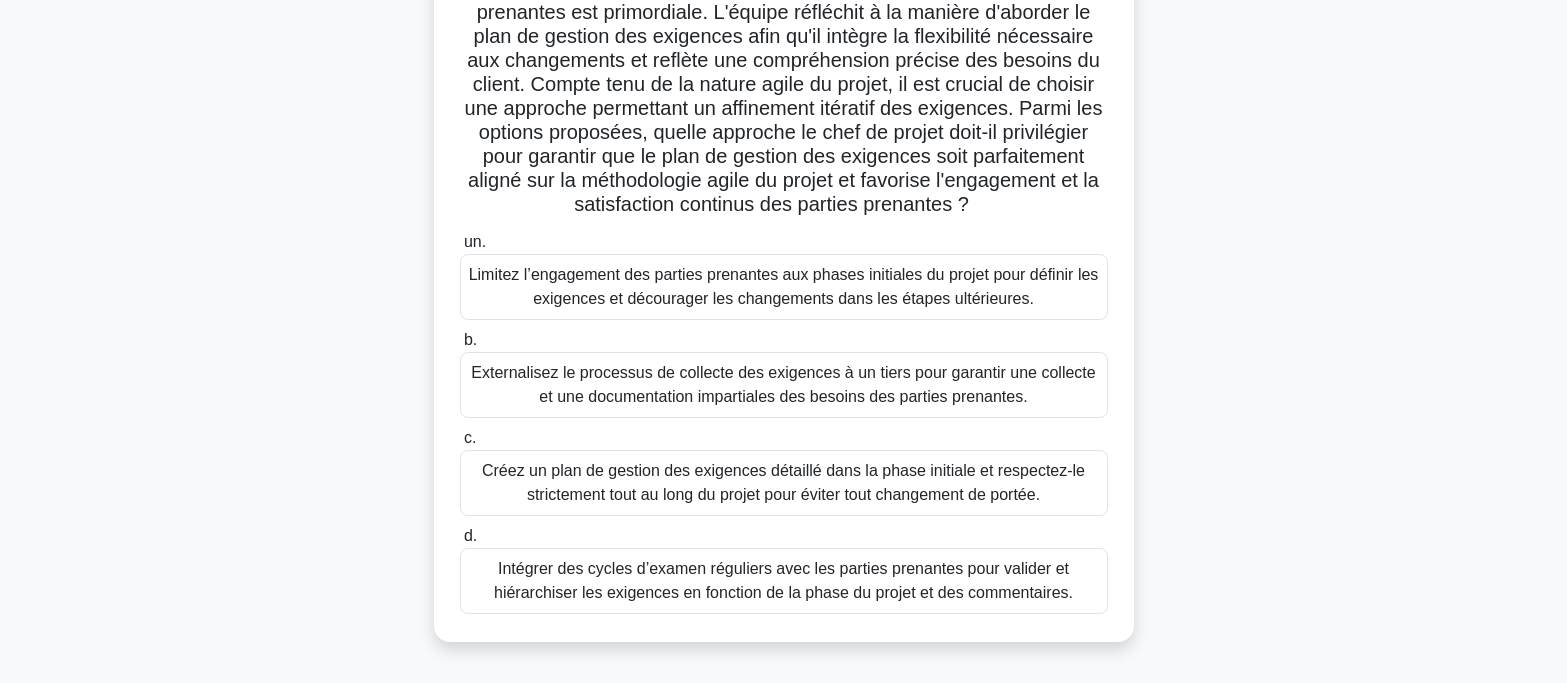 scroll, scrollTop: 300, scrollLeft: 0, axis: vertical 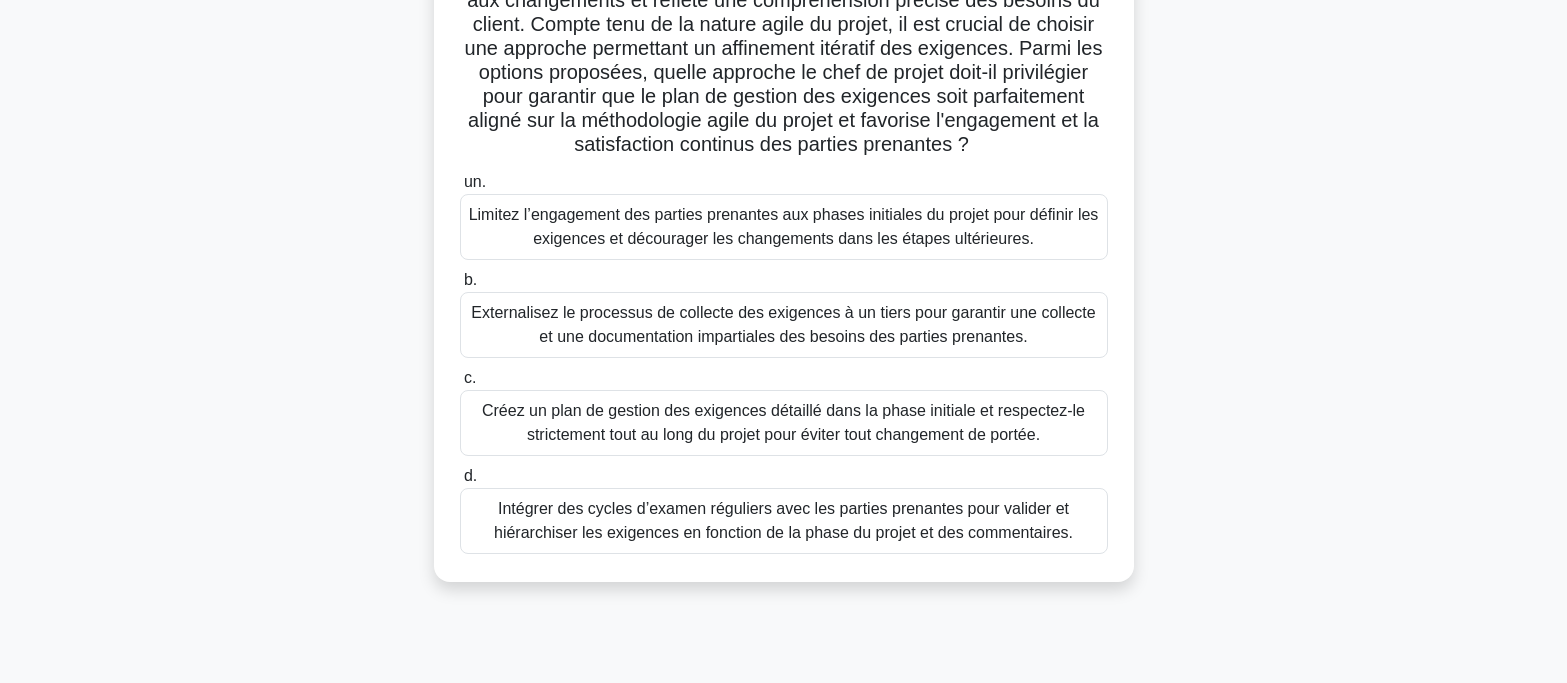 click on "Intégrer des cycles d’examen réguliers avec les parties prenantes pour valider et hiérarchiser les exigences en fonction de la phase du projet et des commentaires." at bounding box center (783, 520) 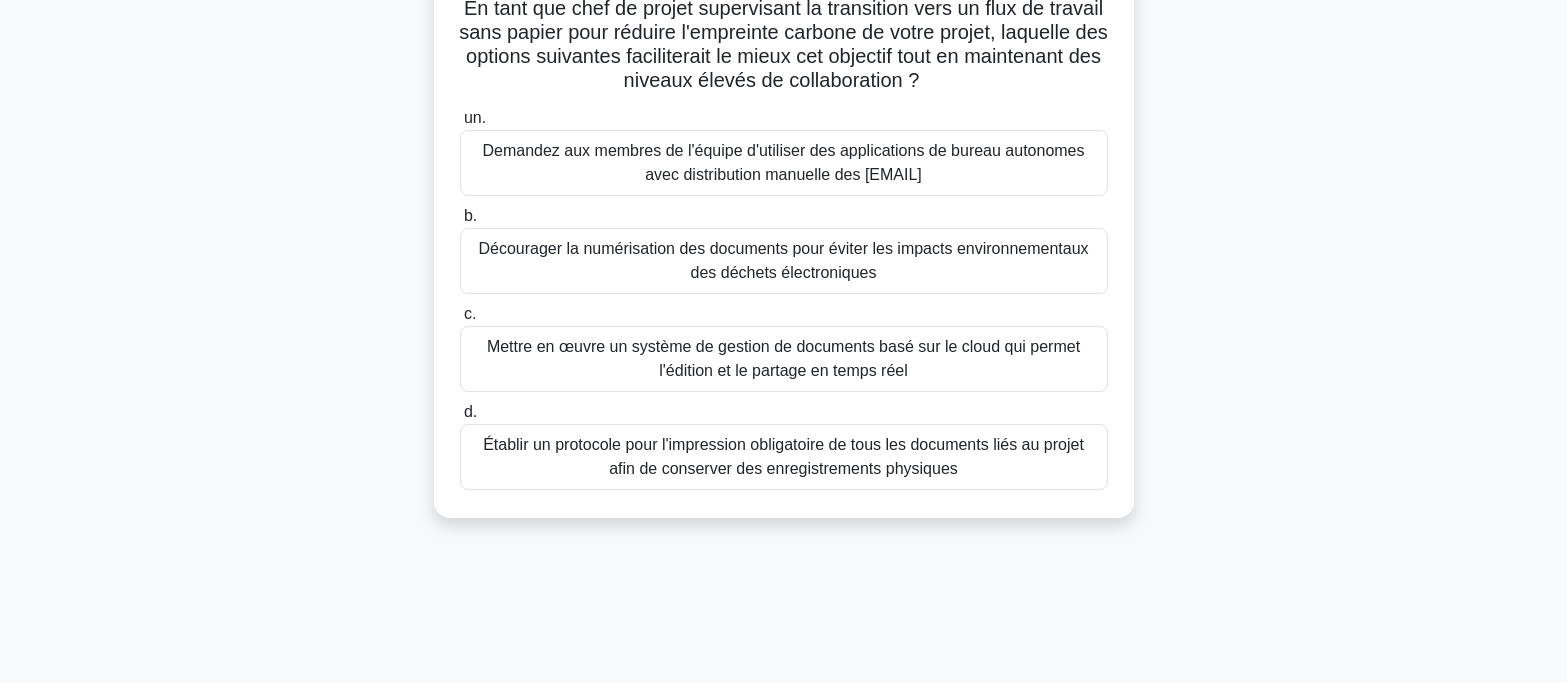 scroll, scrollTop: 0, scrollLeft: 0, axis: both 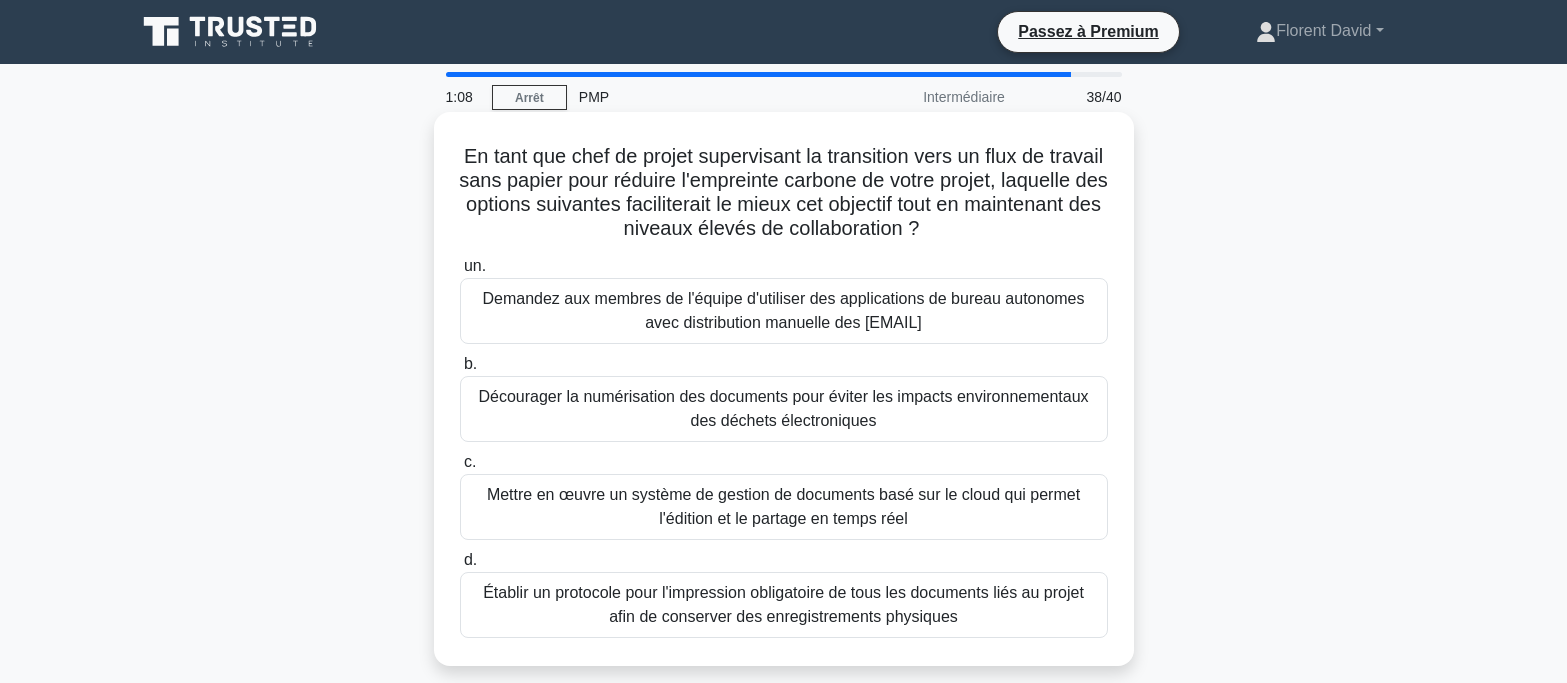 click on "Demandez aux membres de l'équipe d'utiliser des applications de bureau autonomes avec distribution manuelle des e-mails" at bounding box center (783, 310) 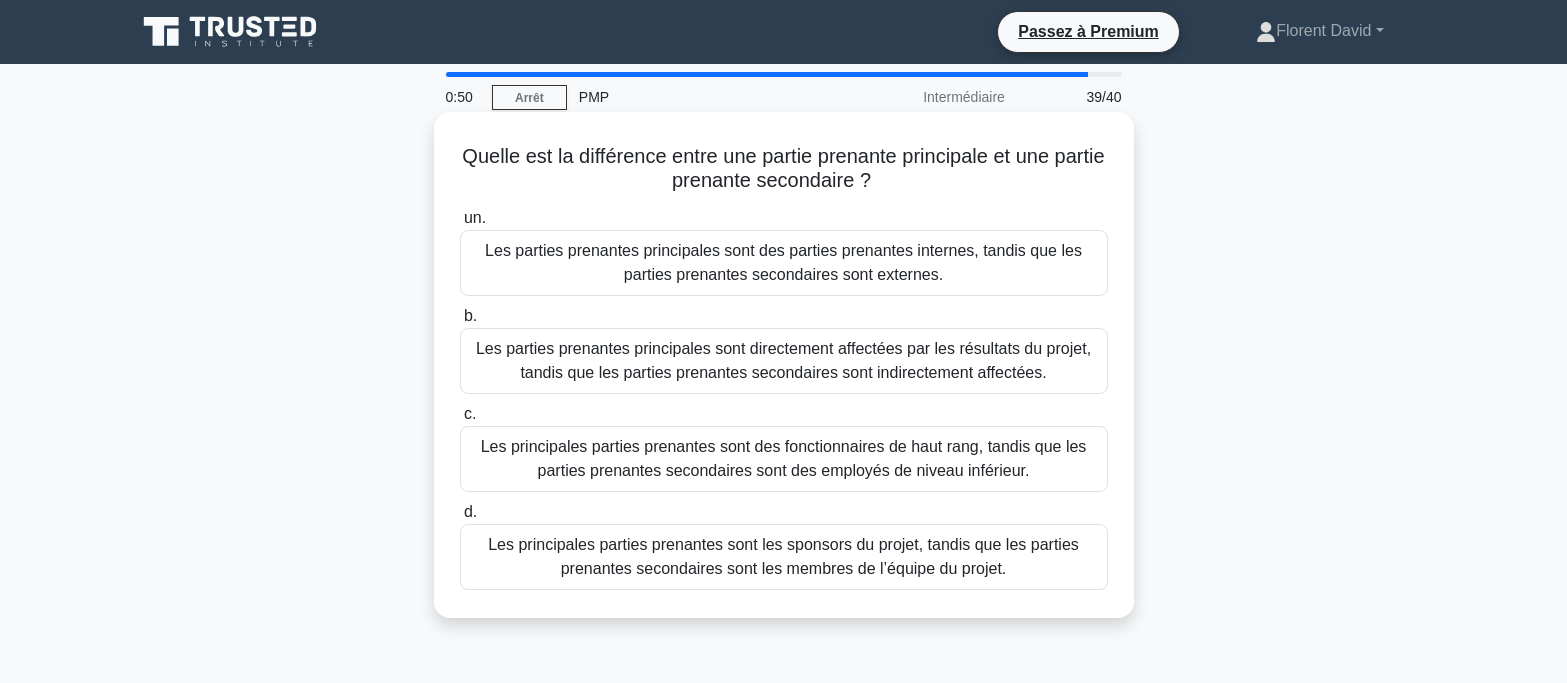 click on "Les parties prenantes principales sont directement affectées par les résultats du projet, tandis que les parties prenantes secondaires sont indirectement affectées." at bounding box center [783, 360] 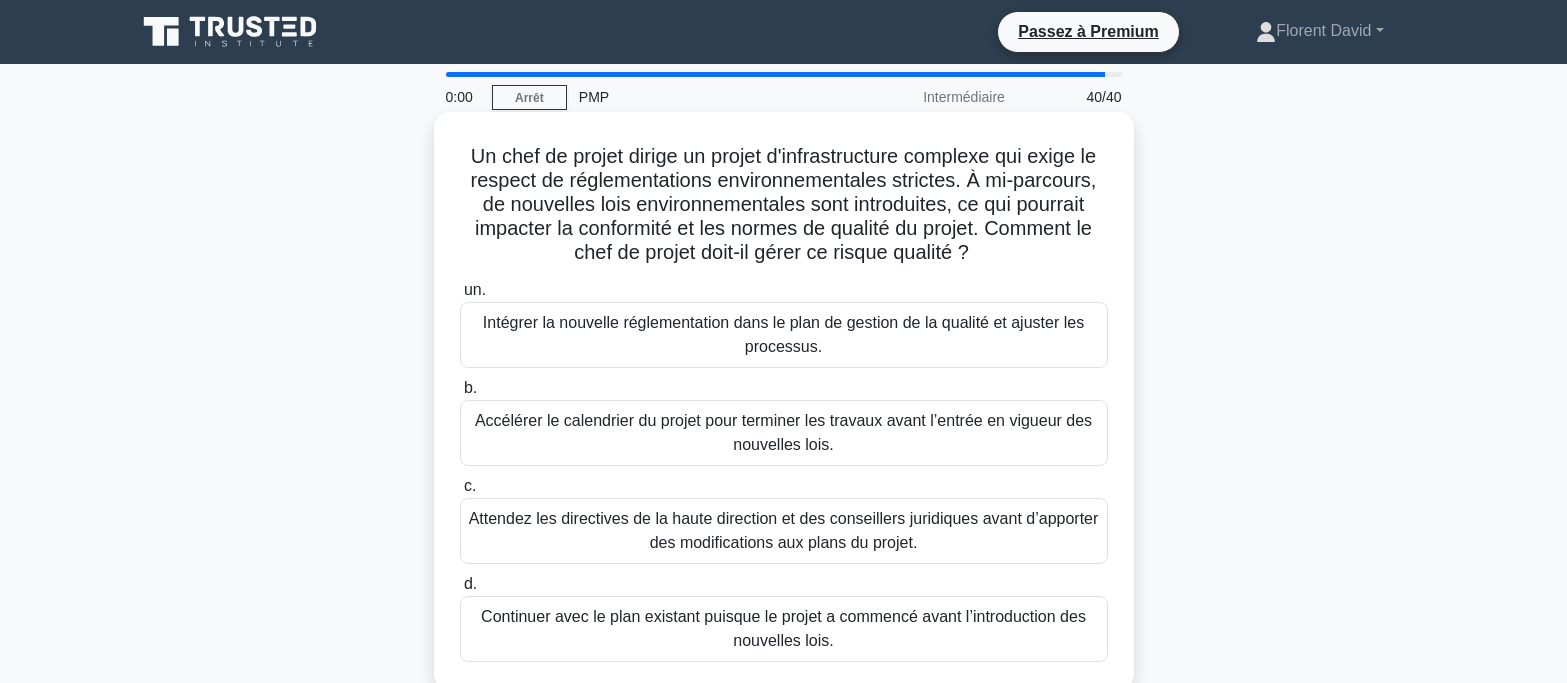 click on "Accélérer le calendrier du projet pour terminer les travaux avant l’entrée en vigueur des nouvelles lois." at bounding box center [784, 433] 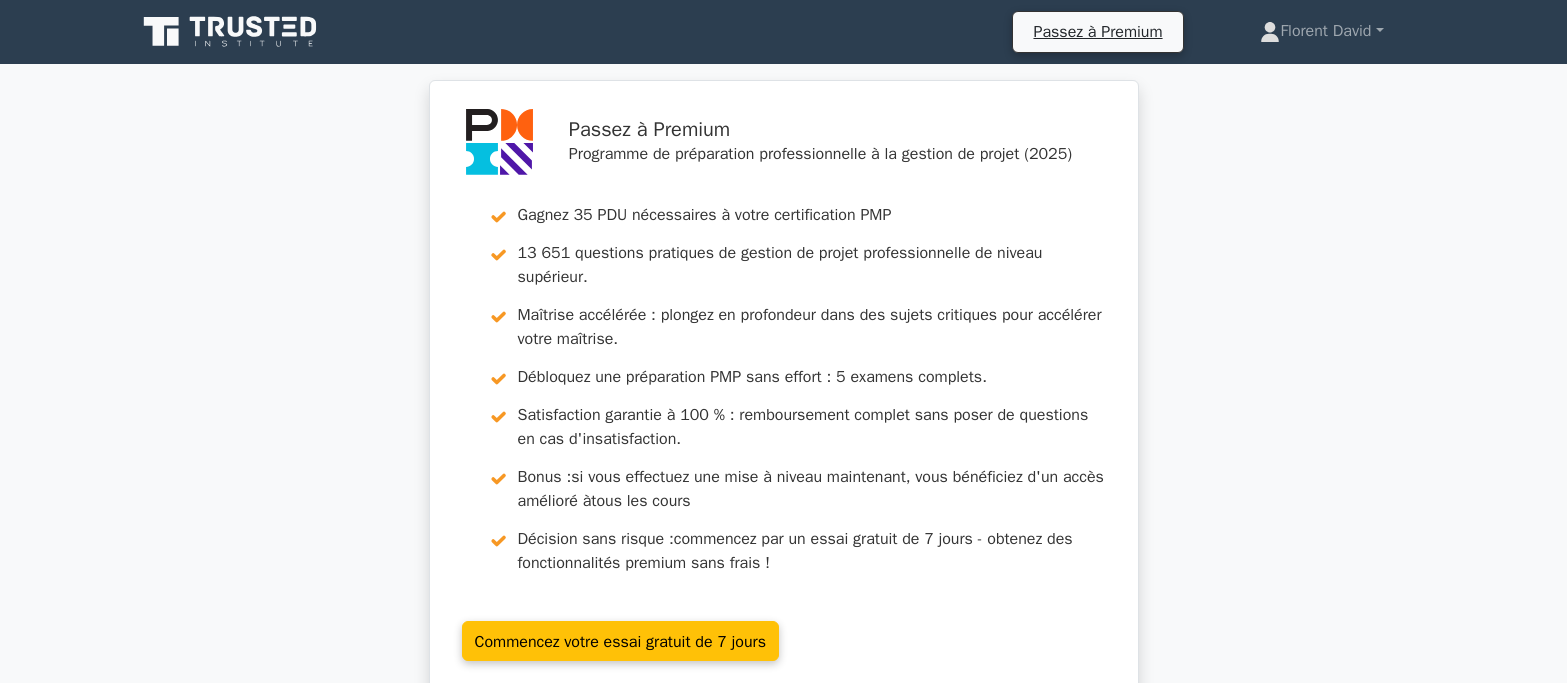 scroll, scrollTop: 0, scrollLeft: 0, axis: both 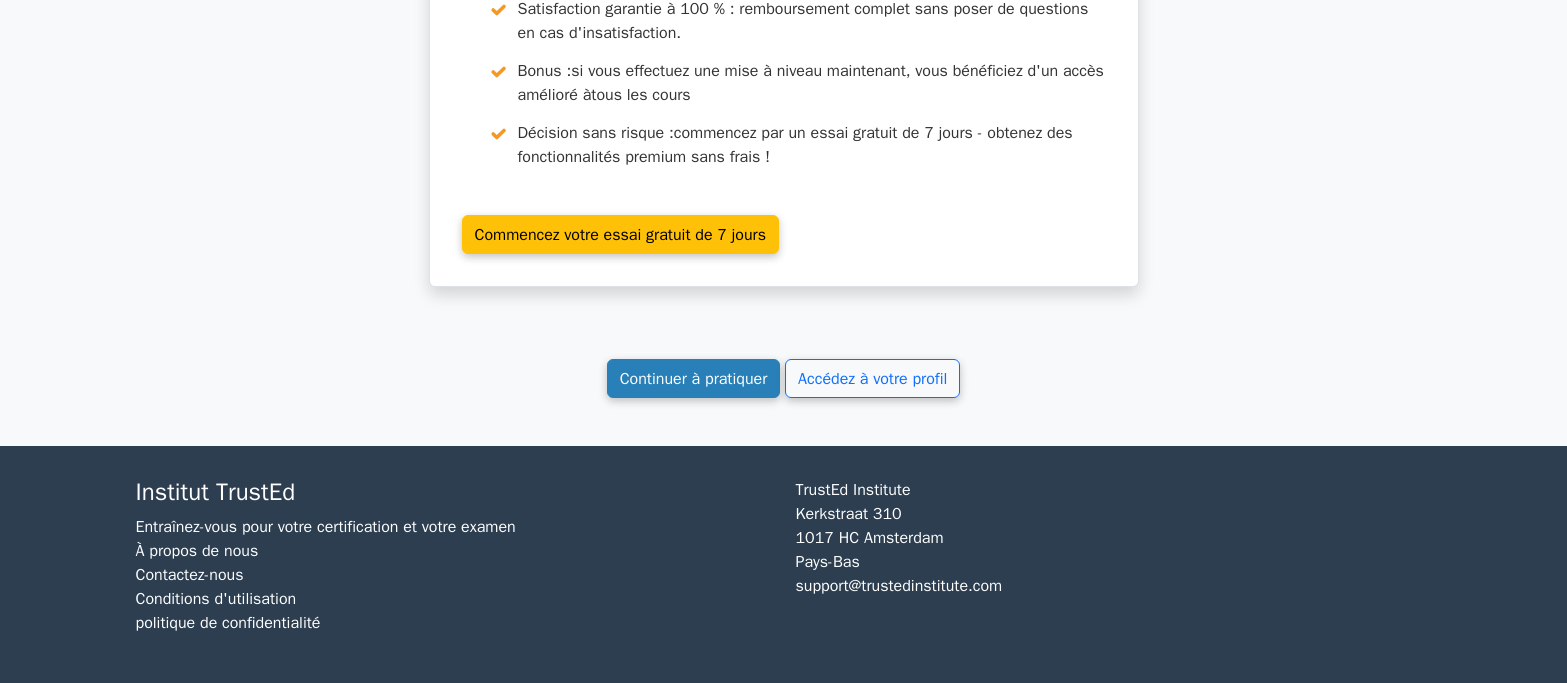 click on "Continuer à pratiquer" at bounding box center [694, 379] 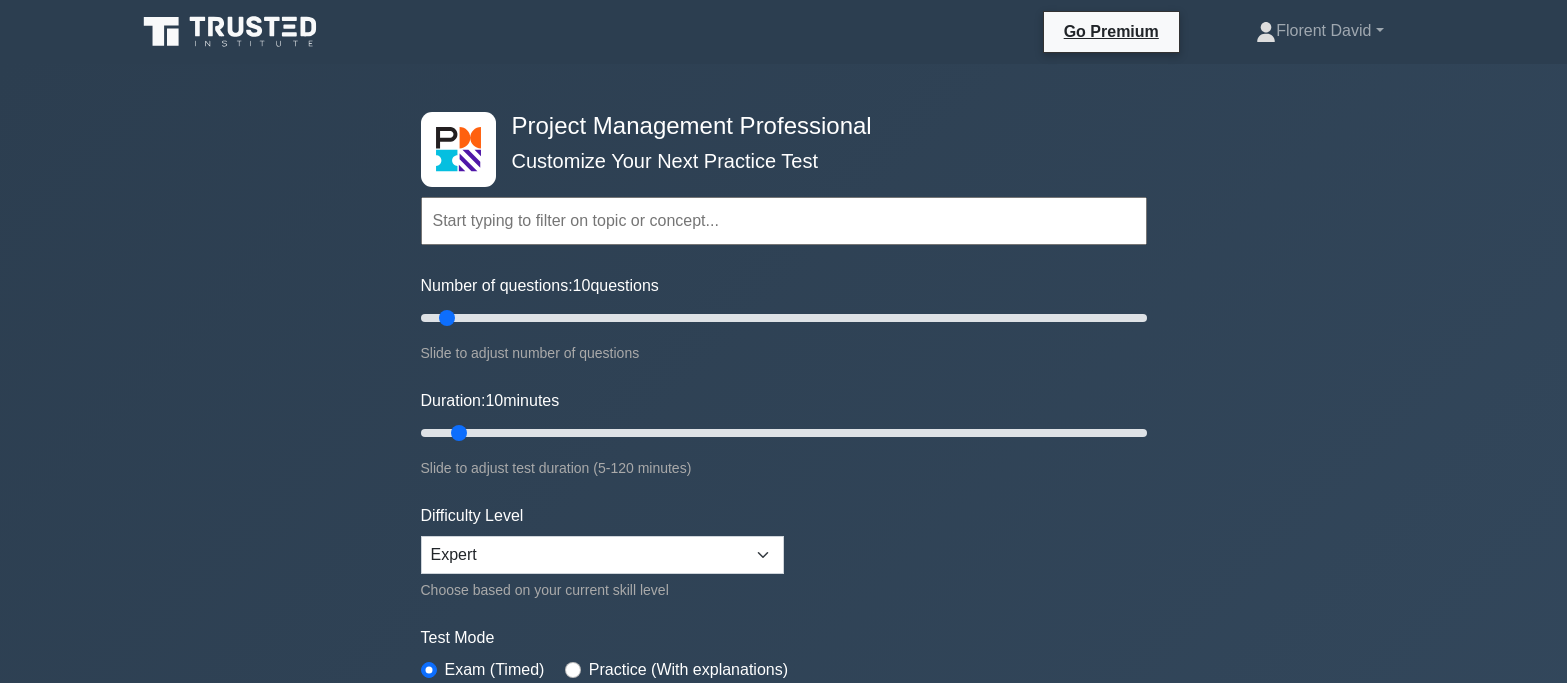 scroll, scrollTop: 0, scrollLeft: 0, axis: both 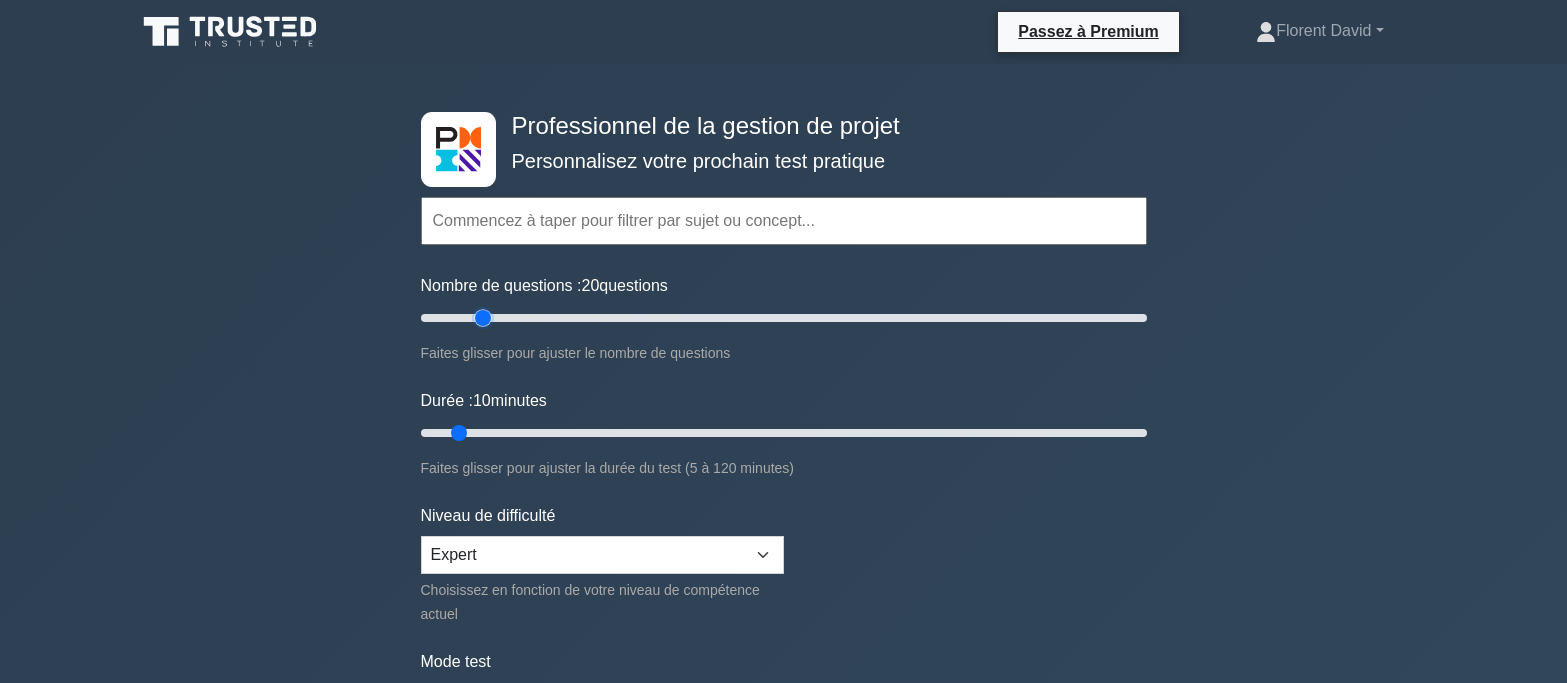 drag, startPoint x: 445, startPoint y: 316, endPoint x: 491, endPoint y: 316, distance: 46 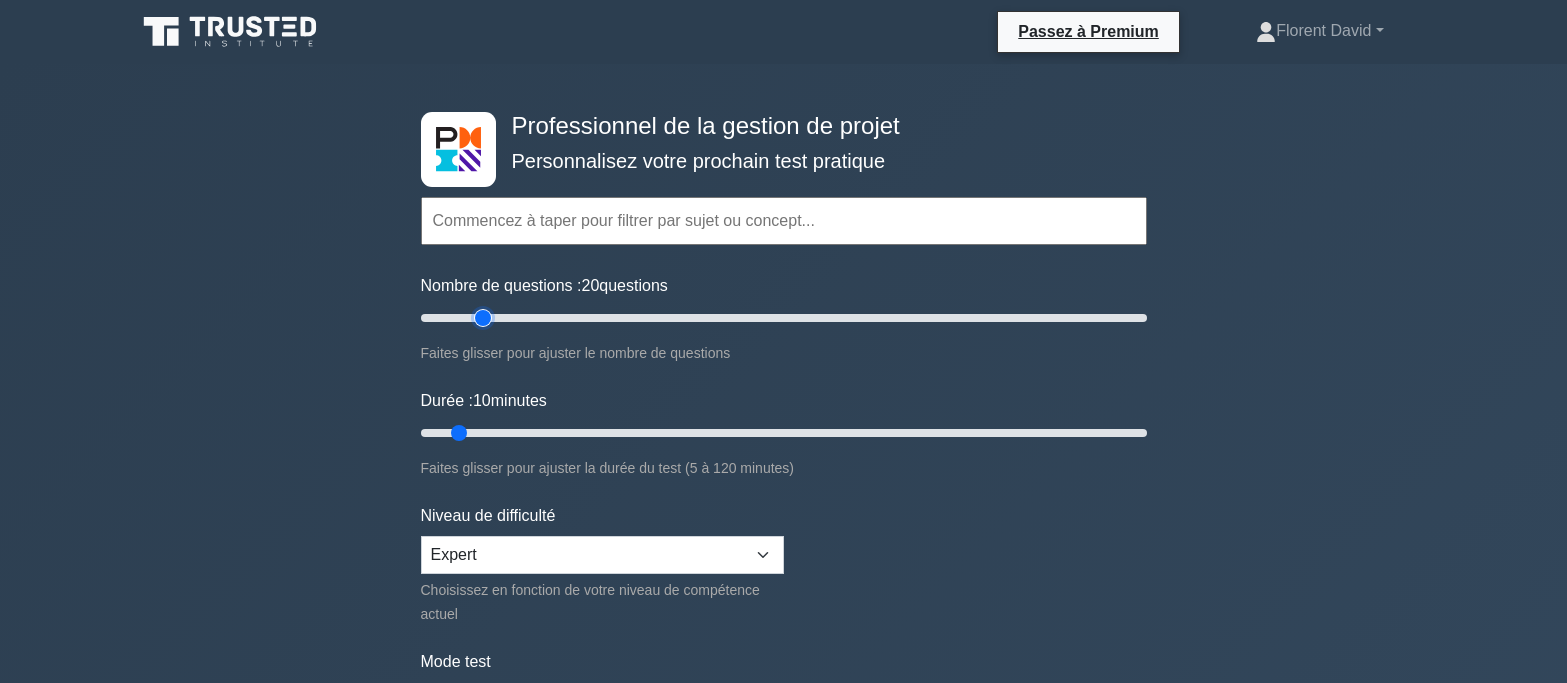 type on "20" 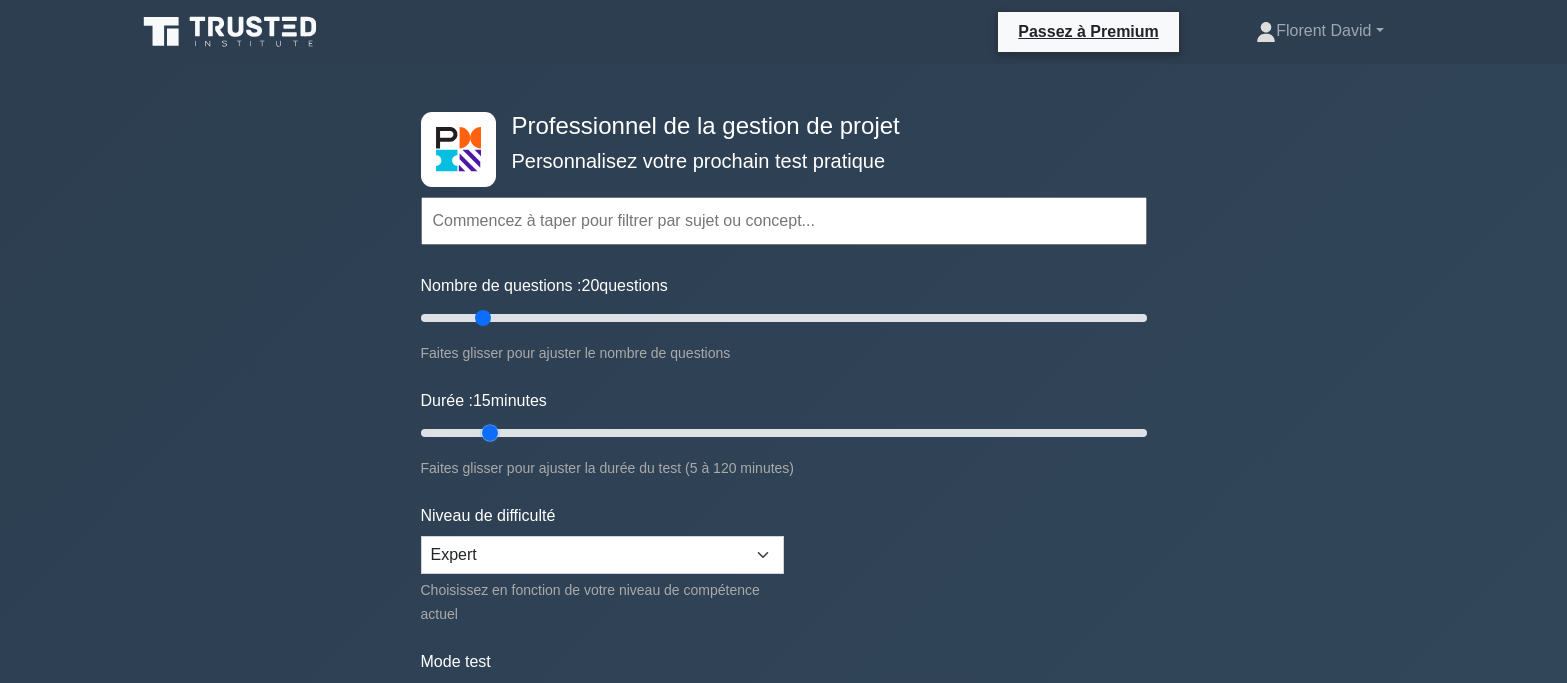 drag, startPoint x: 454, startPoint y: 428, endPoint x: 477, endPoint y: 428, distance: 23 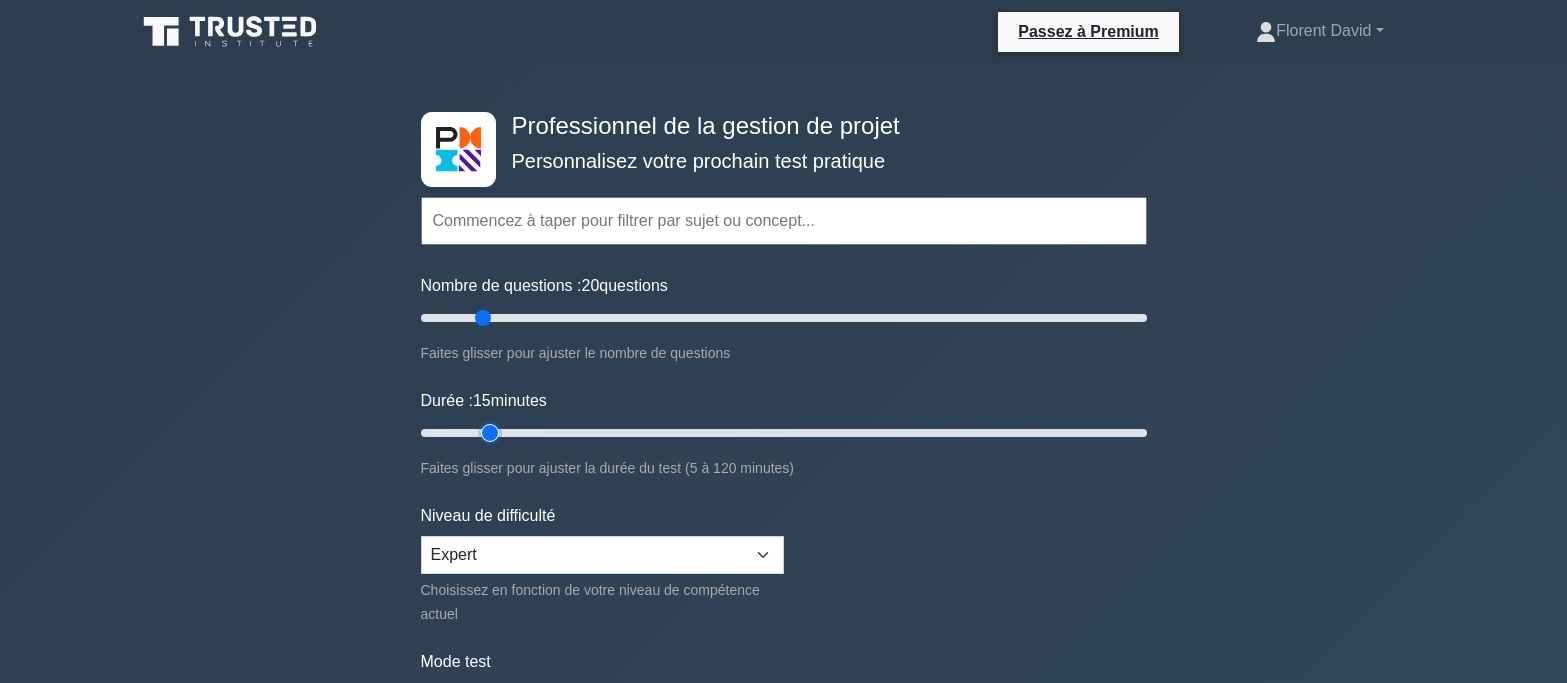 click on "Durée :  15  minutes" at bounding box center [784, 433] 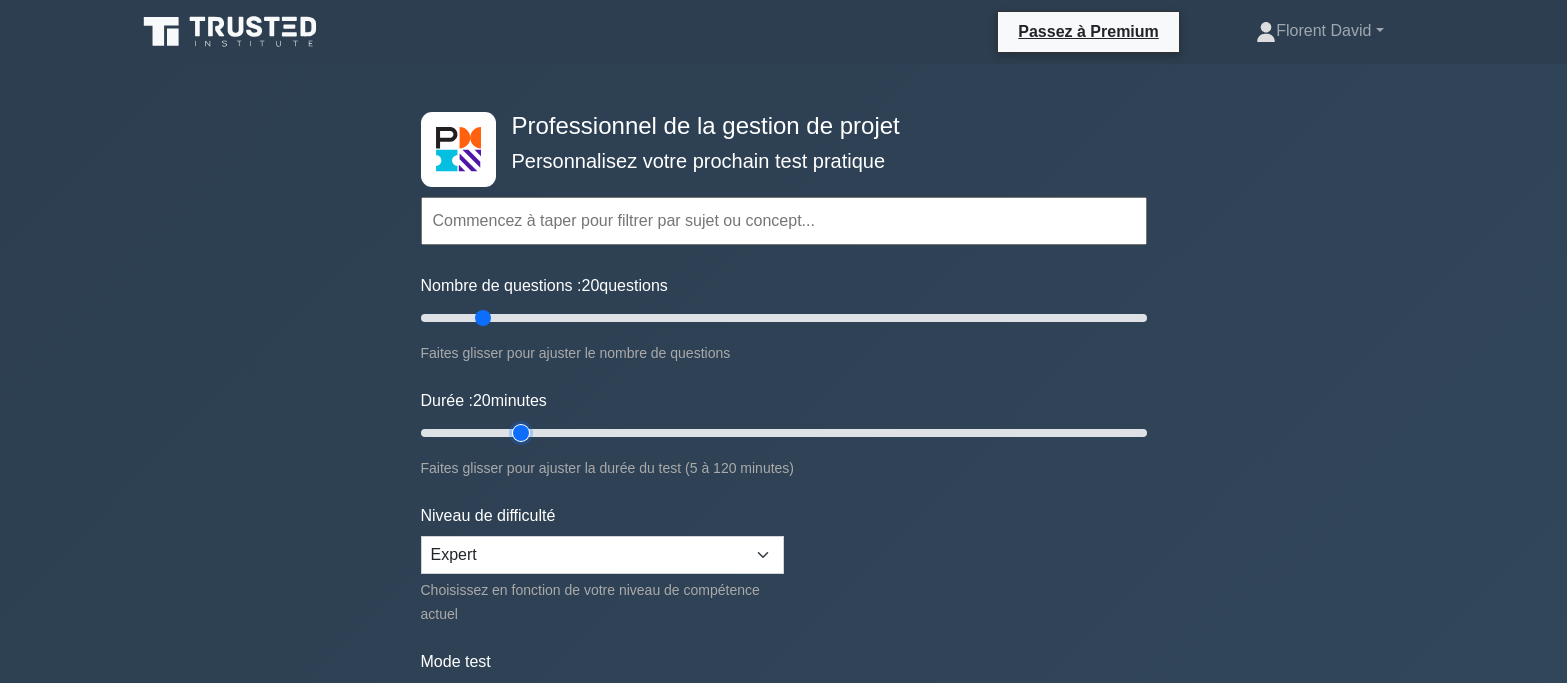 drag, startPoint x: 487, startPoint y: 427, endPoint x: 515, endPoint y: 427, distance: 28 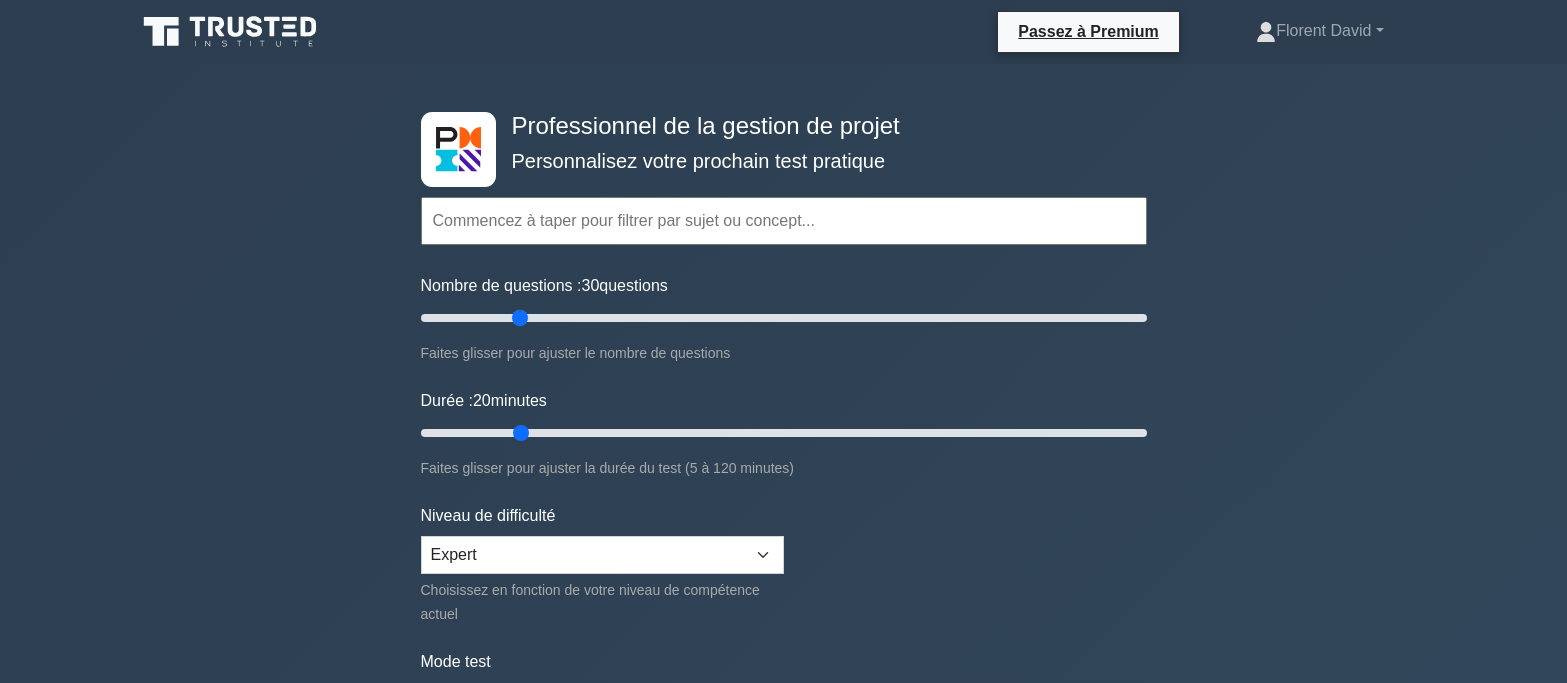 drag, startPoint x: 478, startPoint y: 317, endPoint x: 523, endPoint y: 316, distance: 45.01111 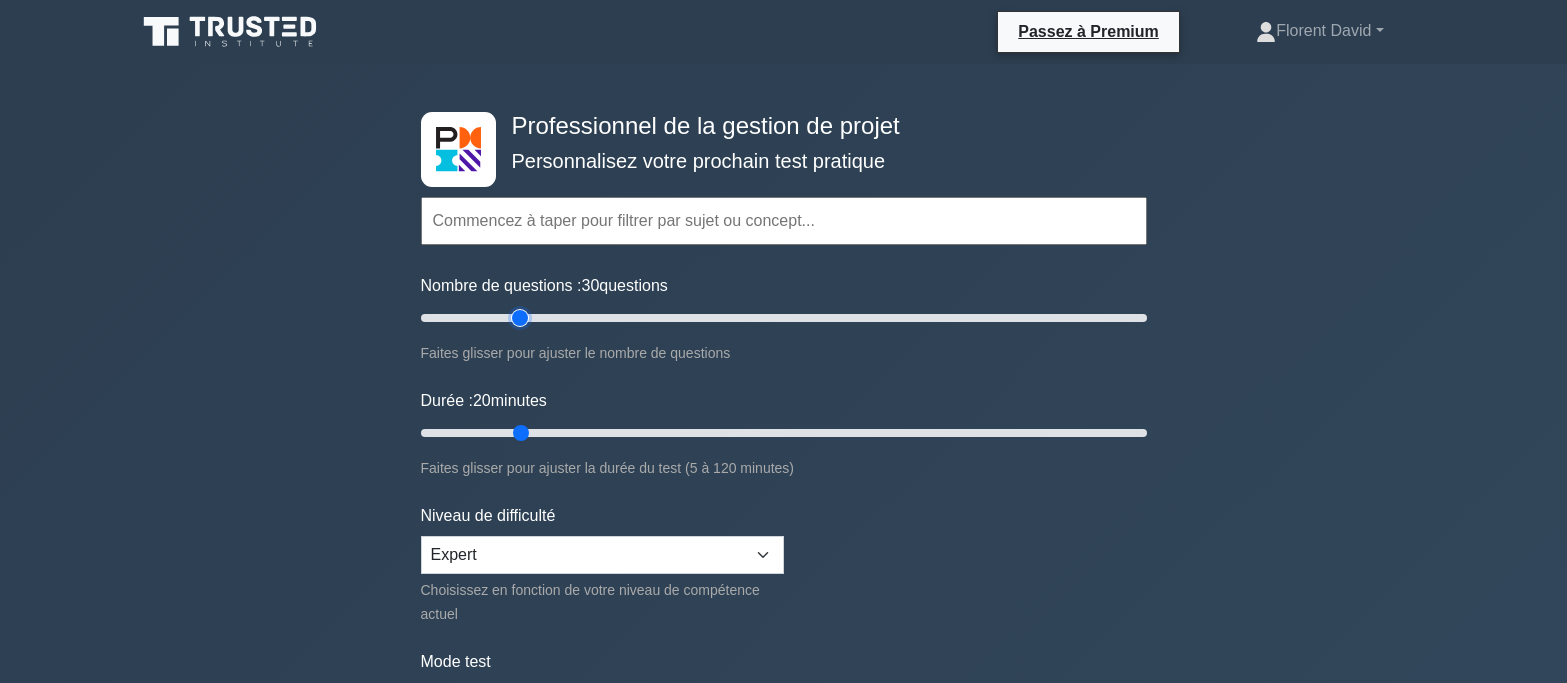 type on "30" 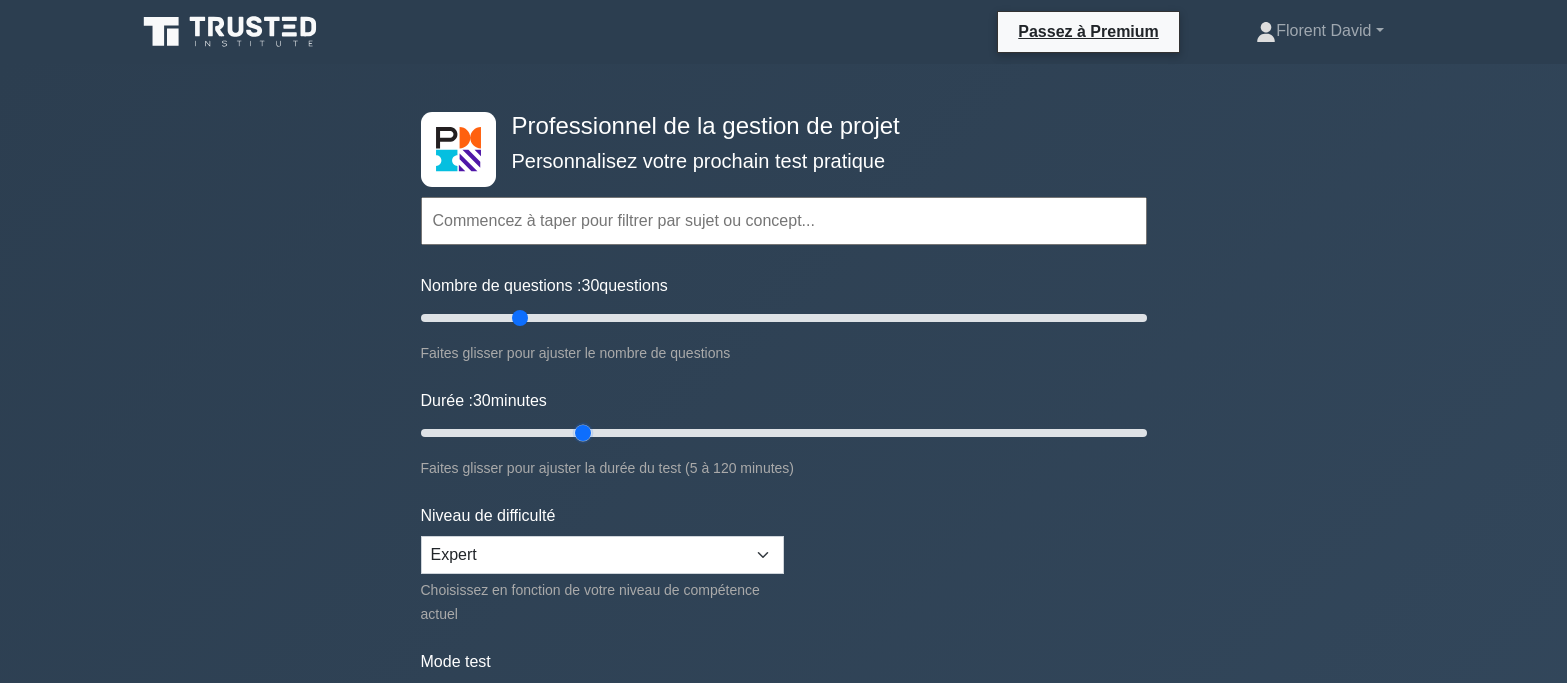 drag, startPoint x: 520, startPoint y: 427, endPoint x: 571, endPoint y: 427, distance: 51 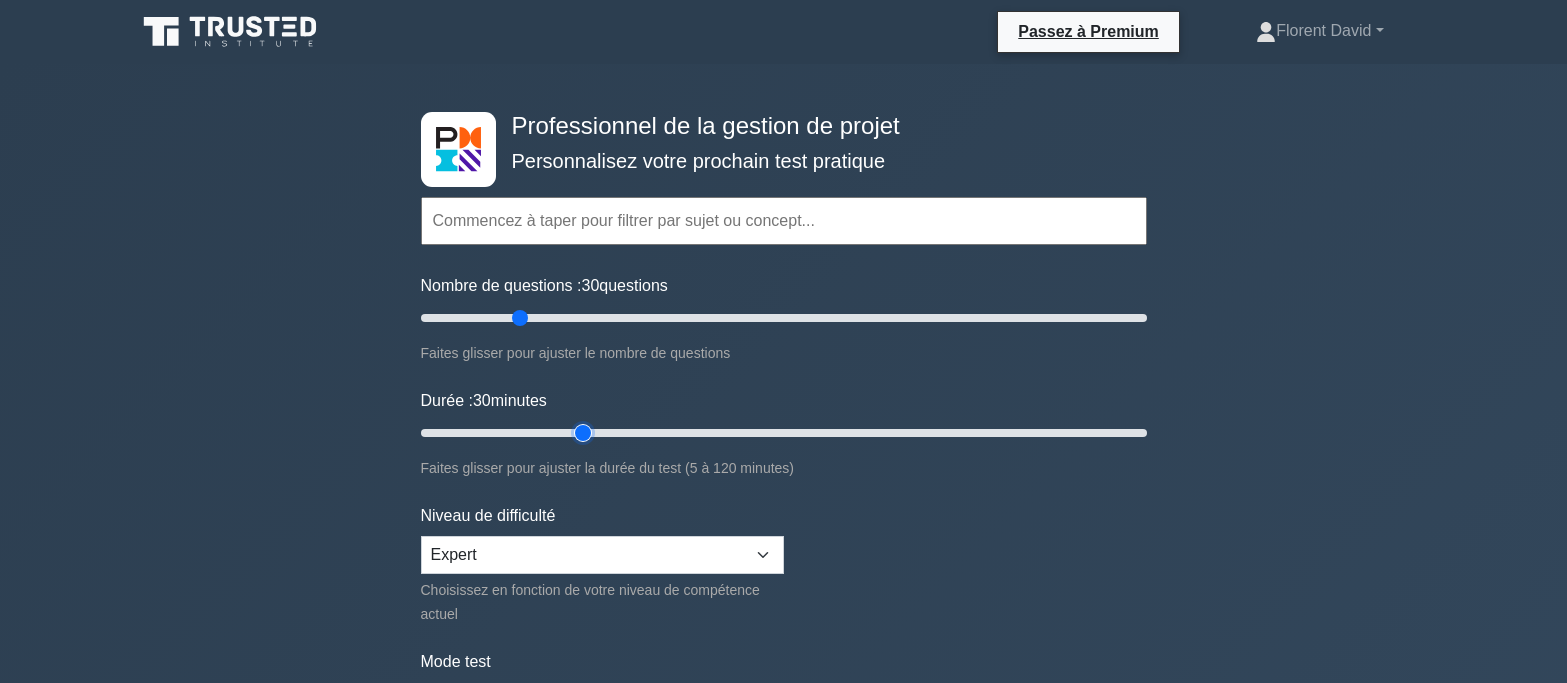 type on "30" 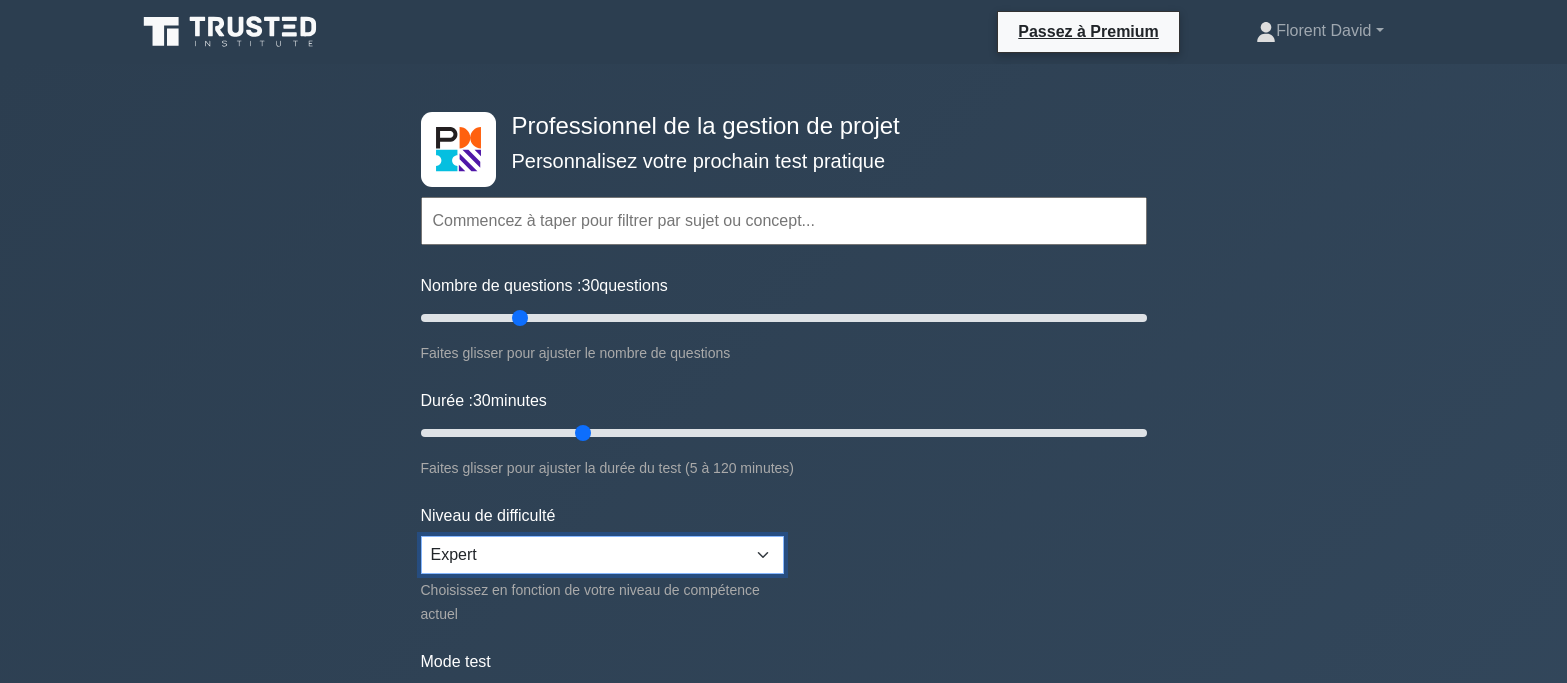 click on "Débutant
Intermédiaire
Expert" at bounding box center [602, 555] 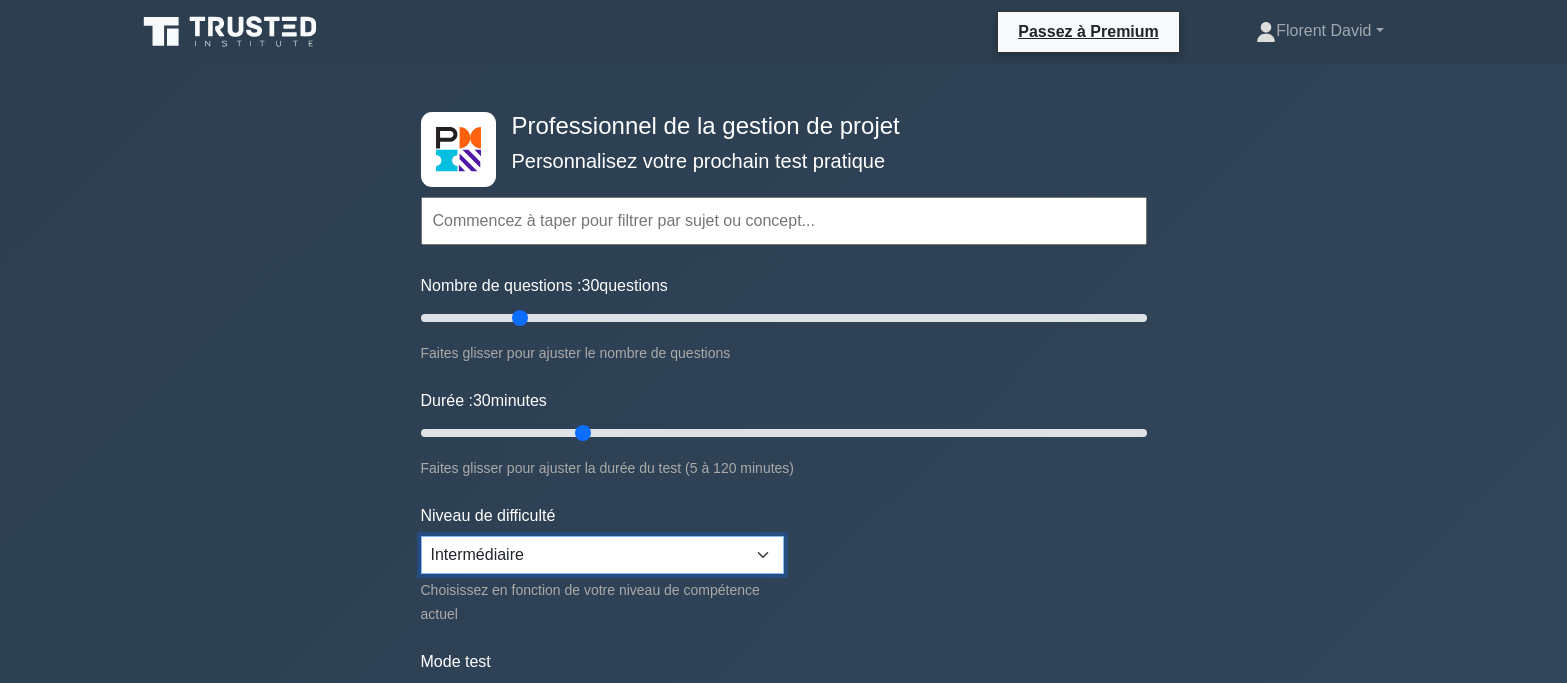 click on "Débutant
Intermédiaire
Expert" at bounding box center (602, 555) 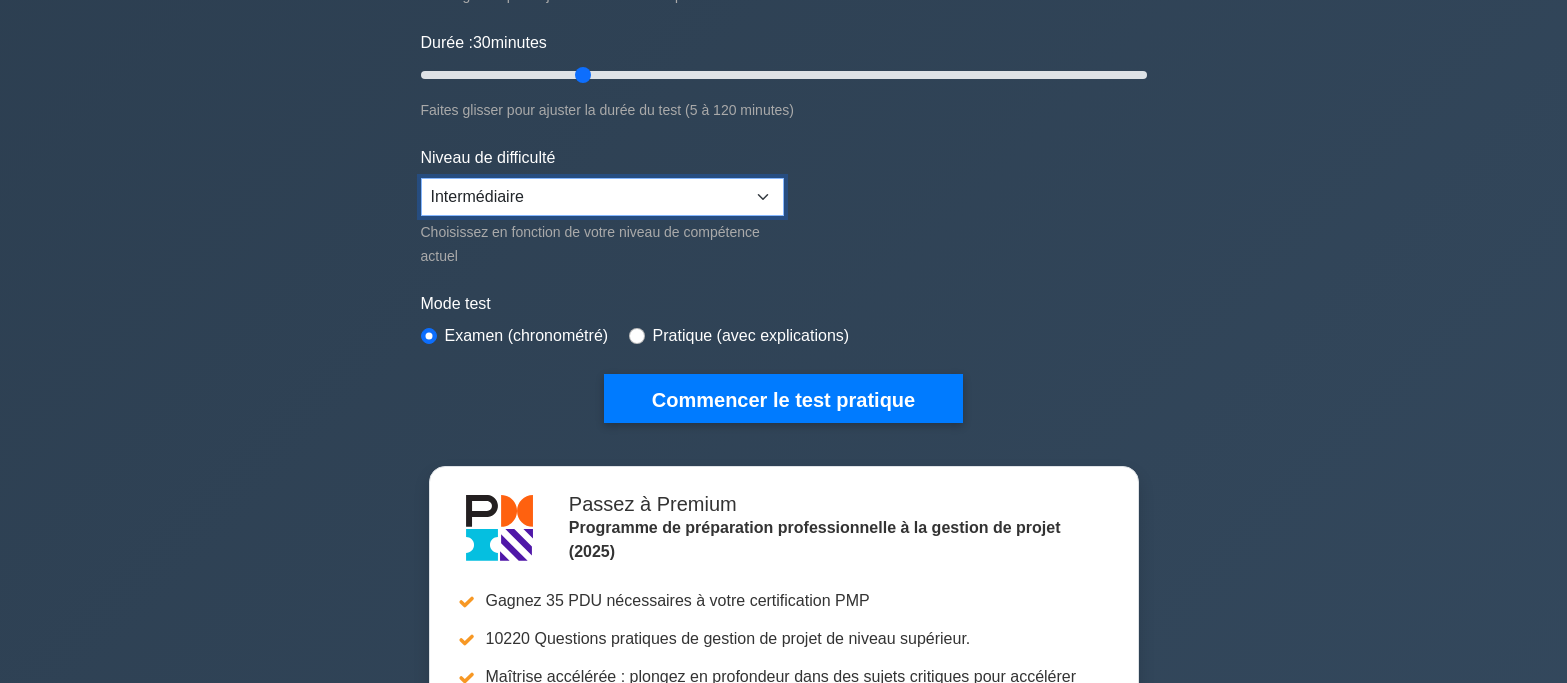 scroll, scrollTop: 400, scrollLeft: 0, axis: vertical 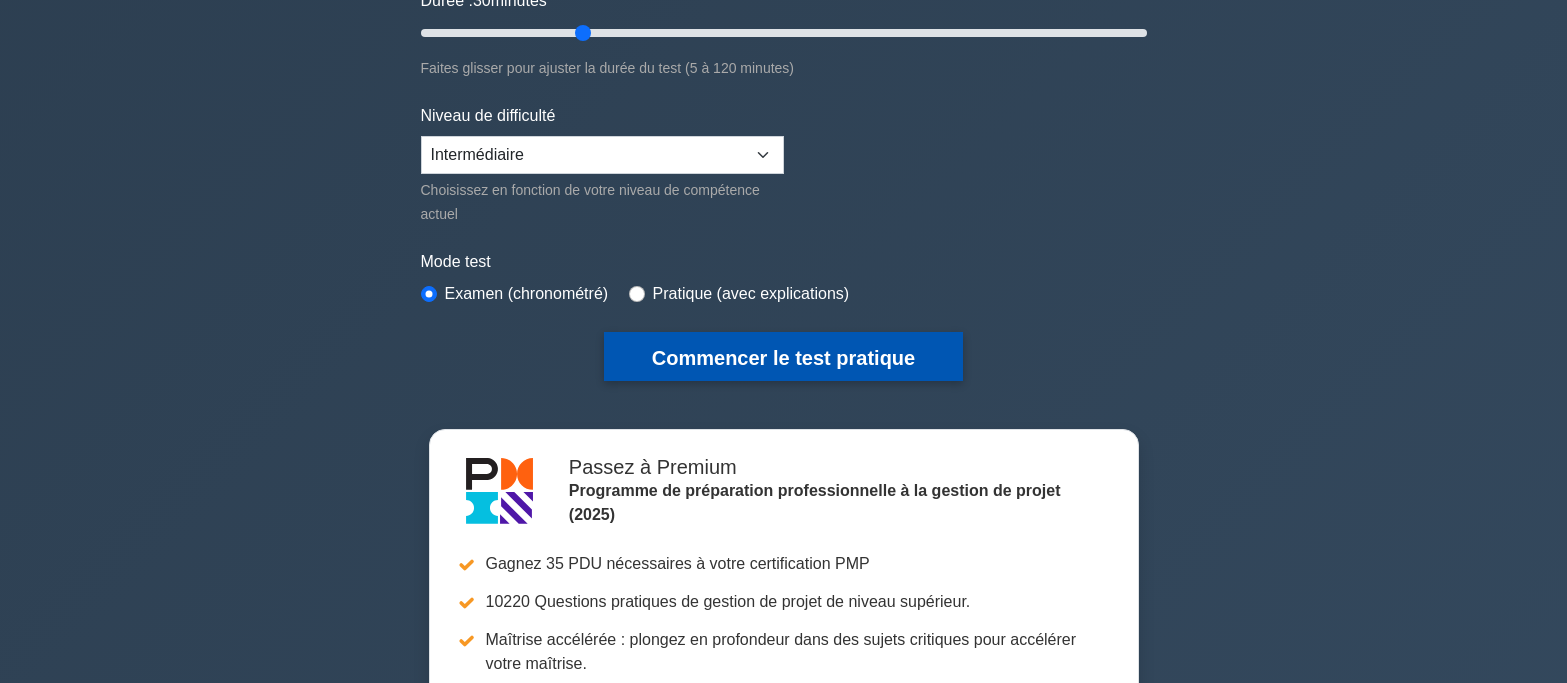 click on "Commencer le test pratique" at bounding box center (783, 358) 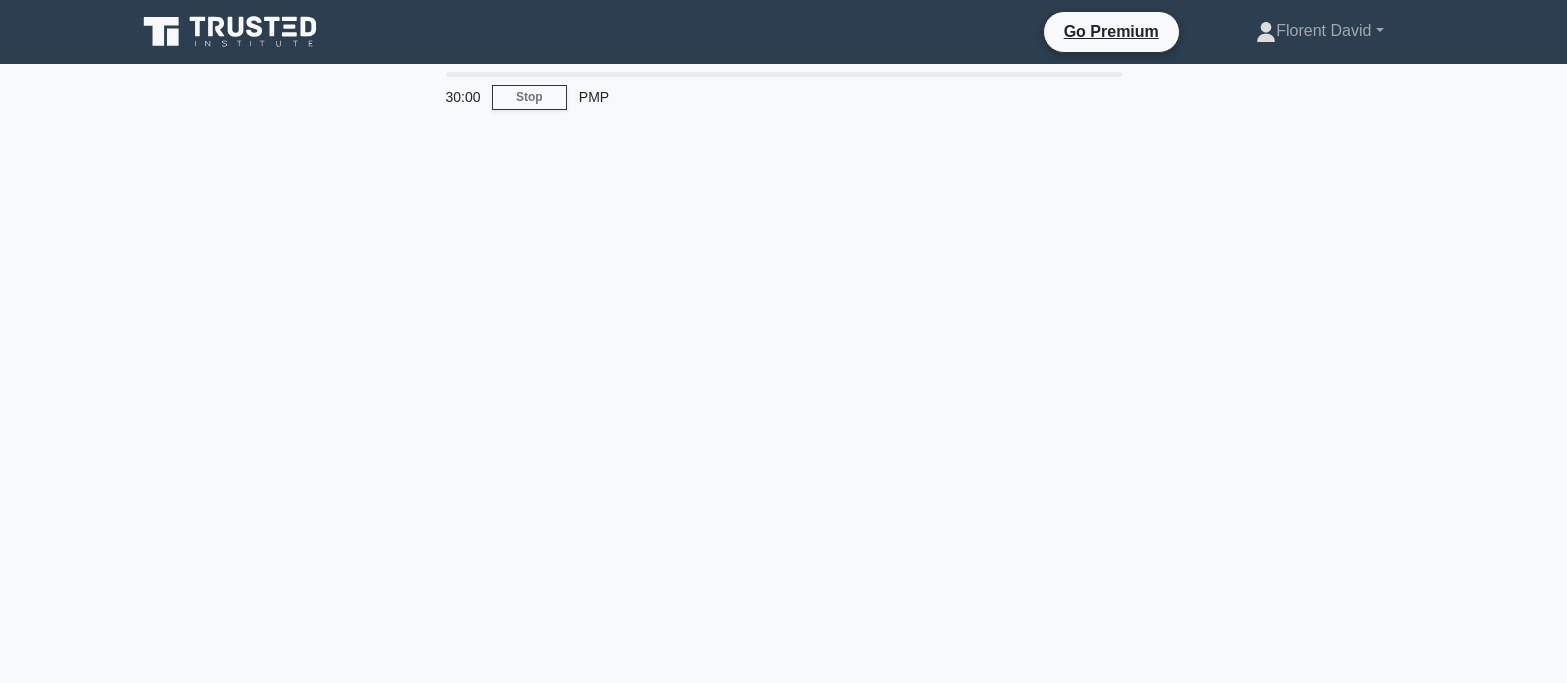 scroll, scrollTop: 0, scrollLeft: 0, axis: both 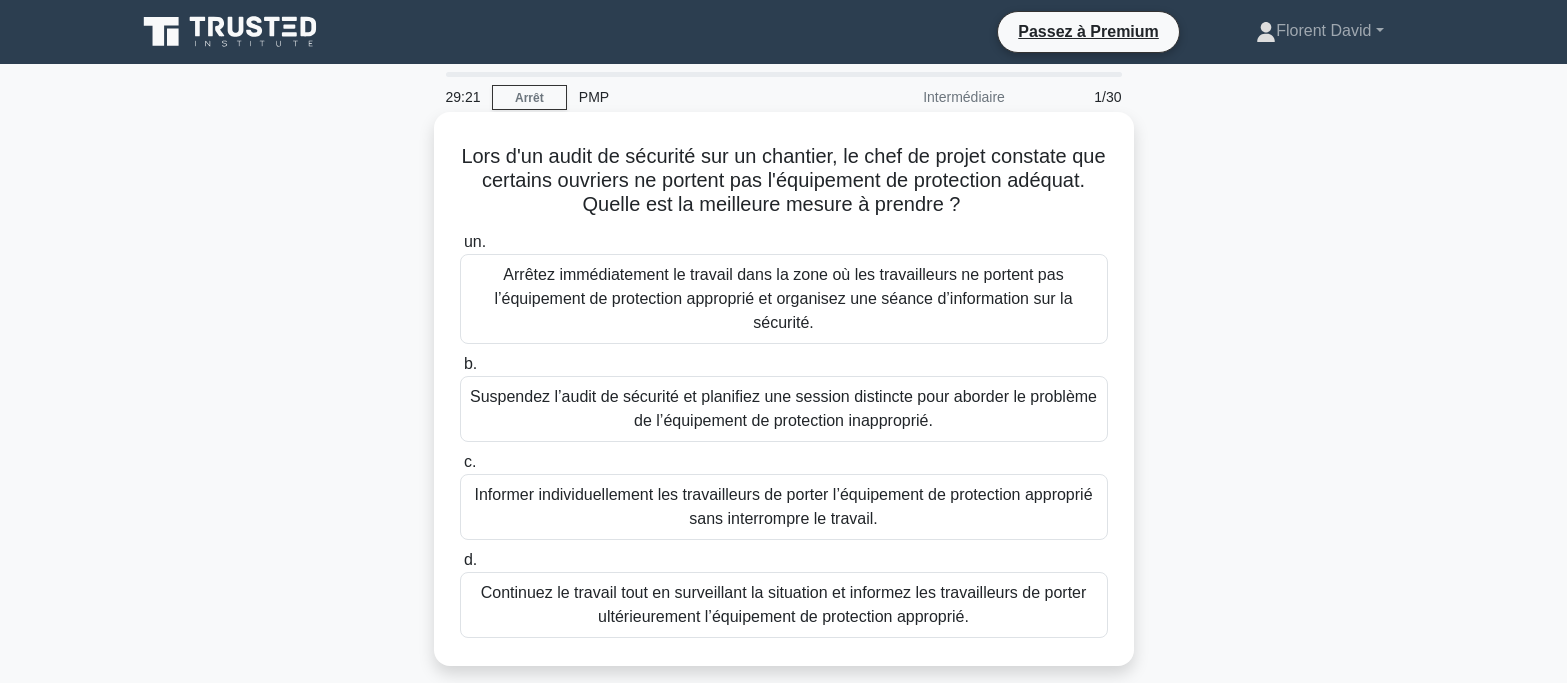 click on "Informer individuellement les travailleurs de porter l’équipement de protection approprié sans interrompre le travail." at bounding box center (783, 506) 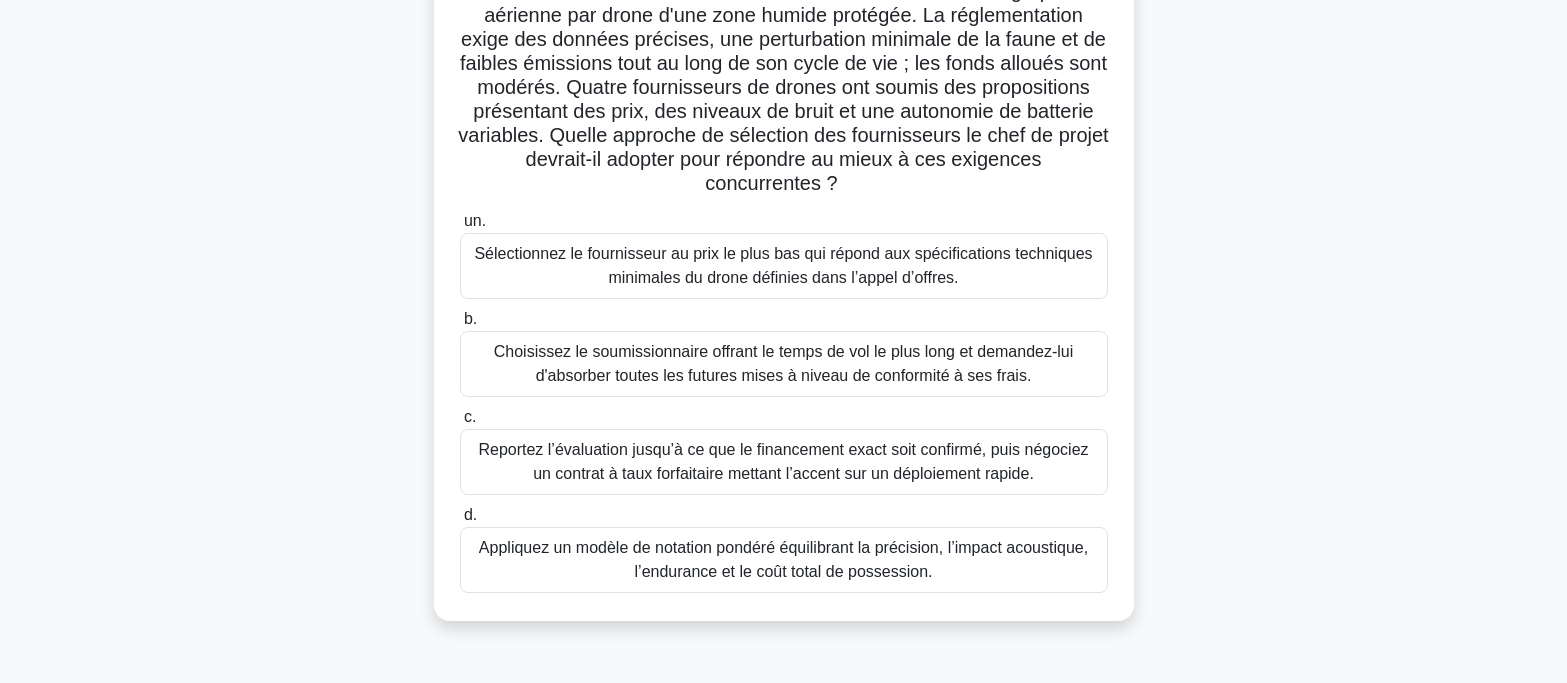 scroll, scrollTop: 200, scrollLeft: 0, axis: vertical 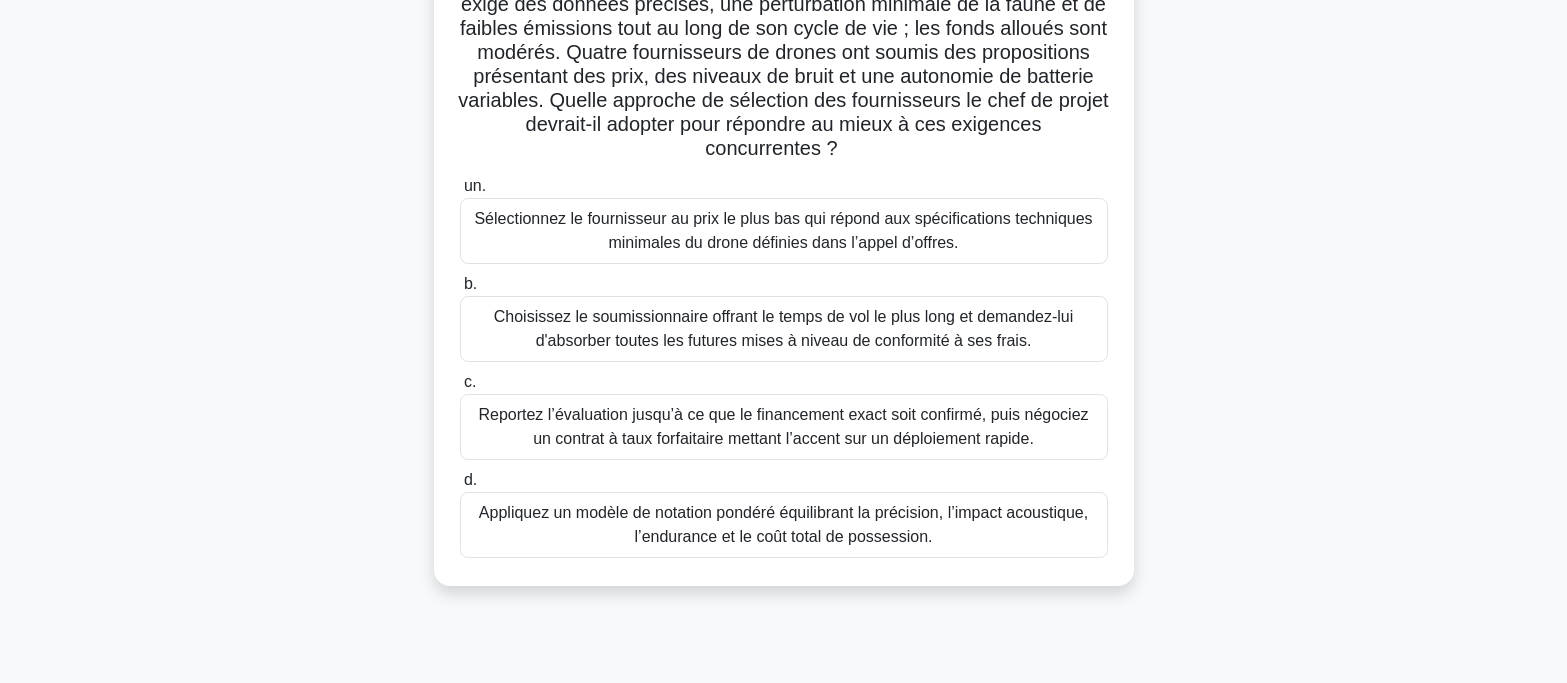 click on "Sélectionnez le fournisseur au prix le plus bas qui répond aux spécifications techniques minimales du drone définies dans l’appel d’offres." at bounding box center (783, 230) 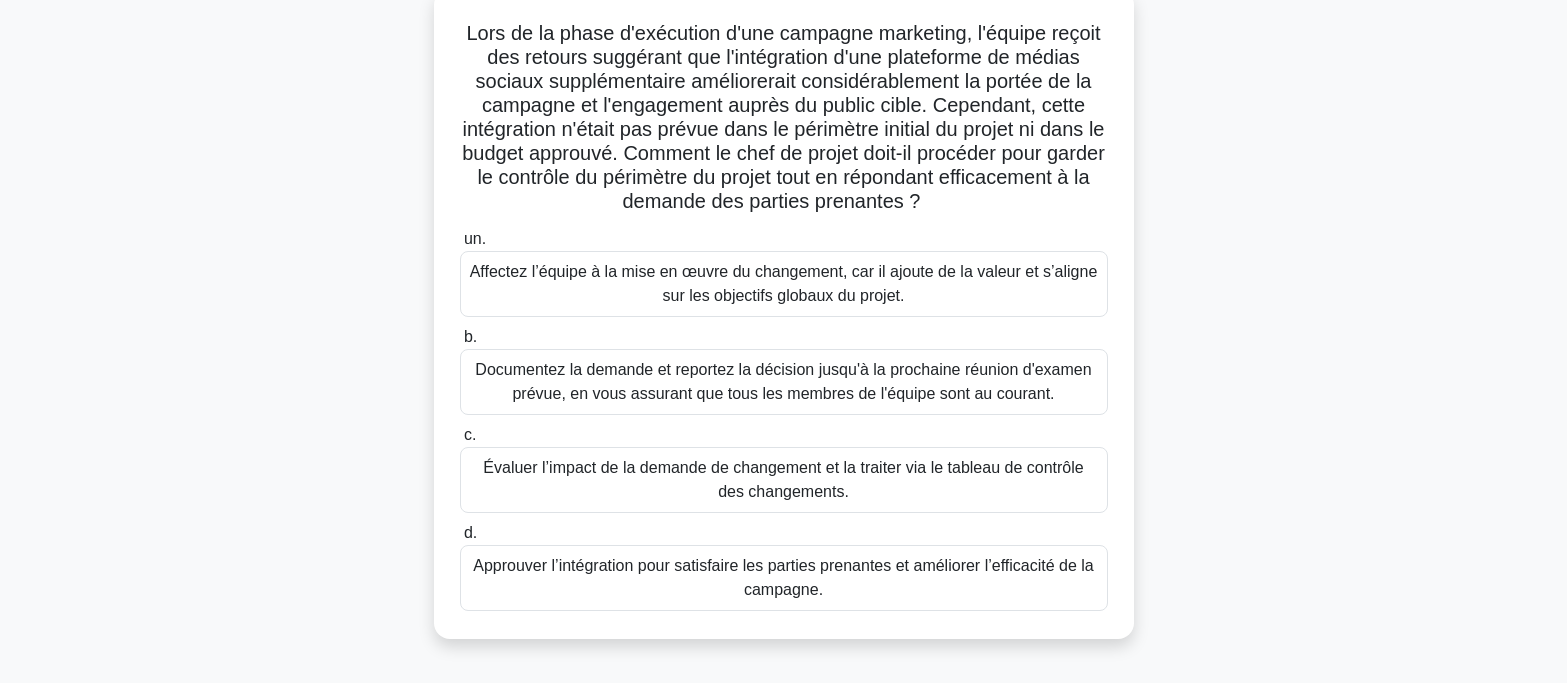 scroll, scrollTop: 200, scrollLeft: 0, axis: vertical 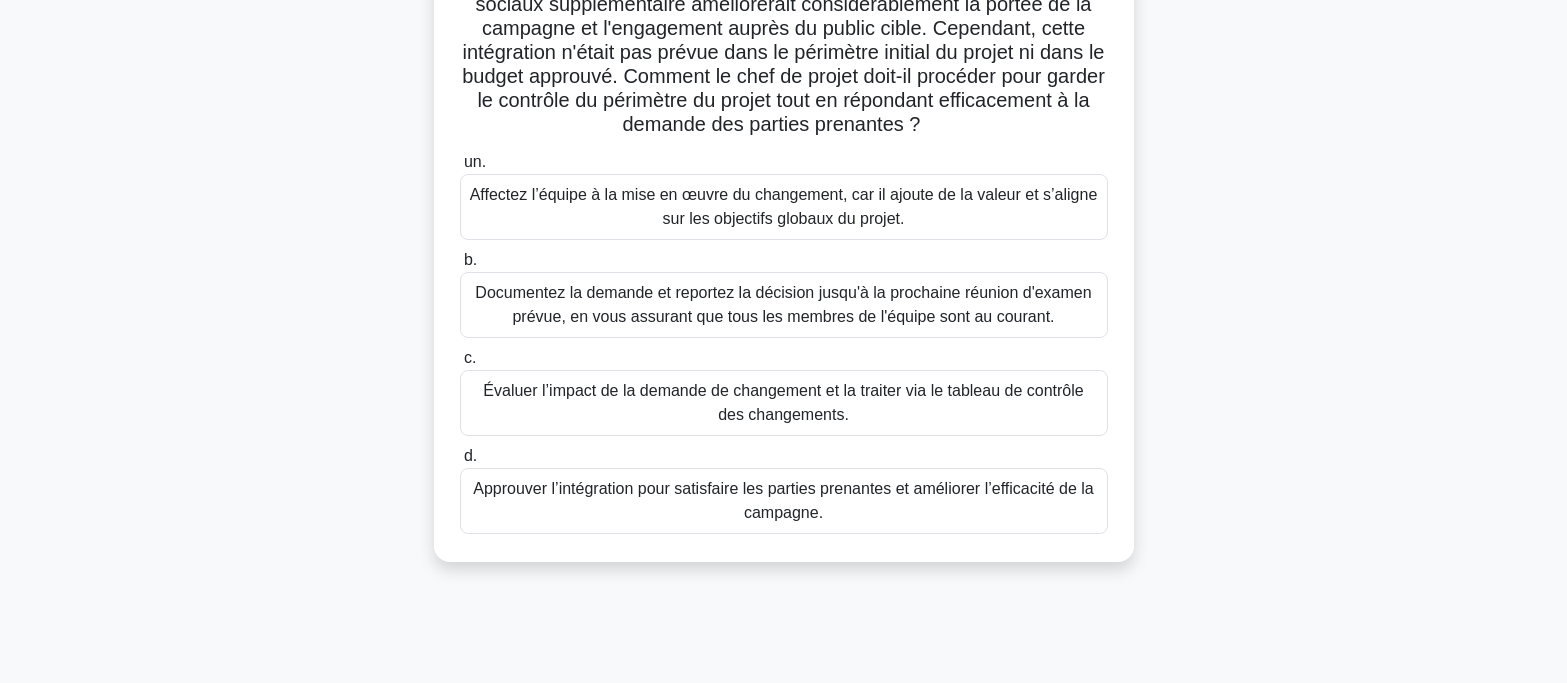 click on "Documentez la demande et reportez la décision jusqu'à la prochaine réunion d'examen prévue, en vous assurant que tous les membres de l'équipe sont au courant." at bounding box center [783, 304] 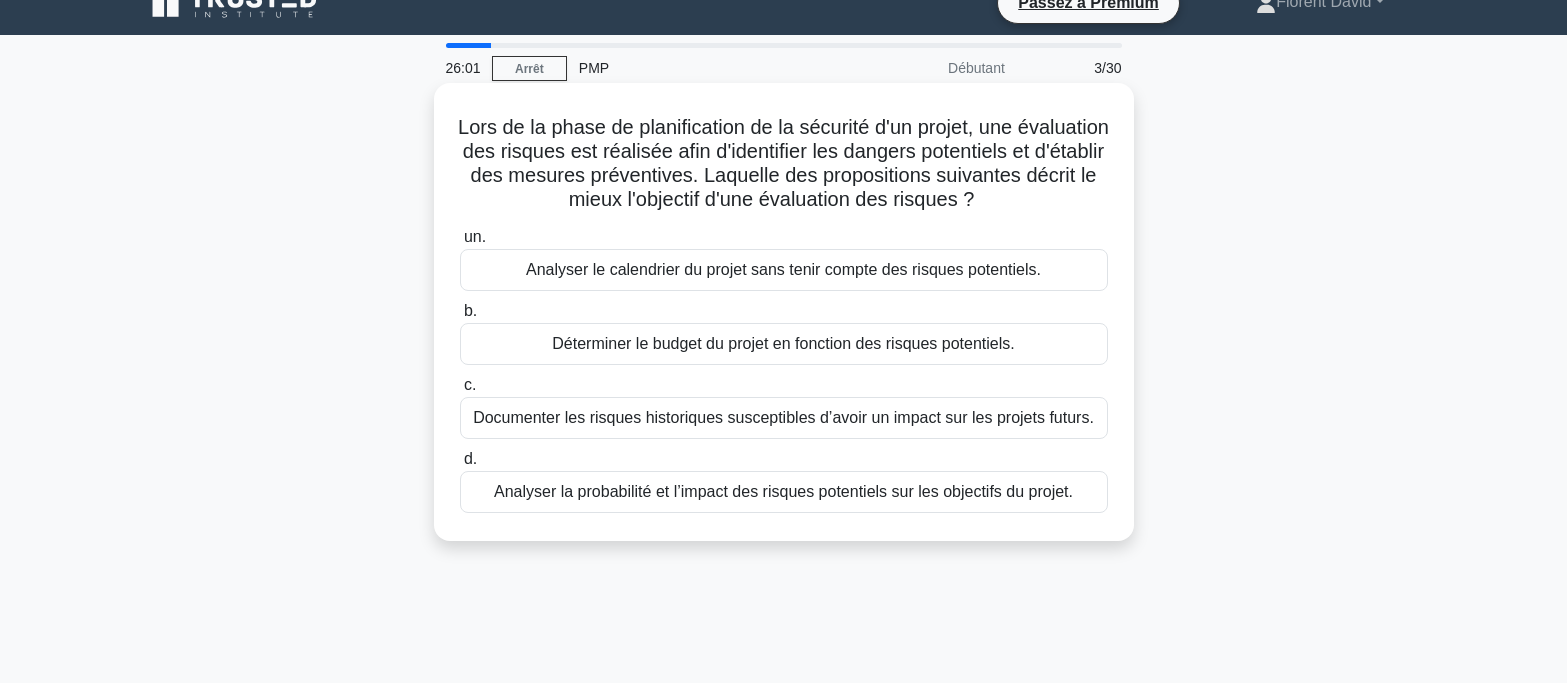 scroll, scrollTop: 0, scrollLeft: 0, axis: both 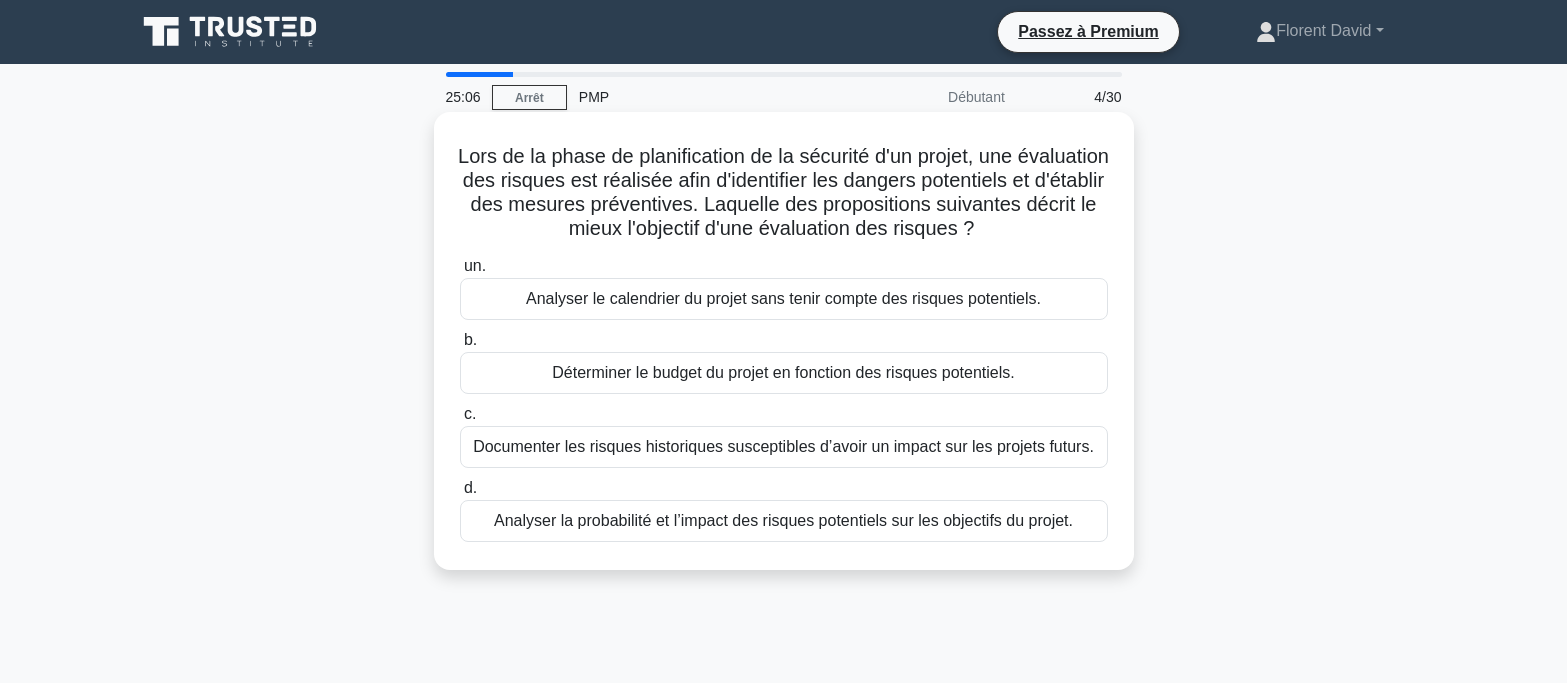 click on "Analyser la probabilité et l’impact des risques potentiels sur les objectifs du projet." at bounding box center [783, 520] 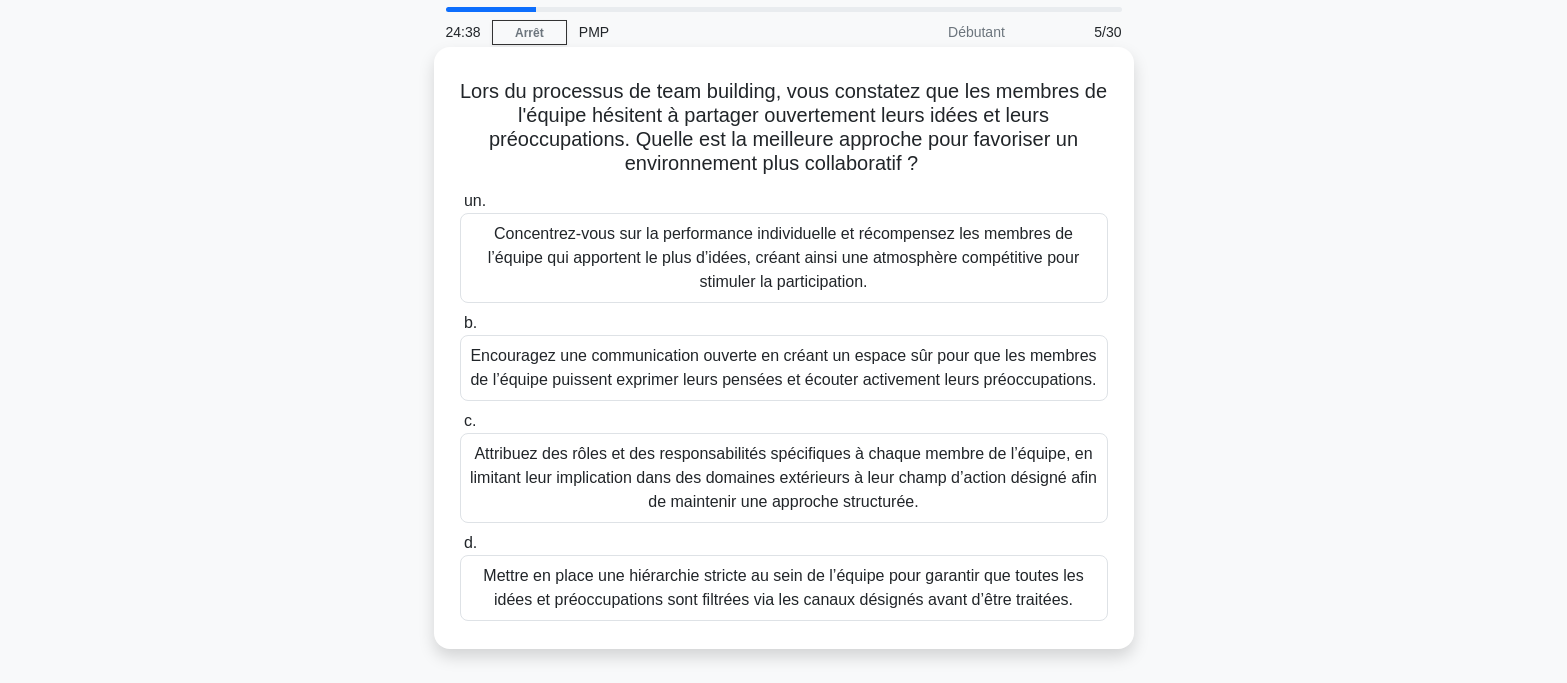 scroll, scrollTop: 100, scrollLeft: 0, axis: vertical 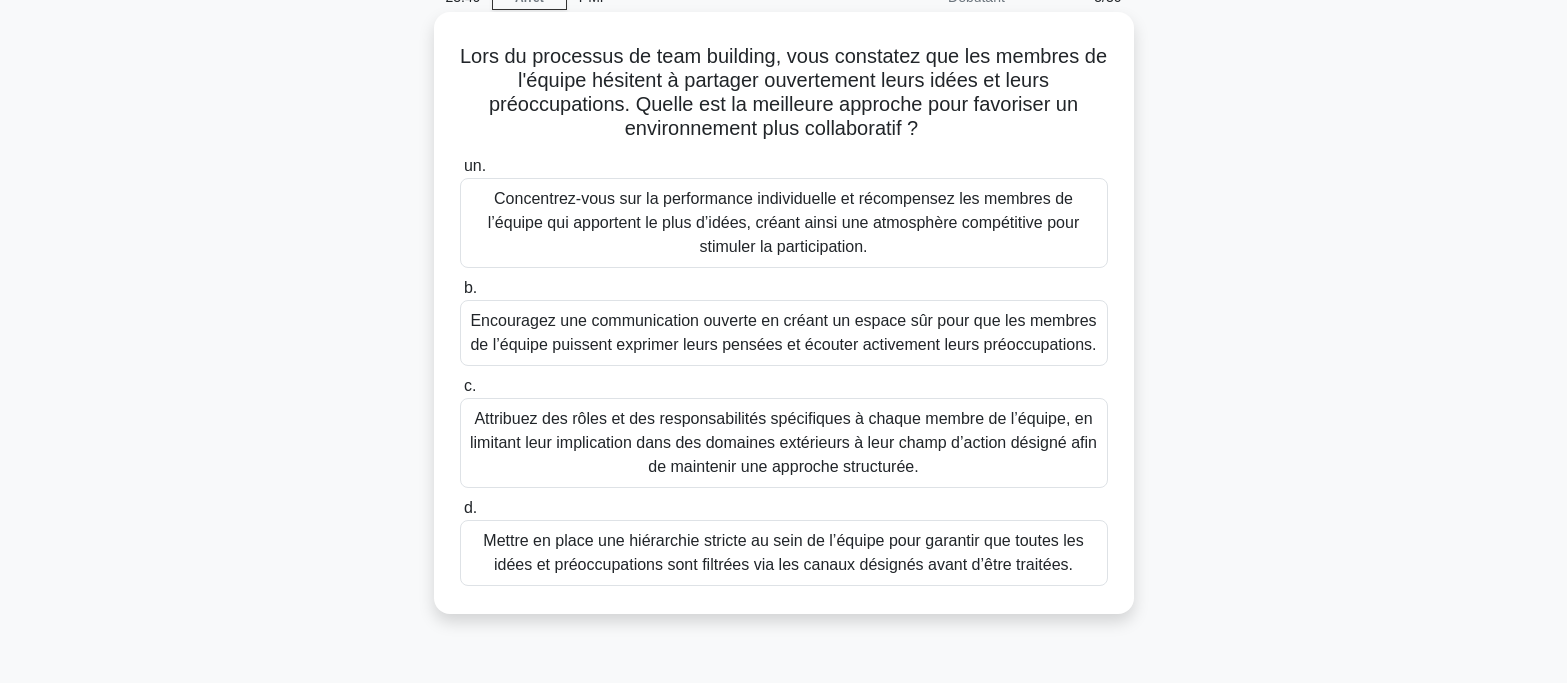 click on "Encouragez une communication ouverte en créant un espace sûr pour que les membres de l’équipe puissent exprimer leurs pensées et écouter activement leurs préoccupations." at bounding box center (783, 332) 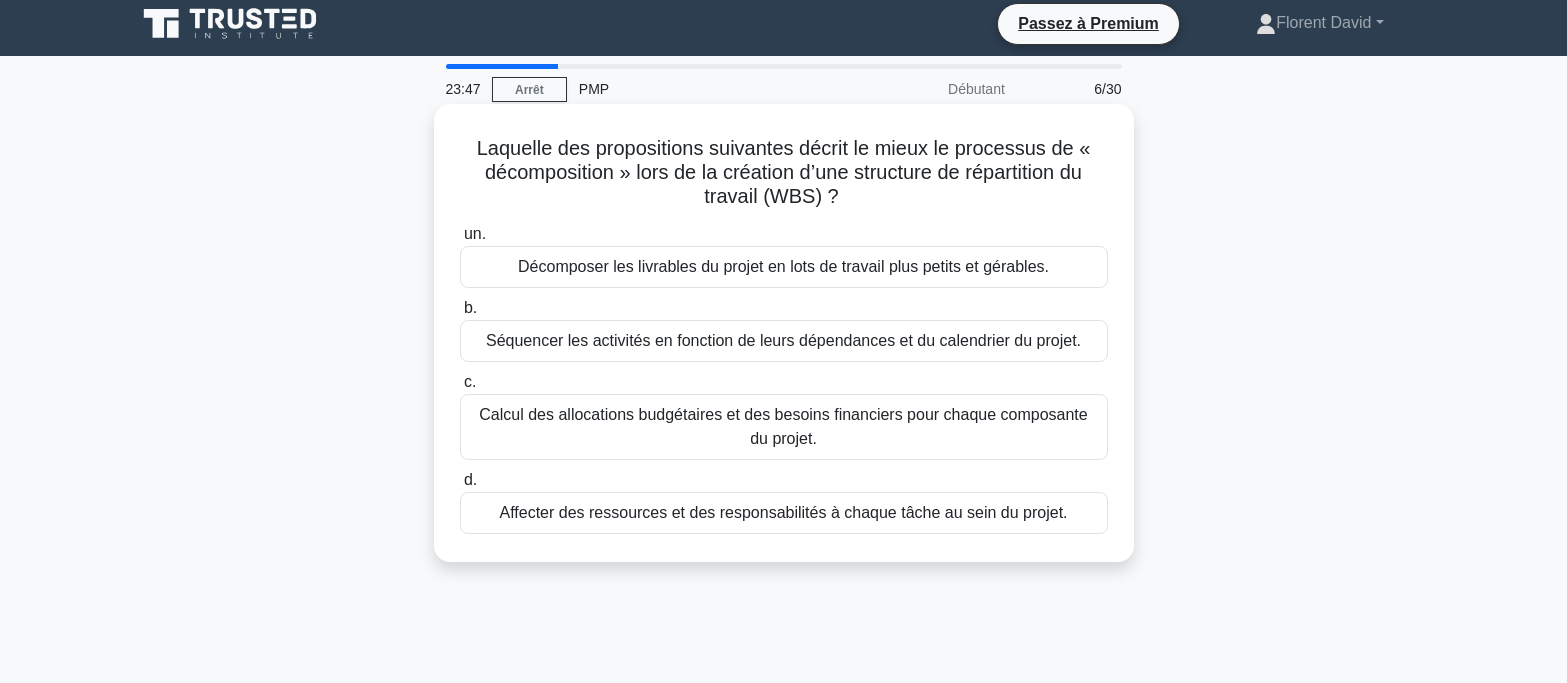 scroll, scrollTop: 0, scrollLeft: 0, axis: both 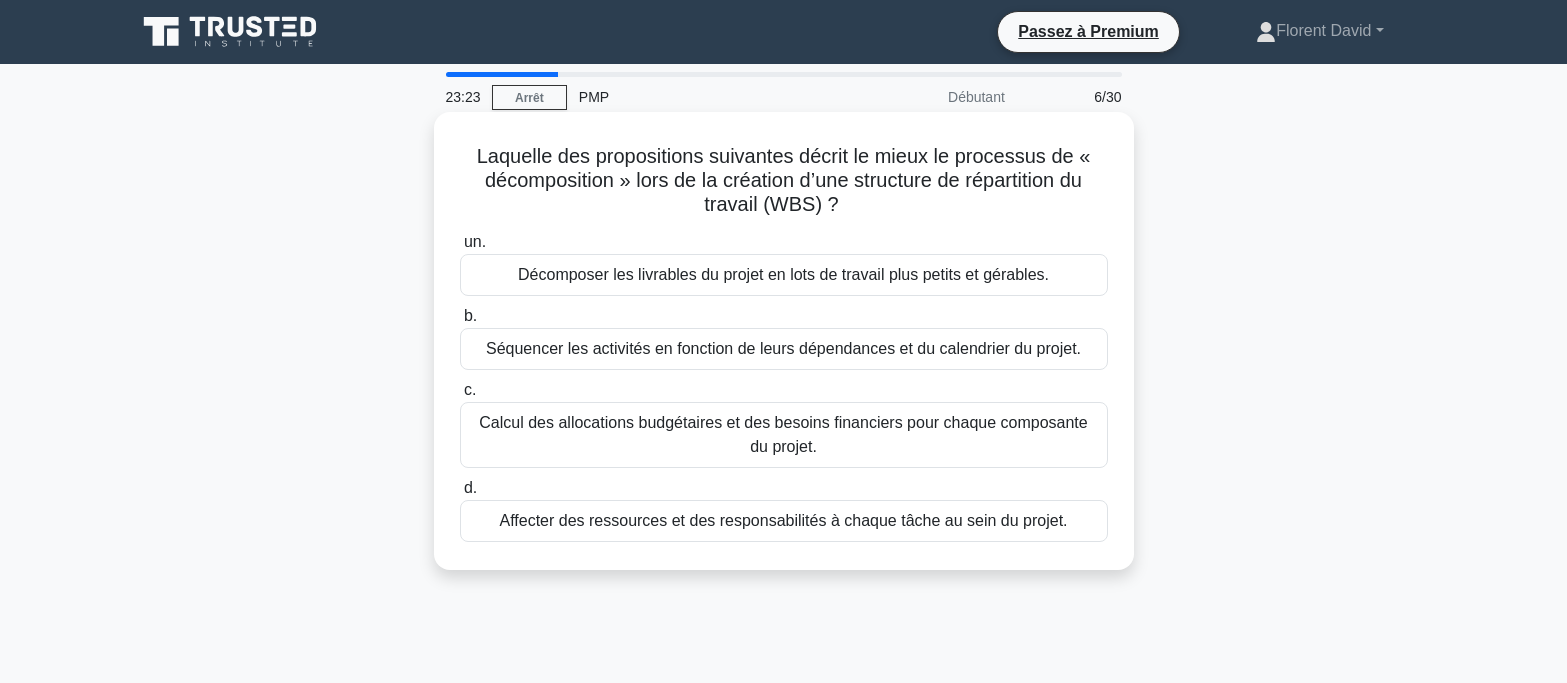 click on "Décomposer les livrables du projet en lots de travail plus petits et gérables." at bounding box center [783, 274] 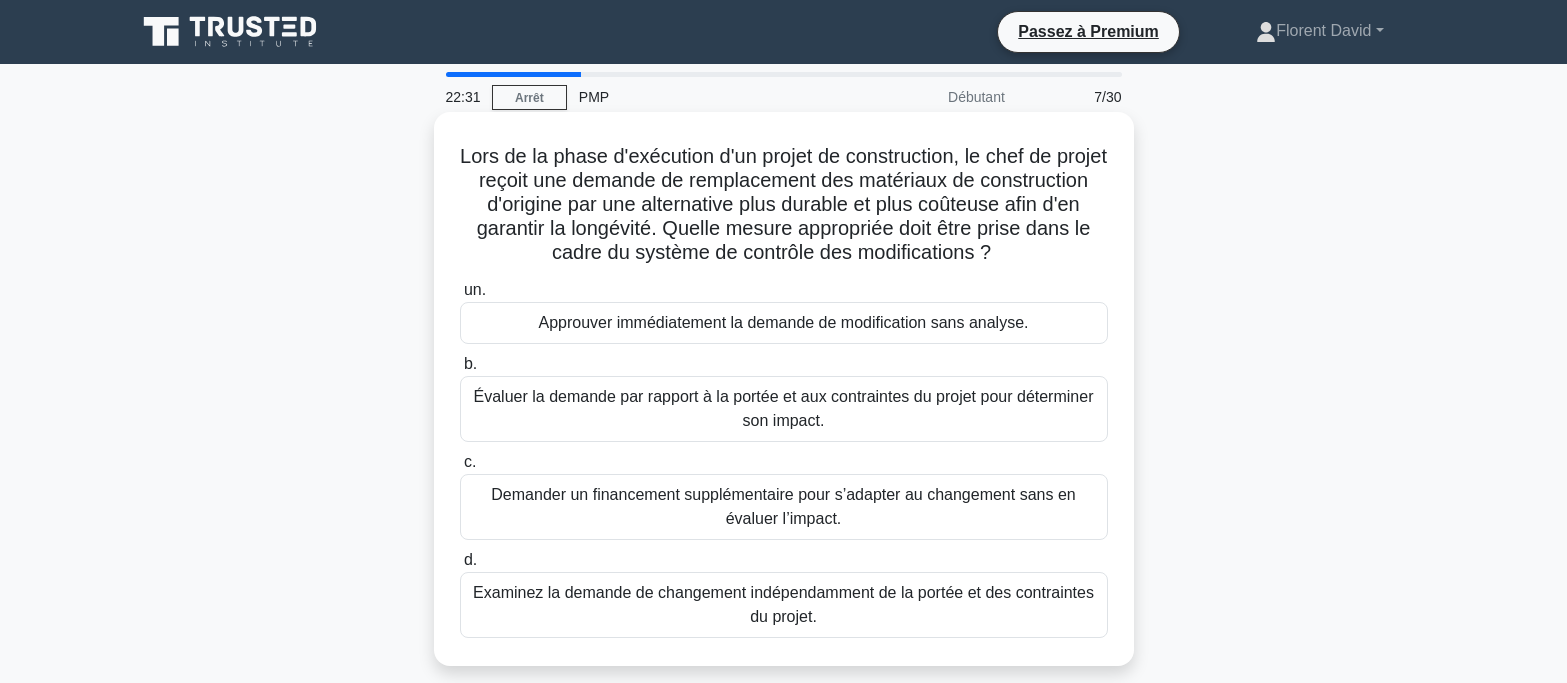 click on "Évaluer la demande par rapport à la portée et aux contraintes du projet pour déterminer son impact." at bounding box center [784, 409] 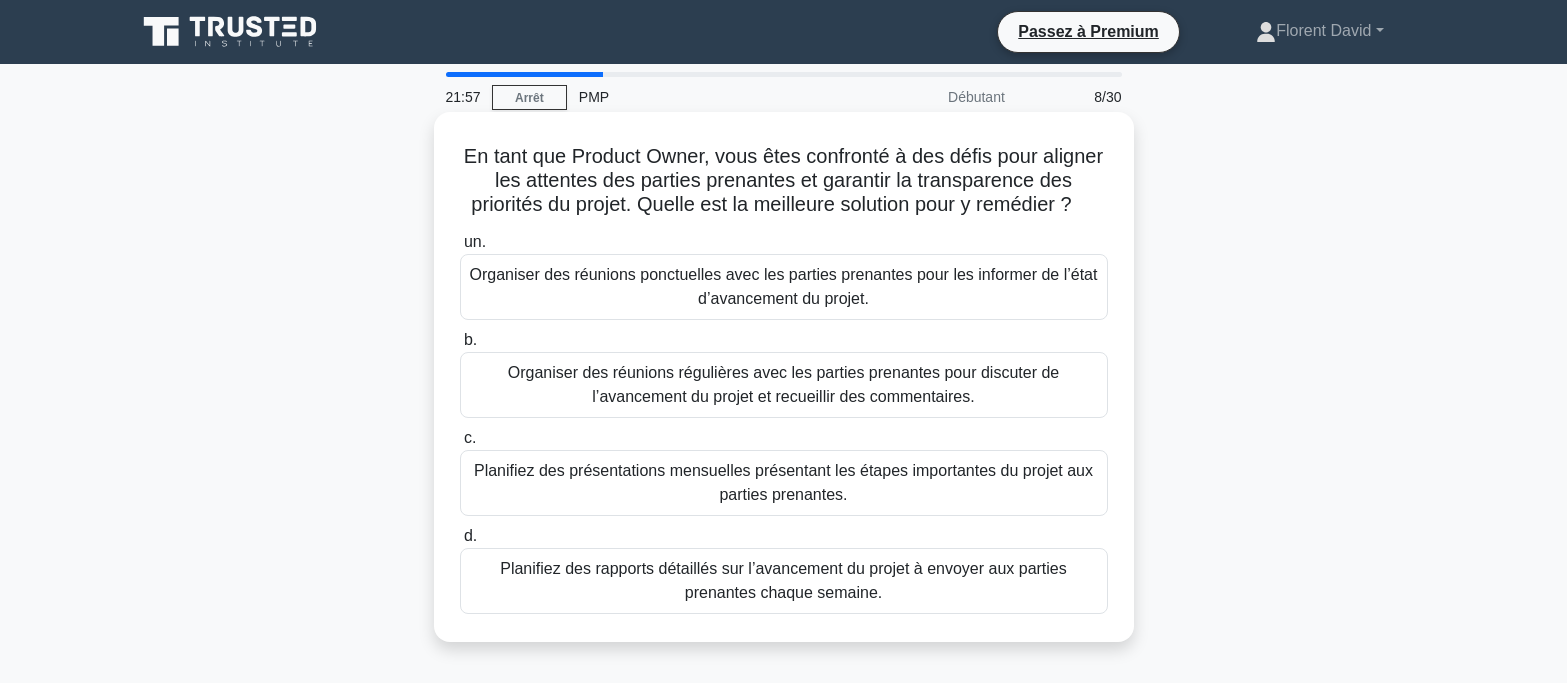 click on "Organiser des réunions régulières avec les parties prenantes pour discuter de l’avancement du projet et recueillir des commentaires." at bounding box center [783, 384] 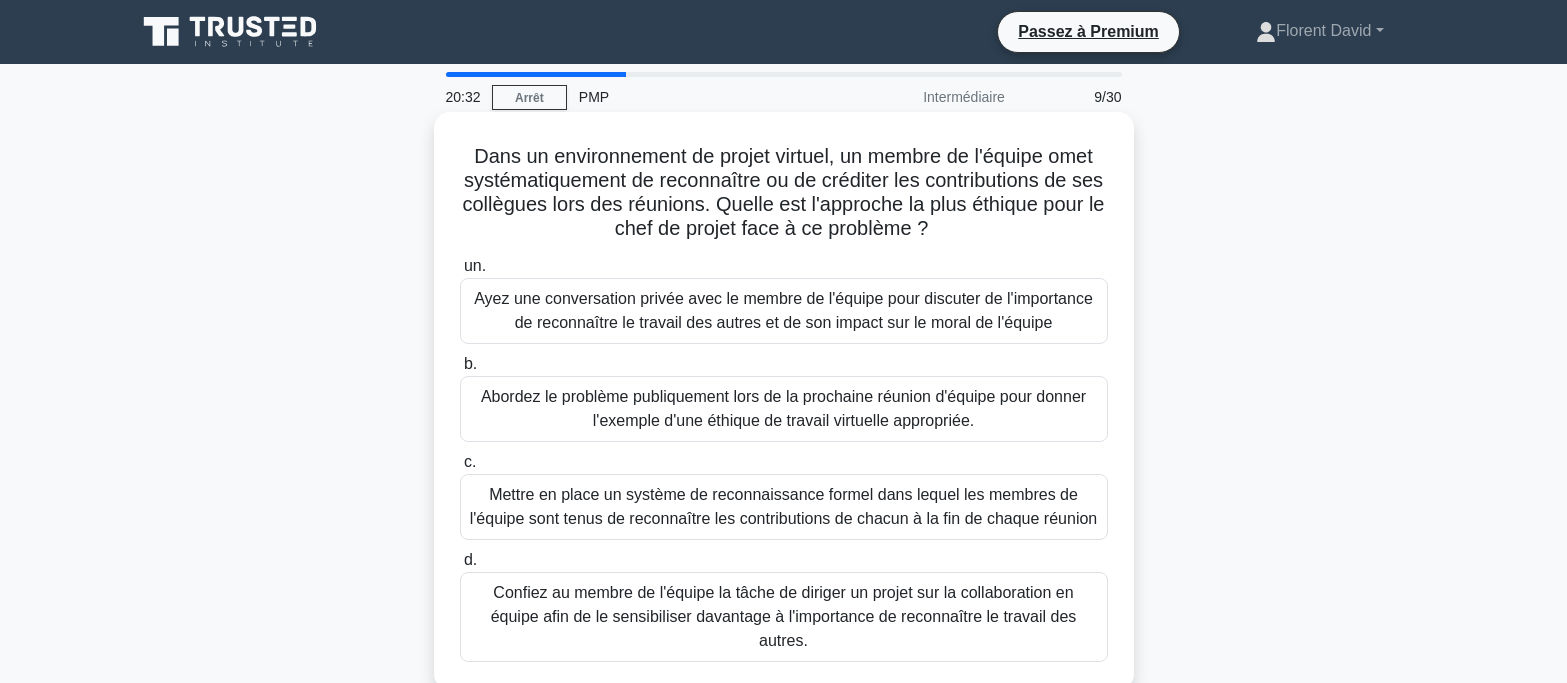 click on "Ayez une conversation privée avec le membre de l'équipe pour discuter de l'importance de reconnaître le travail des autres et de son impact sur le moral de l'équipe" at bounding box center [783, 310] 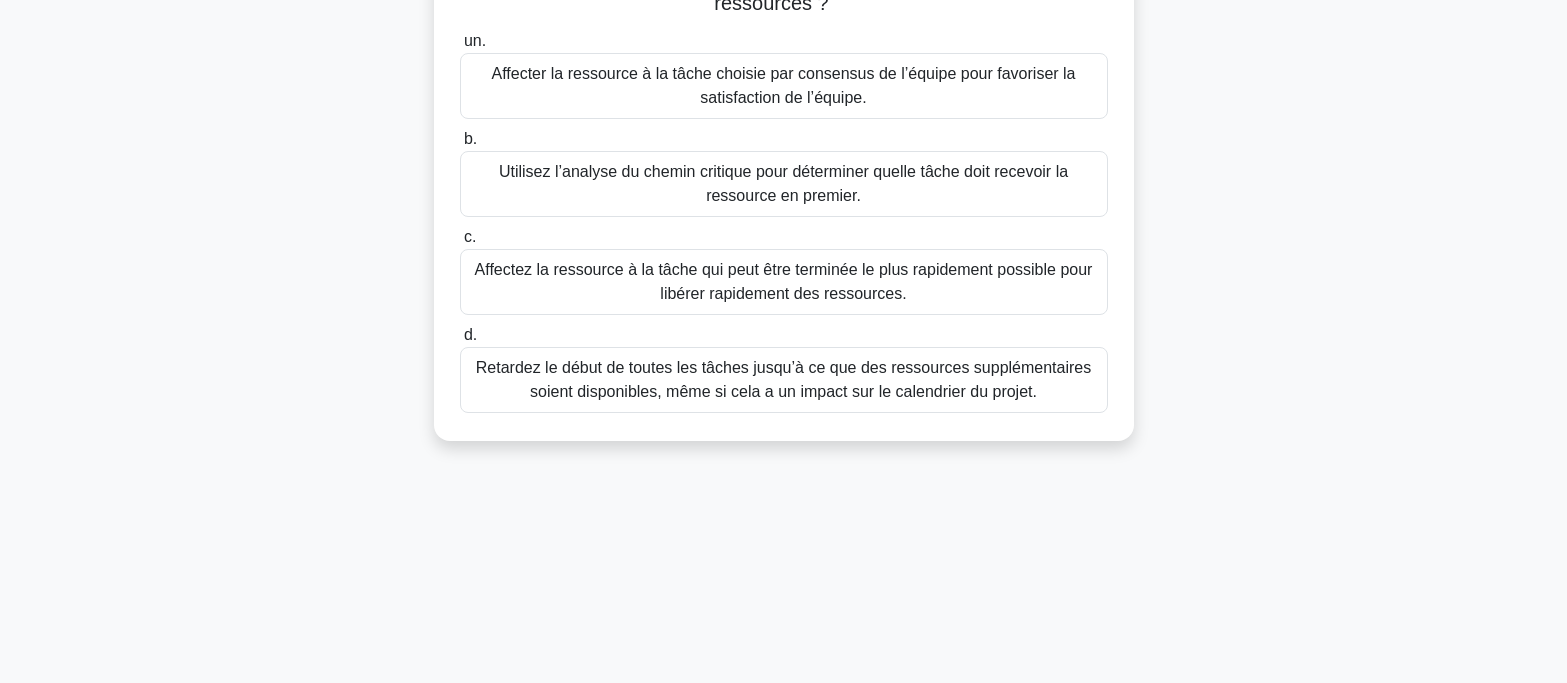 scroll, scrollTop: 300, scrollLeft: 0, axis: vertical 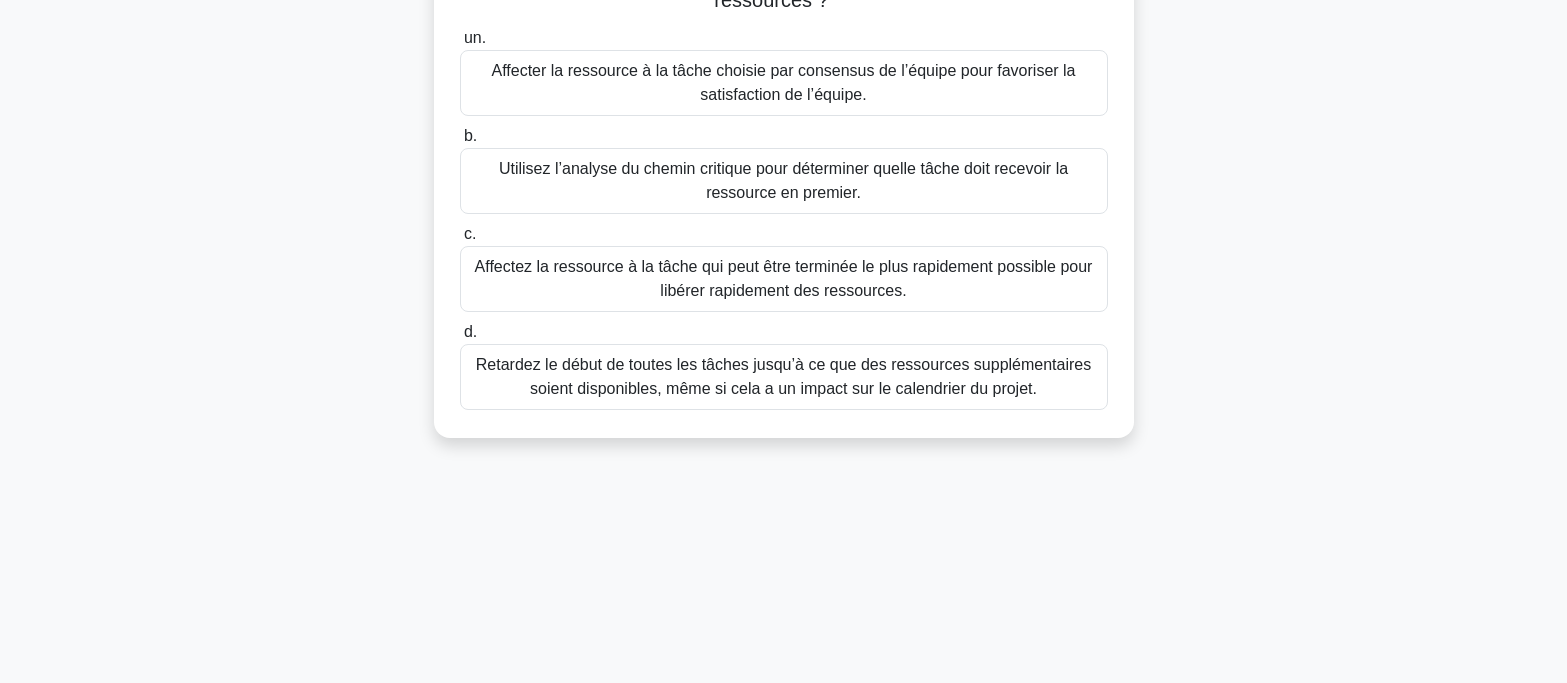 click on "Affectez la ressource à la tâche qui peut être terminée le plus rapidement possible pour libérer rapidement des ressources." at bounding box center [784, 278] 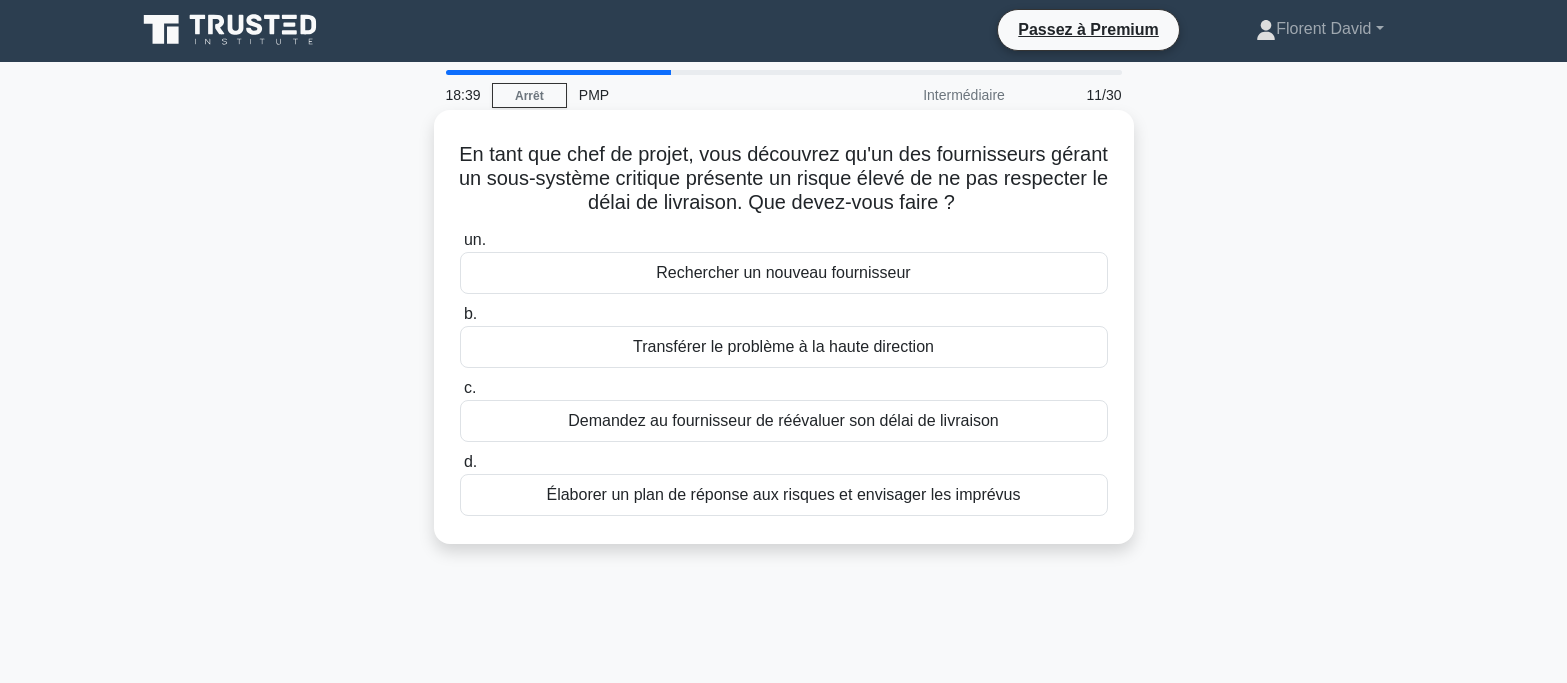 scroll, scrollTop: 0, scrollLeft: 0, axis: both 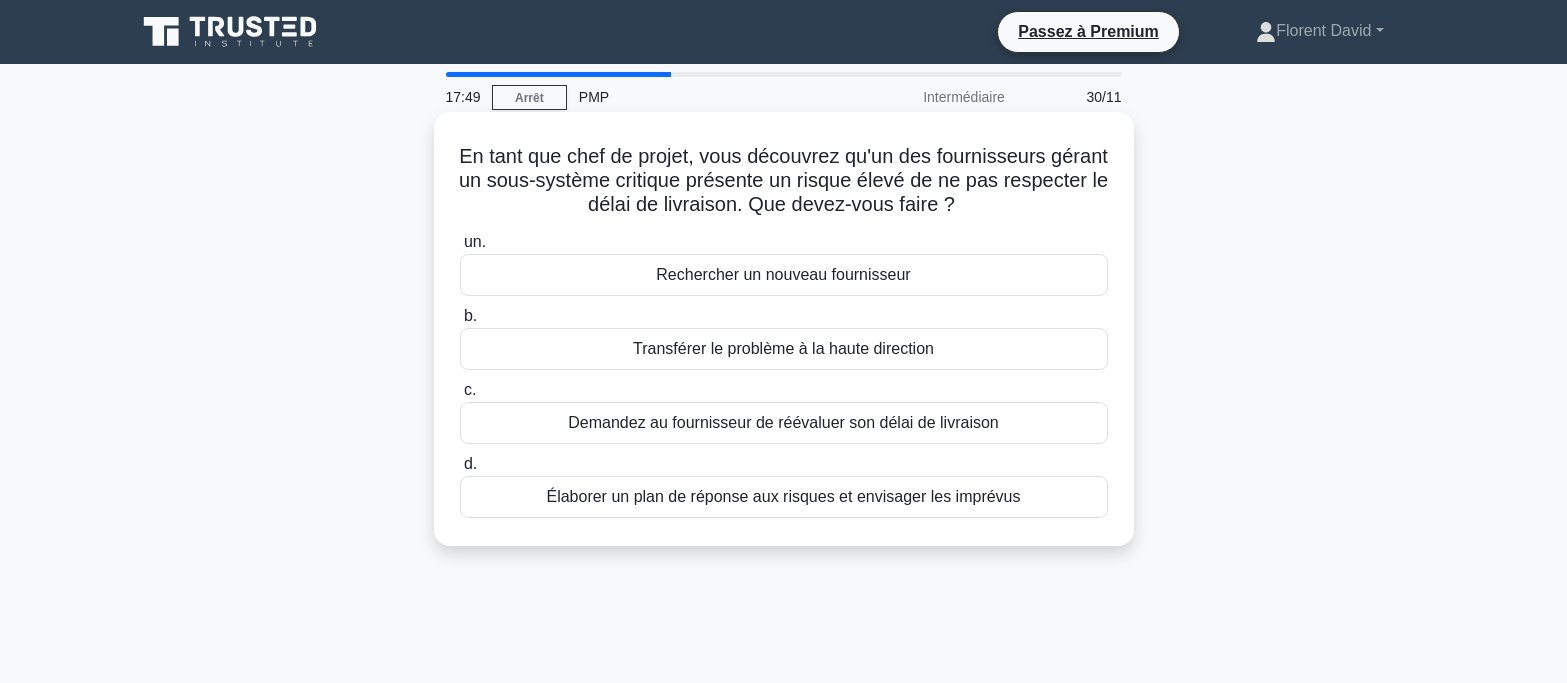click on "Demandez au fournisseur de réévaluer son délai de livraison" at bounding box center (783, 422) 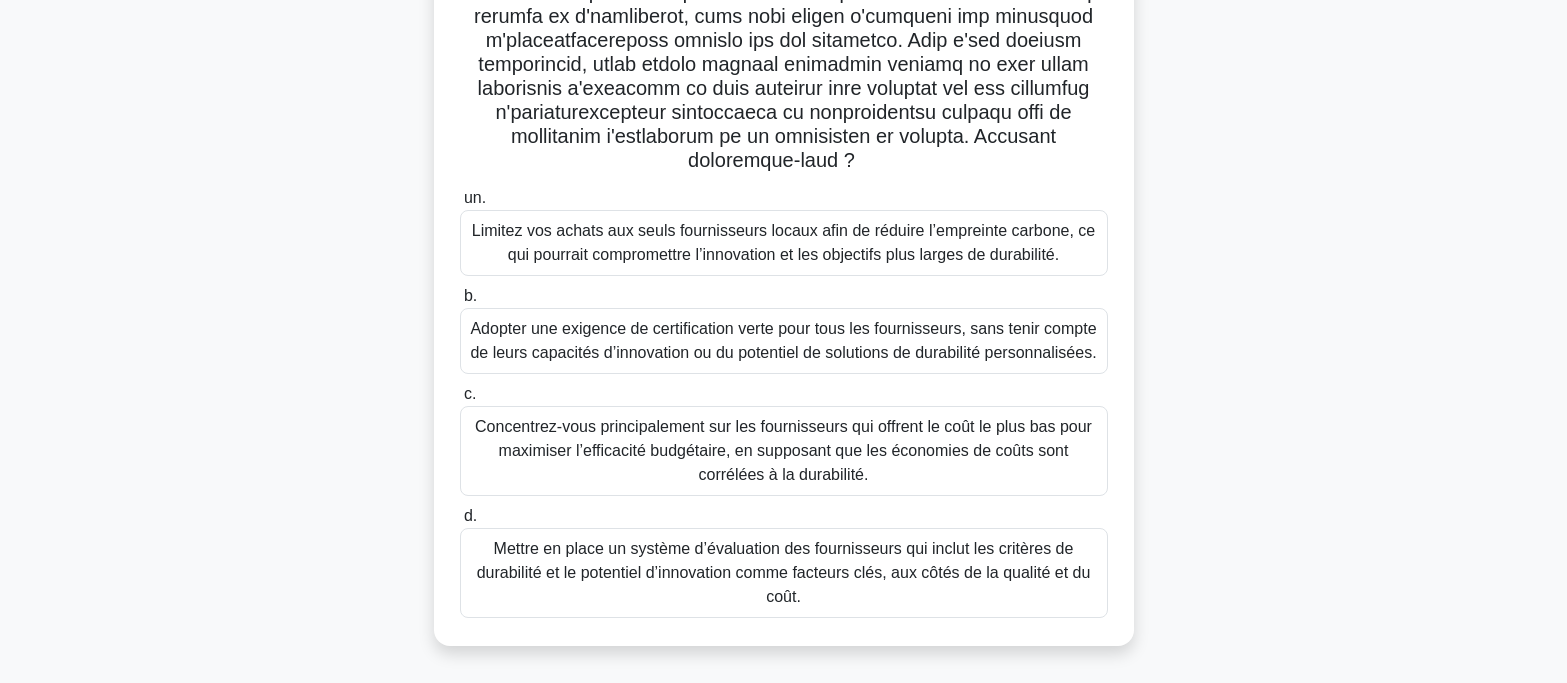 scroll, scrollTop: 429, scrollLeft: 0, axis: vertical 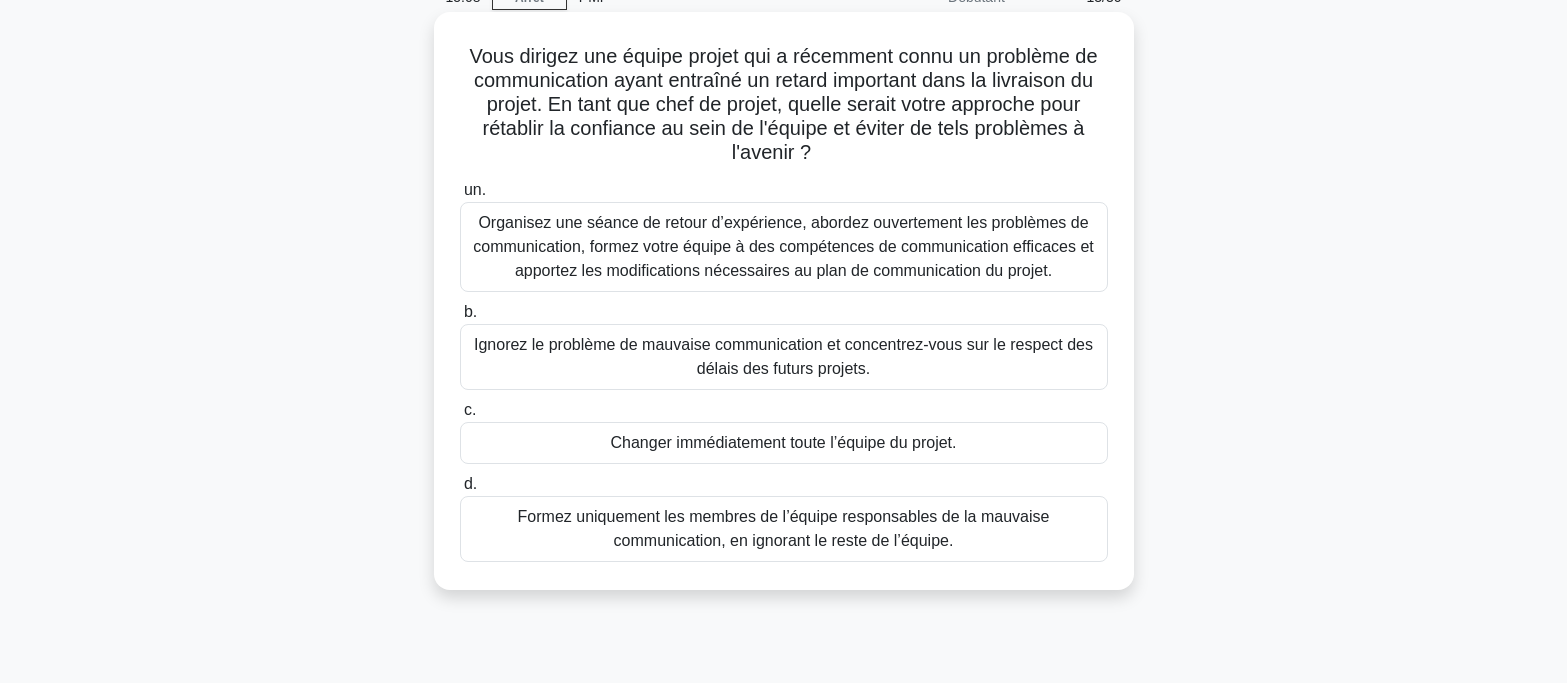 click on "Organisez une séance de retour d’expérience, abordez ouvertement les problèmes de communication, formez votre équipe à des compétences de communication efficaces et apportez les modifications nécessaires au plan de communication du projet." at bounding box center [784, 247] 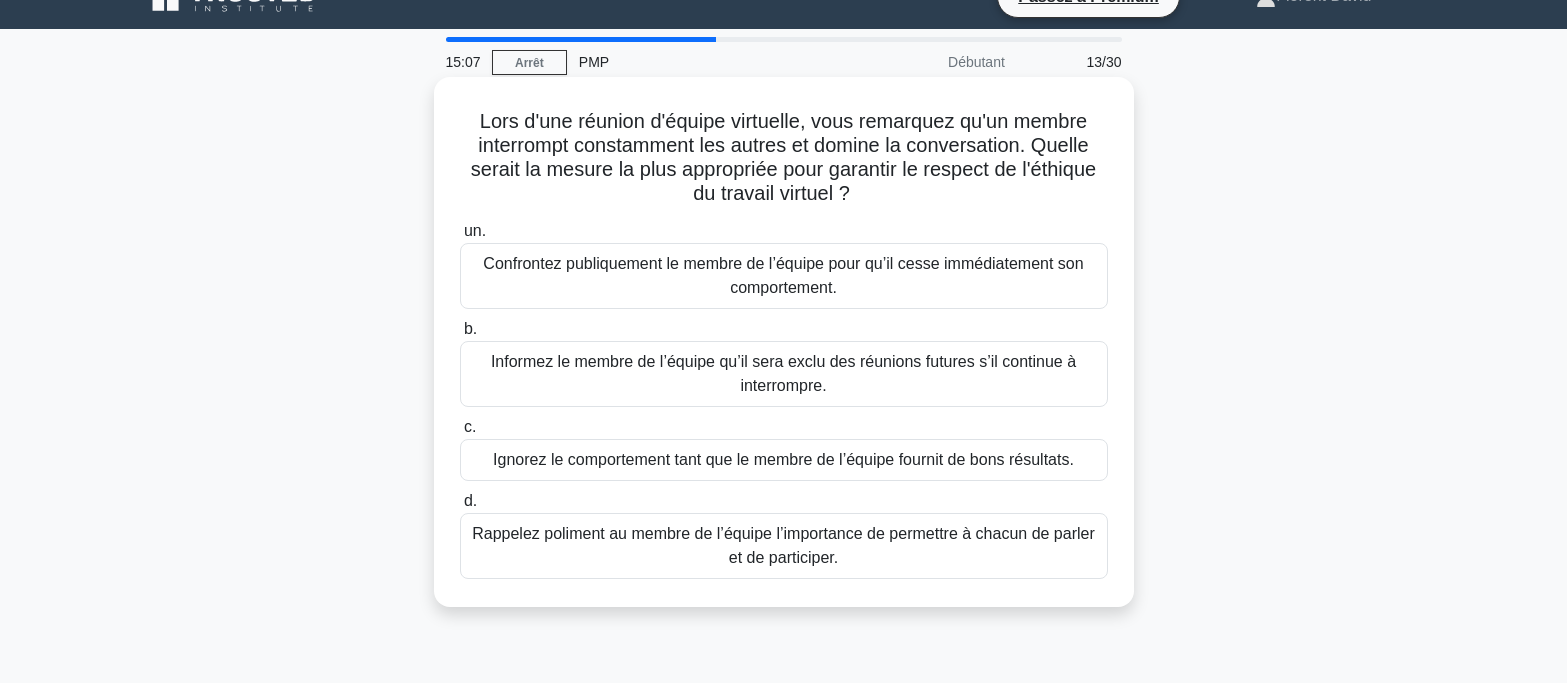 scroll, scrollTop: 0, scrollLeft: 0, axis: both 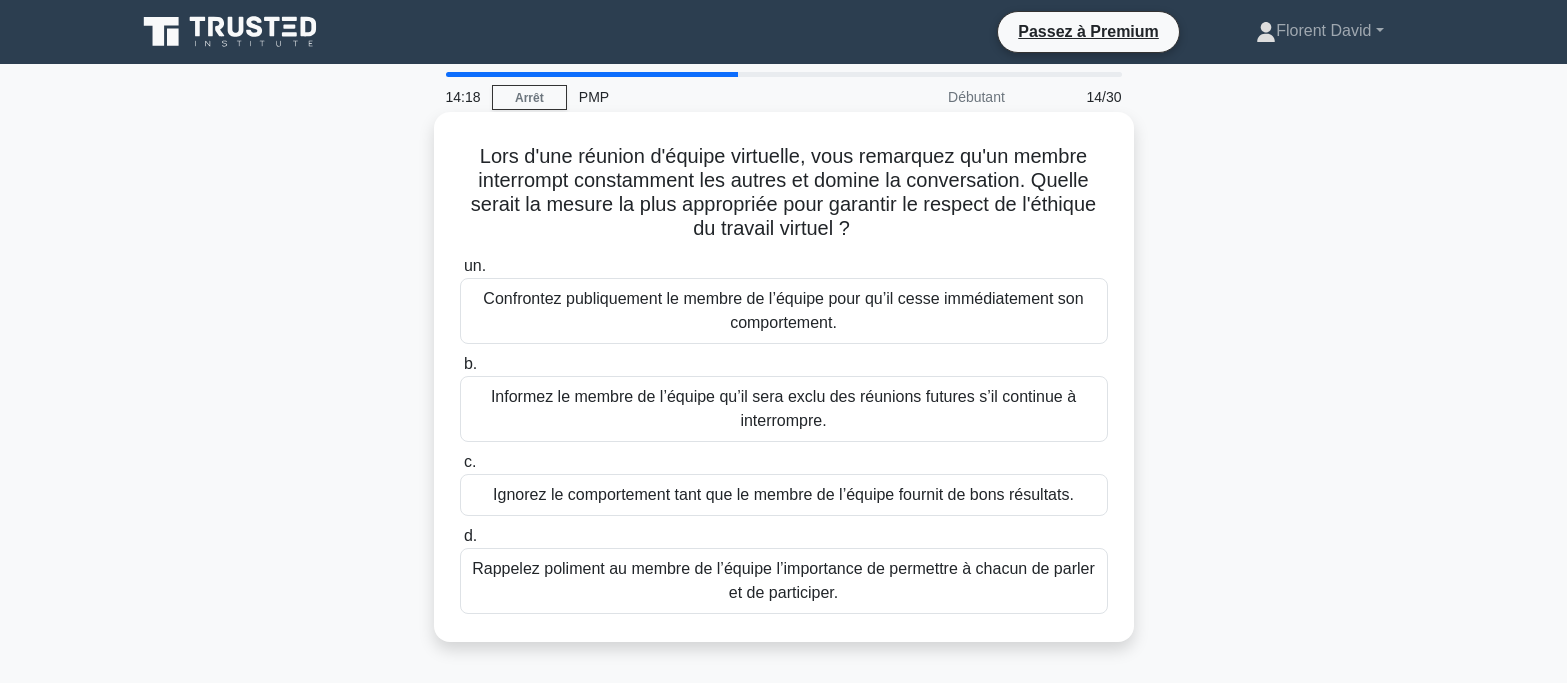 click on "Rappelez poliment au membre de l’équipe l’importance de permettre à chacun de parler et de participer." at bounding box center [783, 580] 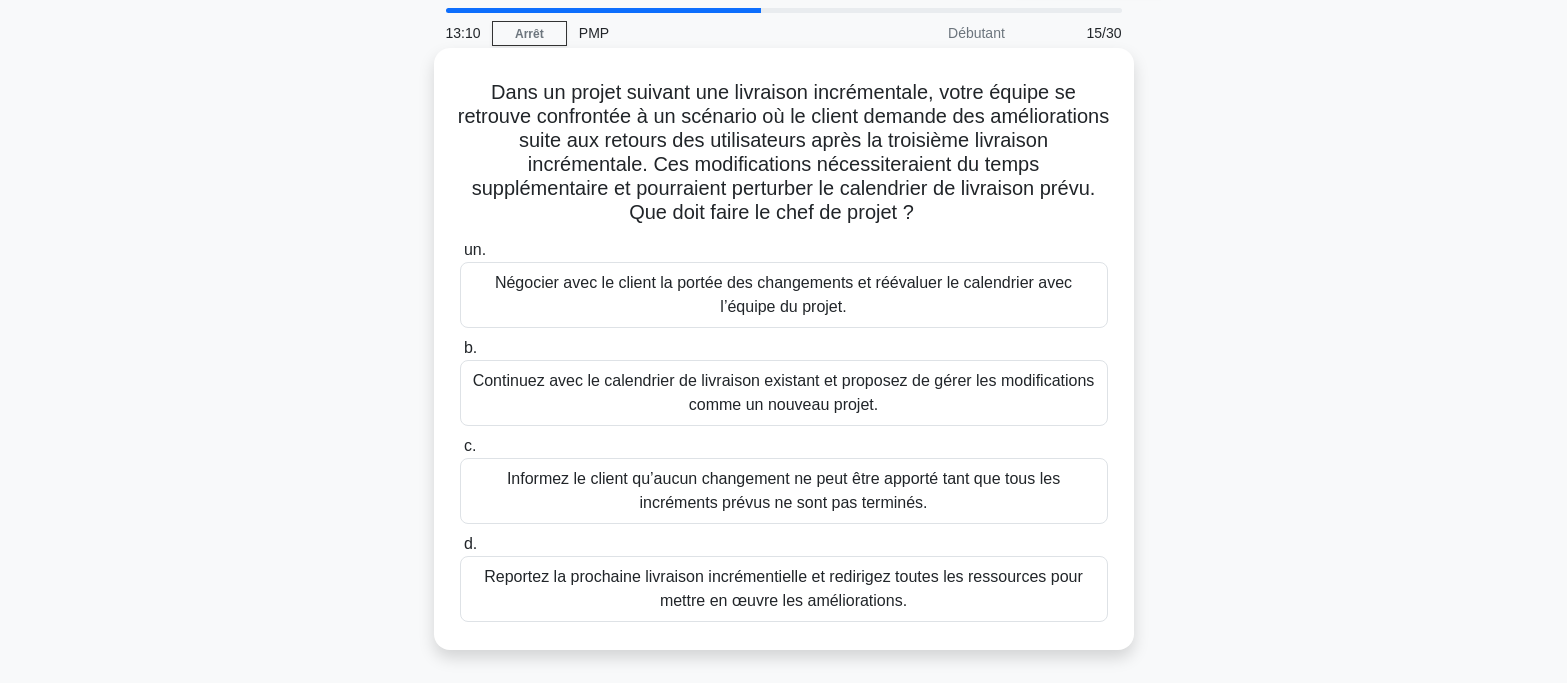scroll, scrollTop: 100, scrollLeft: 0, axis: vertical 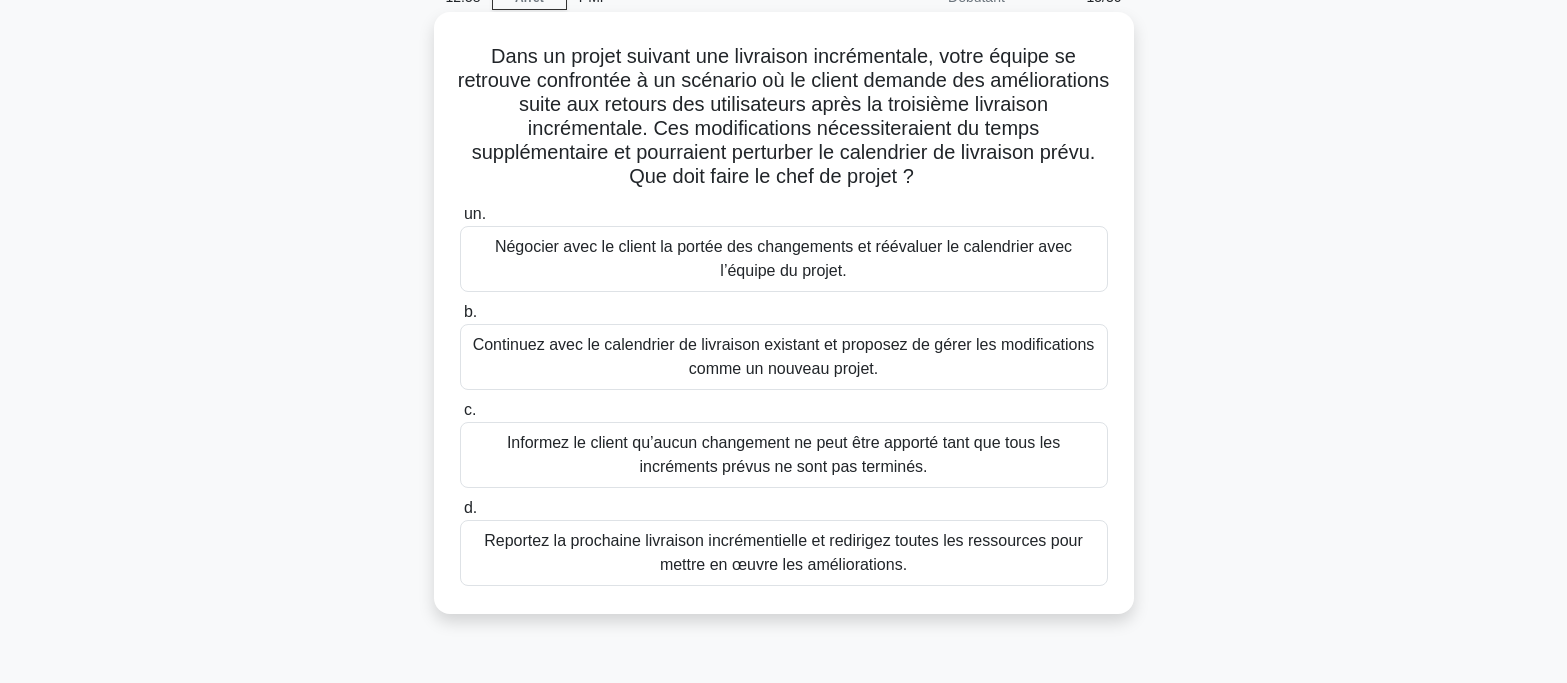 click on "Reportez la prochaine livraison incrémentielle et redirigez toutes les ressources pour mettre en œuvre les améliorations." at bounding box center (783, 552) 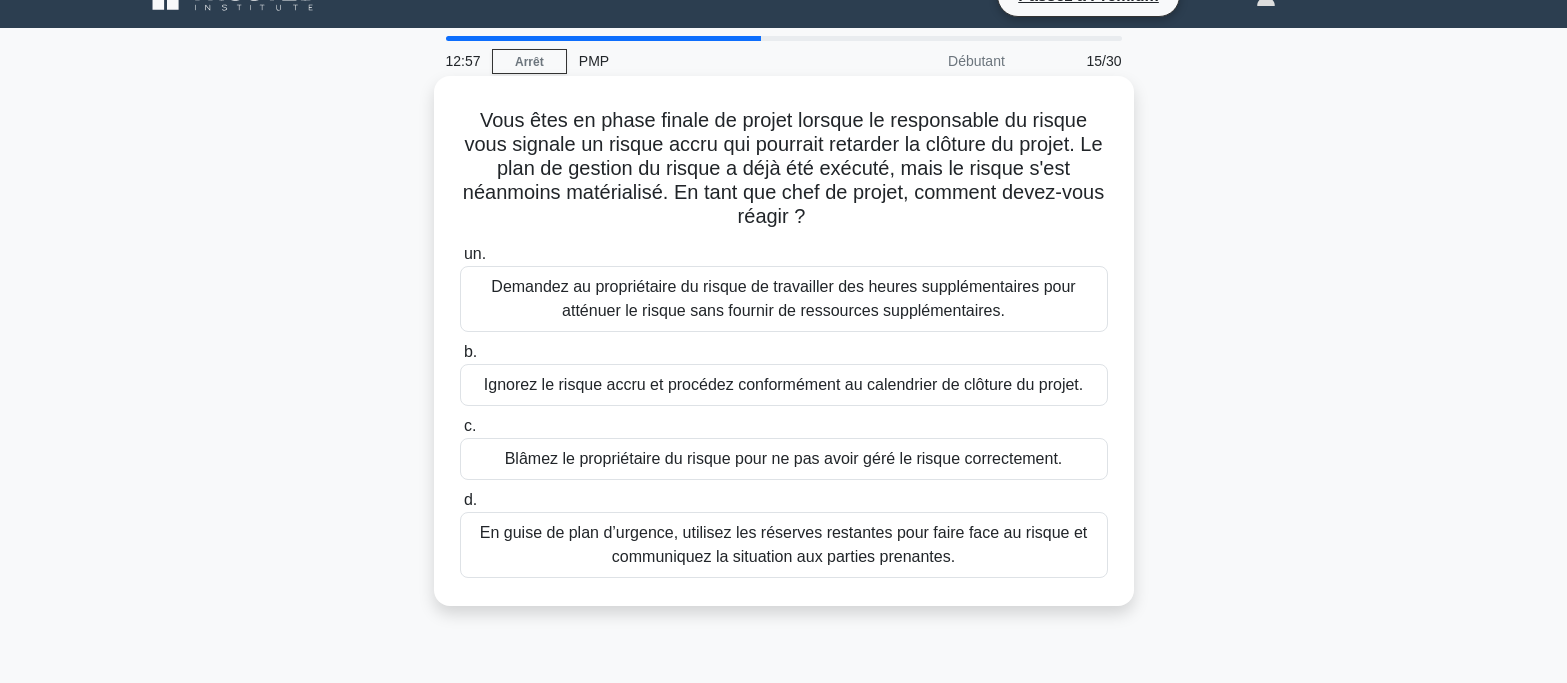scroll, scrollTop: 0, scrollLeft: 0, axis: both 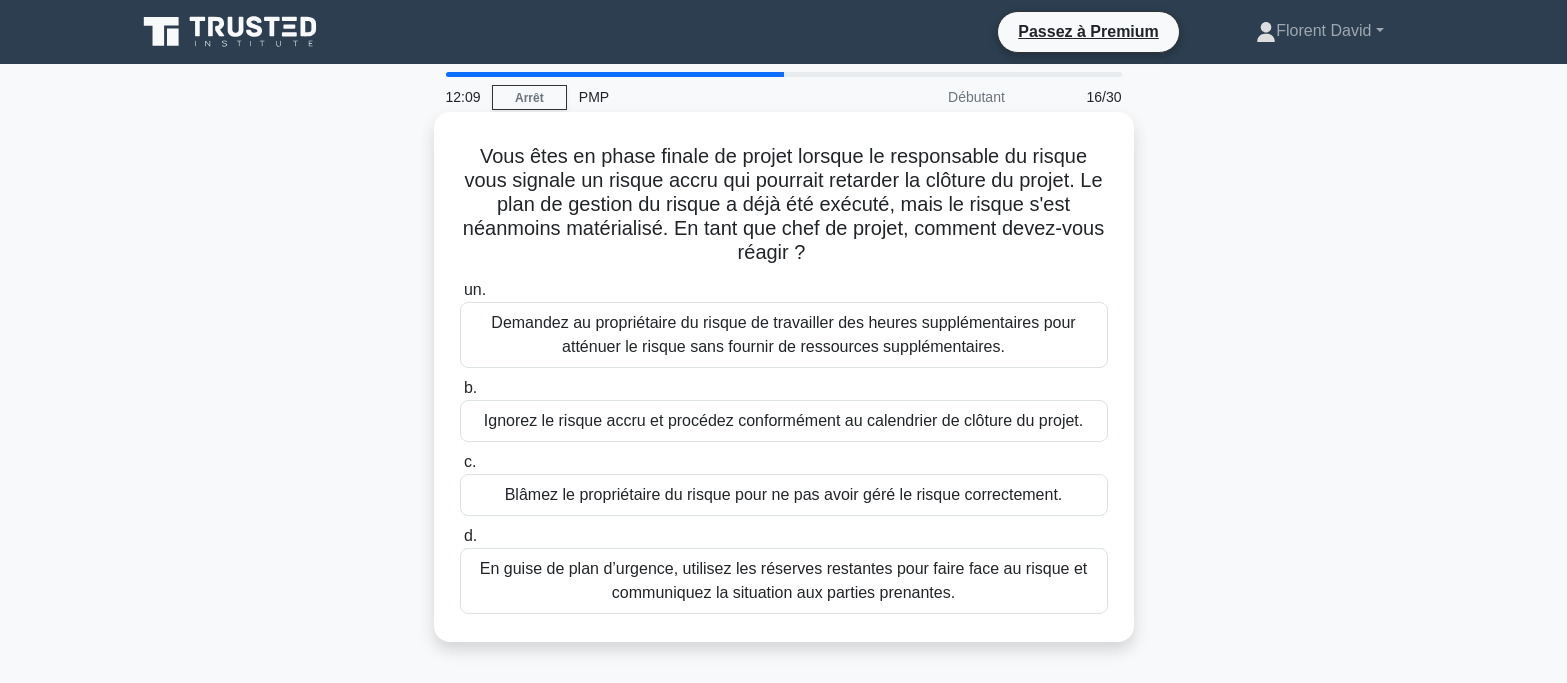 click on "En guise de plan d’urgence, utilisez les réserves restantes pour faire face au risque et communiquez la situation aux parties prenantes." at bounding box center (783, 580) 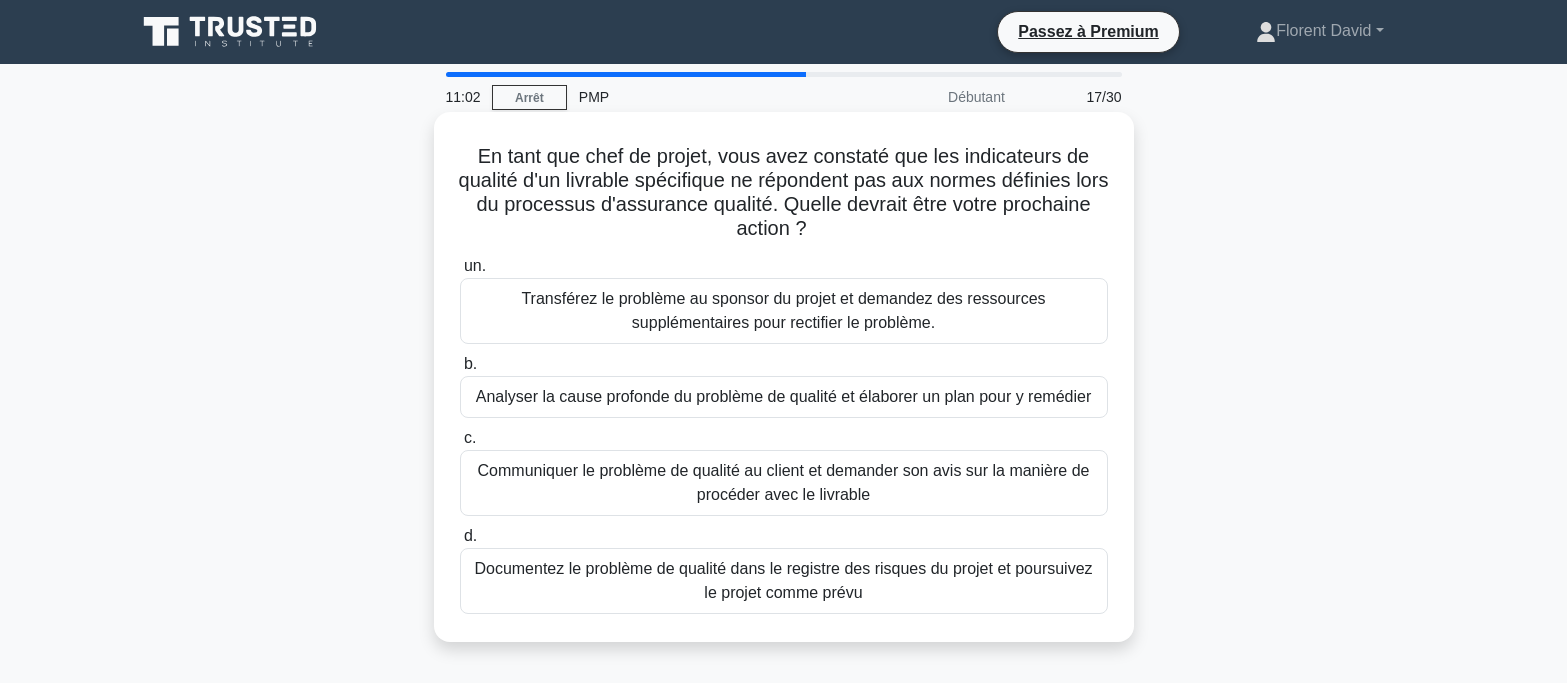 click on "Analyser la cause profonde du problème de qualité et élaborer un plan pour y remédier" at bounding box center [784, 396] 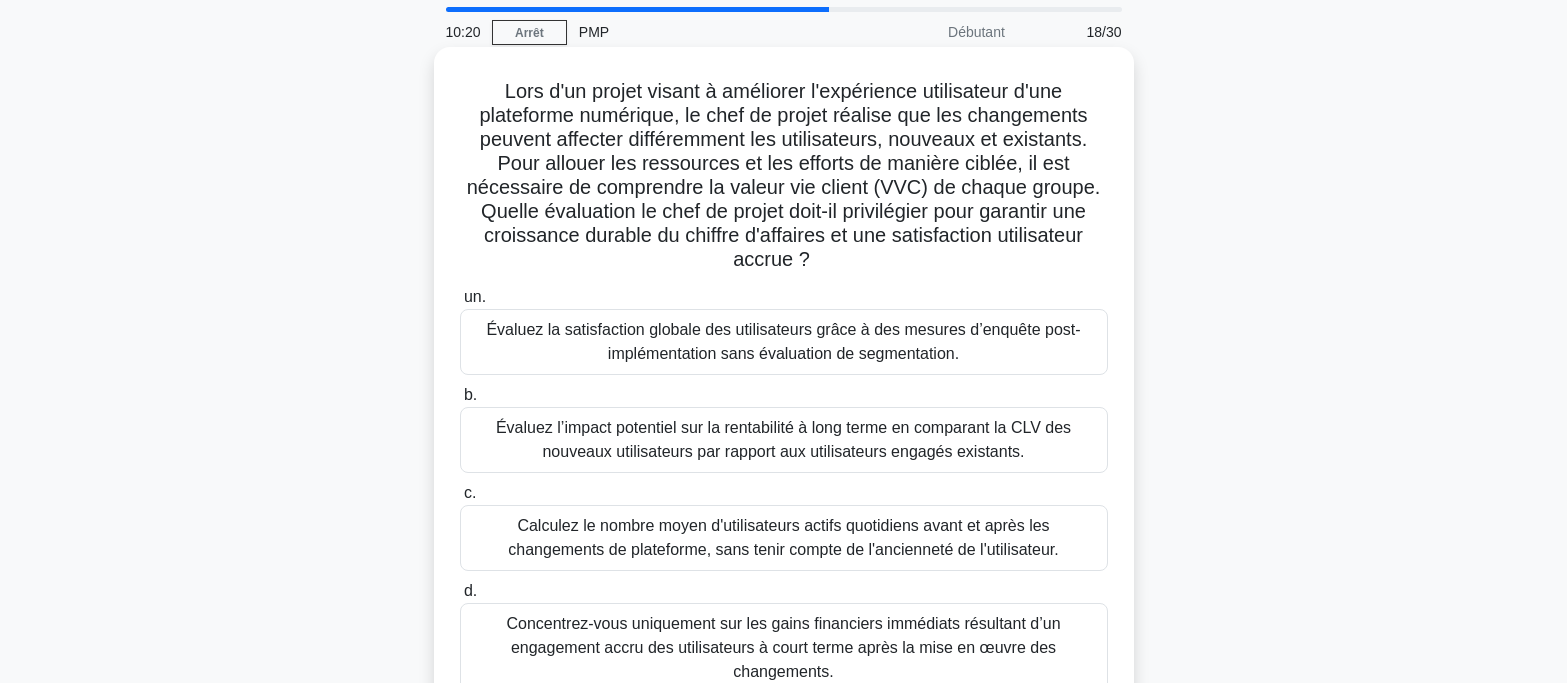 scroll, scrollTop: 100, scrollLeft: 0, axis: vertical 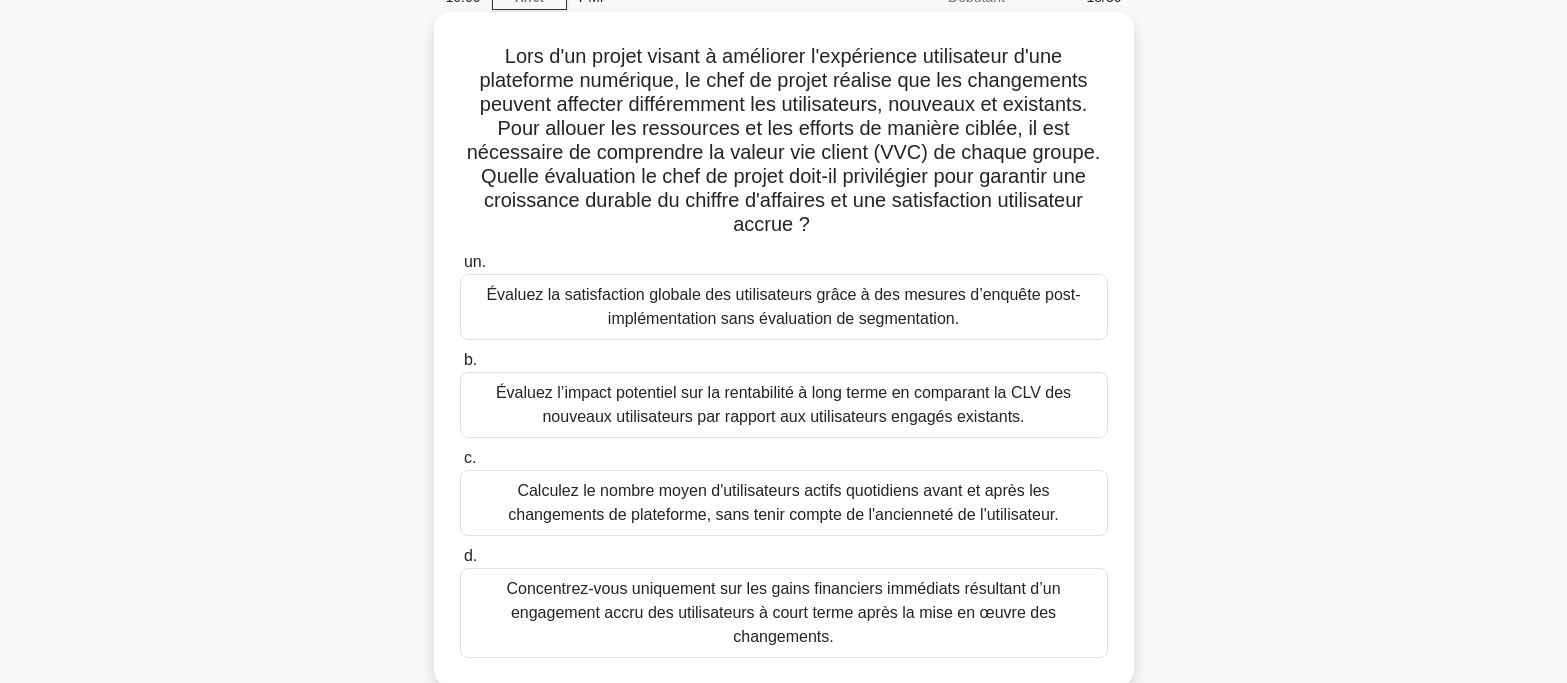 click on "Évaluez l’impact potentiel sur la rentabilité à long terme en comparant la CLV des nouveaux utilisateurs par rapport aux utilisateurs engagés existants." at bounding box center (783, 404) 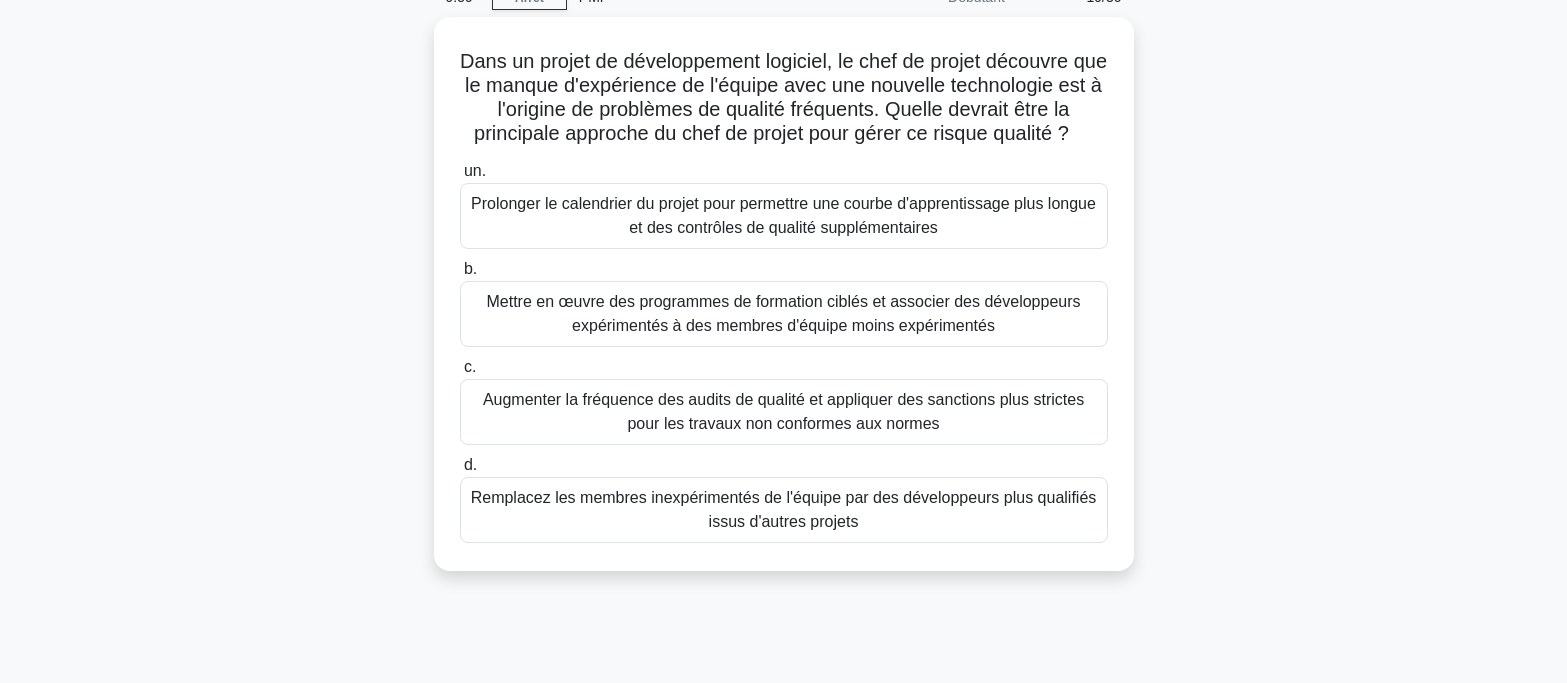 scroll, scrollTop: 0, scrollLeft: 0, axis: both 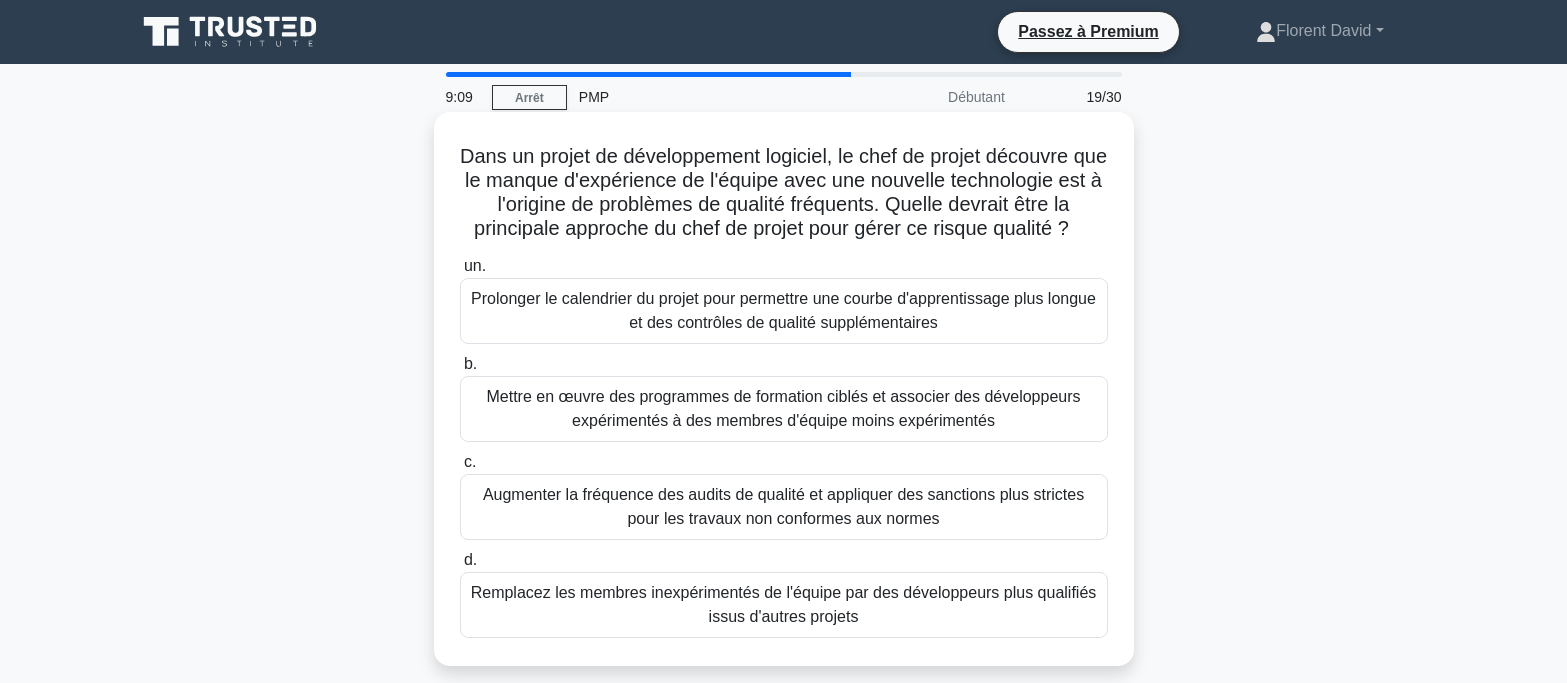 click on "Mettre en œuvre des programmes de formation ciblés et associer des développeurs expérimentés à des membres d'équipe moins expérimentés" at bounding box center (783, 408) 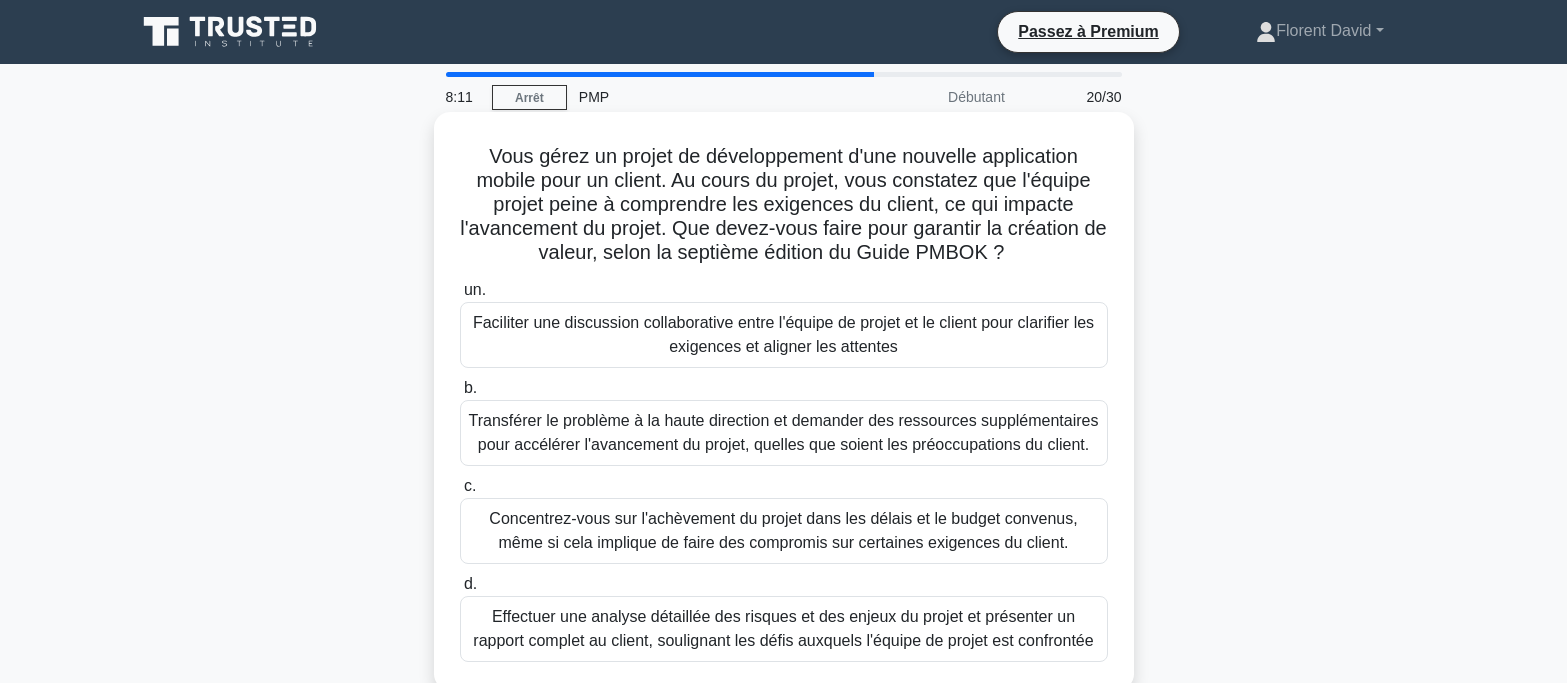 click on "Faciliter une discussion collaborative entre l'équipe de projet et le client pour clarifier les exigences et aligner les attentes" at bounding box center (783, 334) 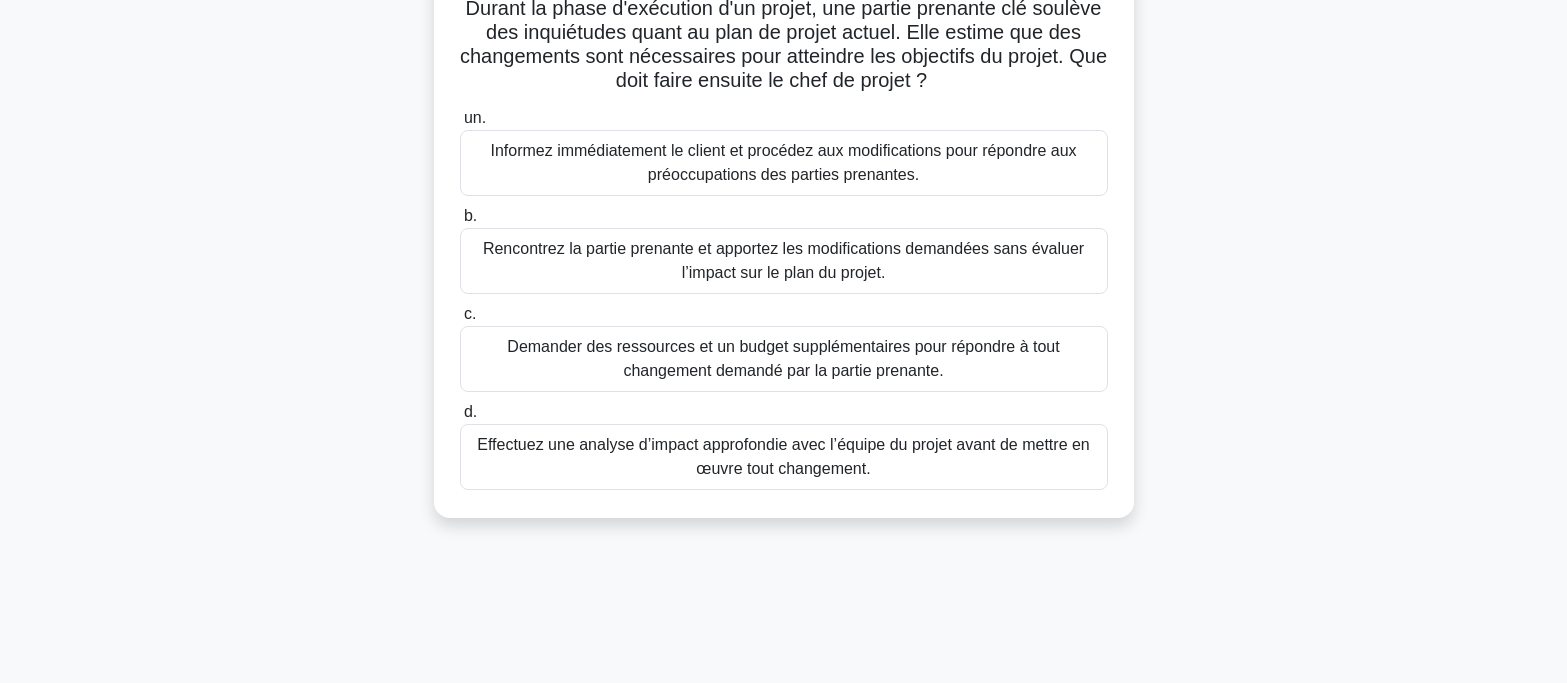 scroll, scrollTop: 200, scrollLeft: 0, axis: vertical 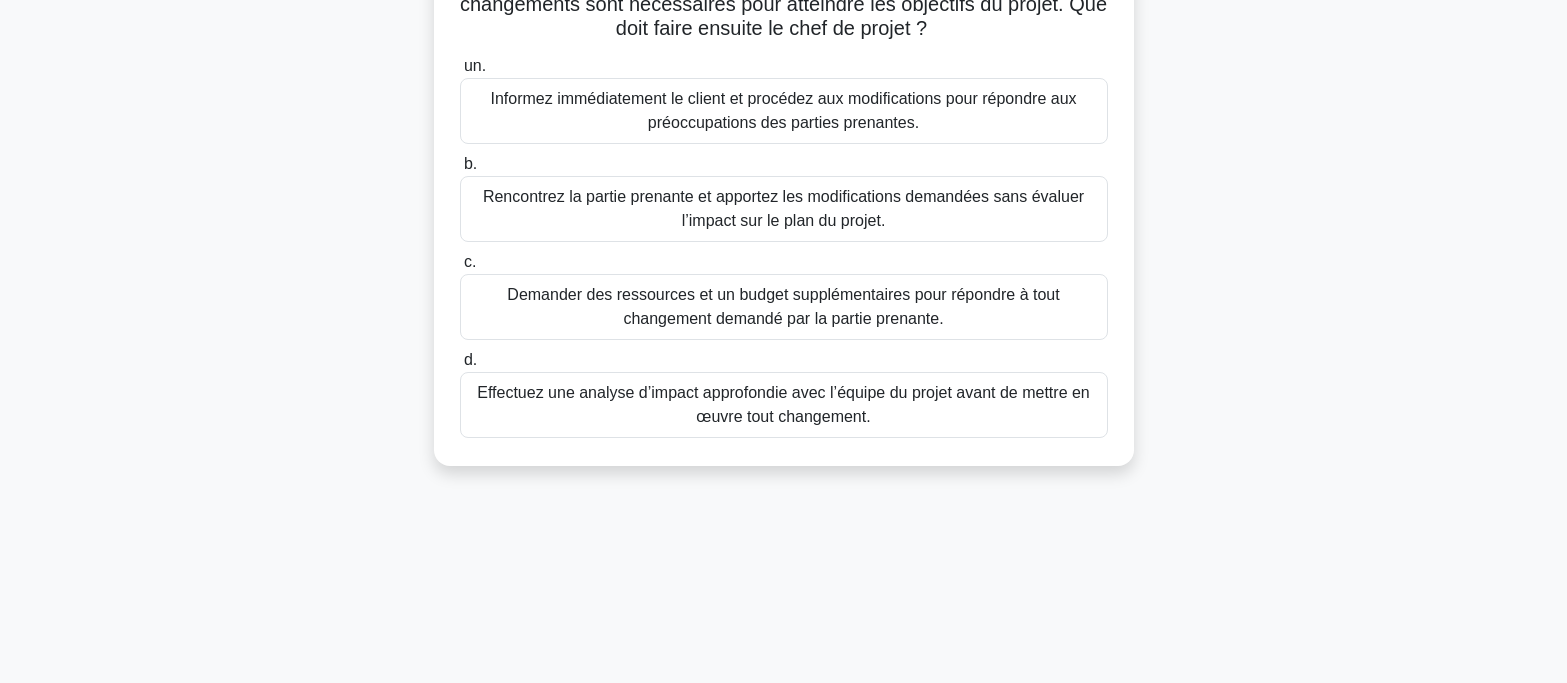 click on "Effectuez une analyse d’impact approfondie avec l’équipe du projet avant de mettre en œuvre tout changement." at bounding box center [783, 404] 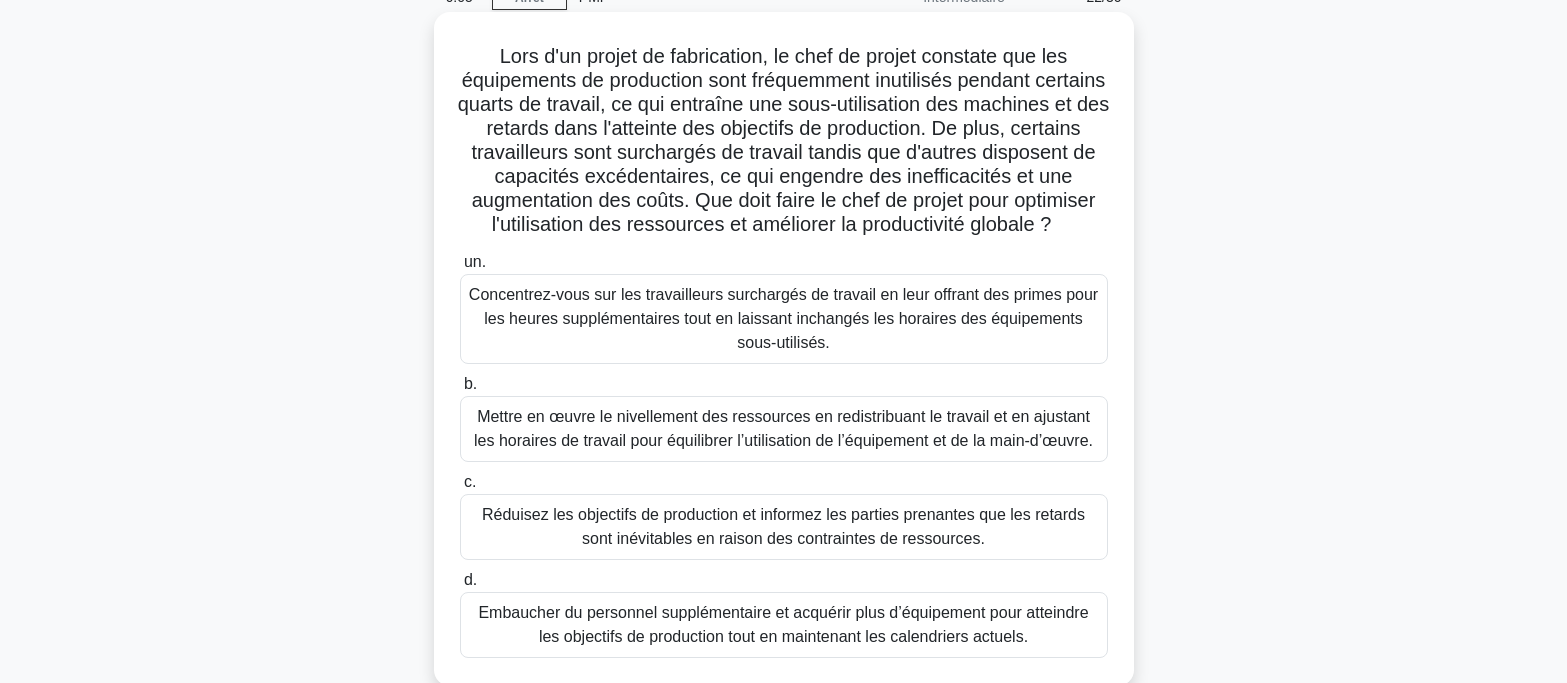 scroll, scrollTop: 200, scrollLeft: 0, axis: vertical 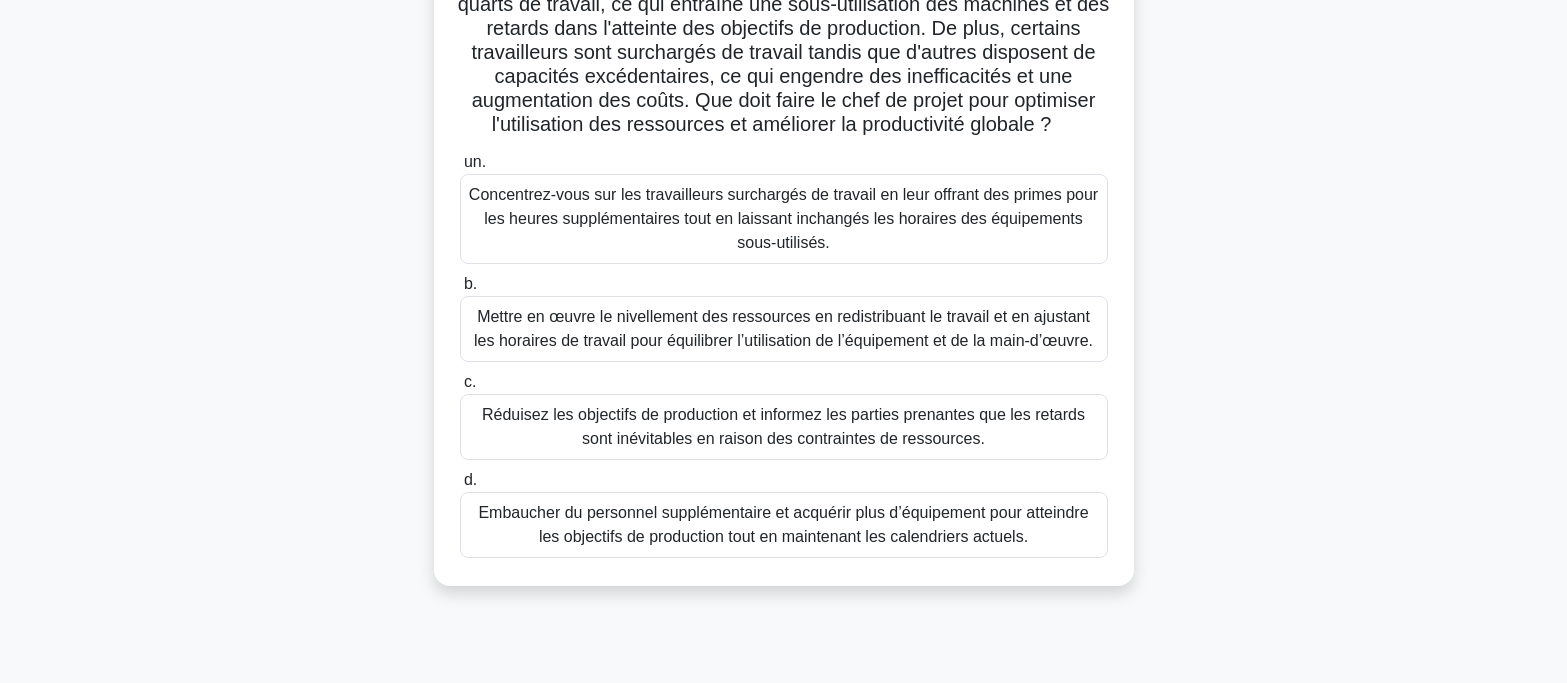 click on "Mettre en œuvre le nivellement des ressources en redistribuant le travail et en ajustant les horaires de travail pour équilibrer l’utilisation de l’équipement et de la main-d’œuvre." at bounding box center (783, 328) 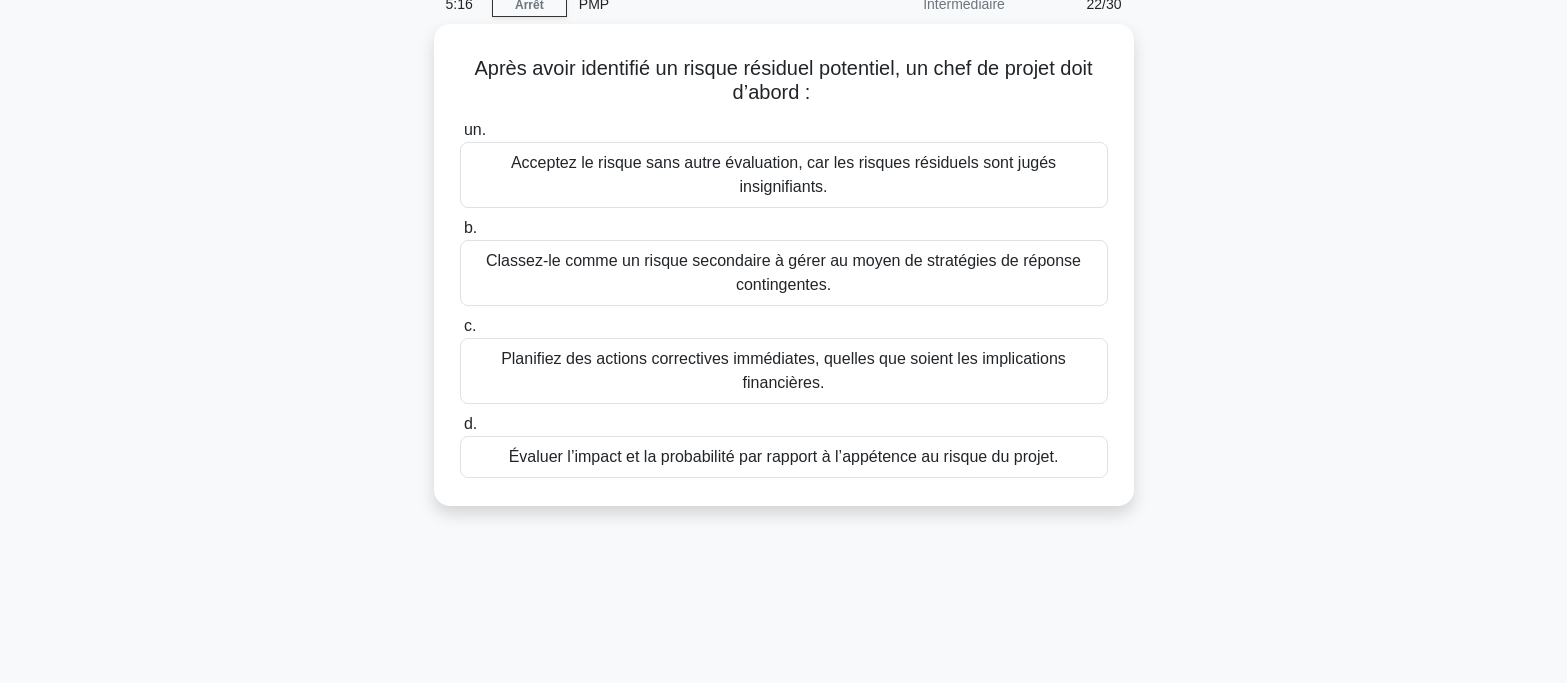 scroll, scrollTop: 0, scrollLeft: 0, axis: both 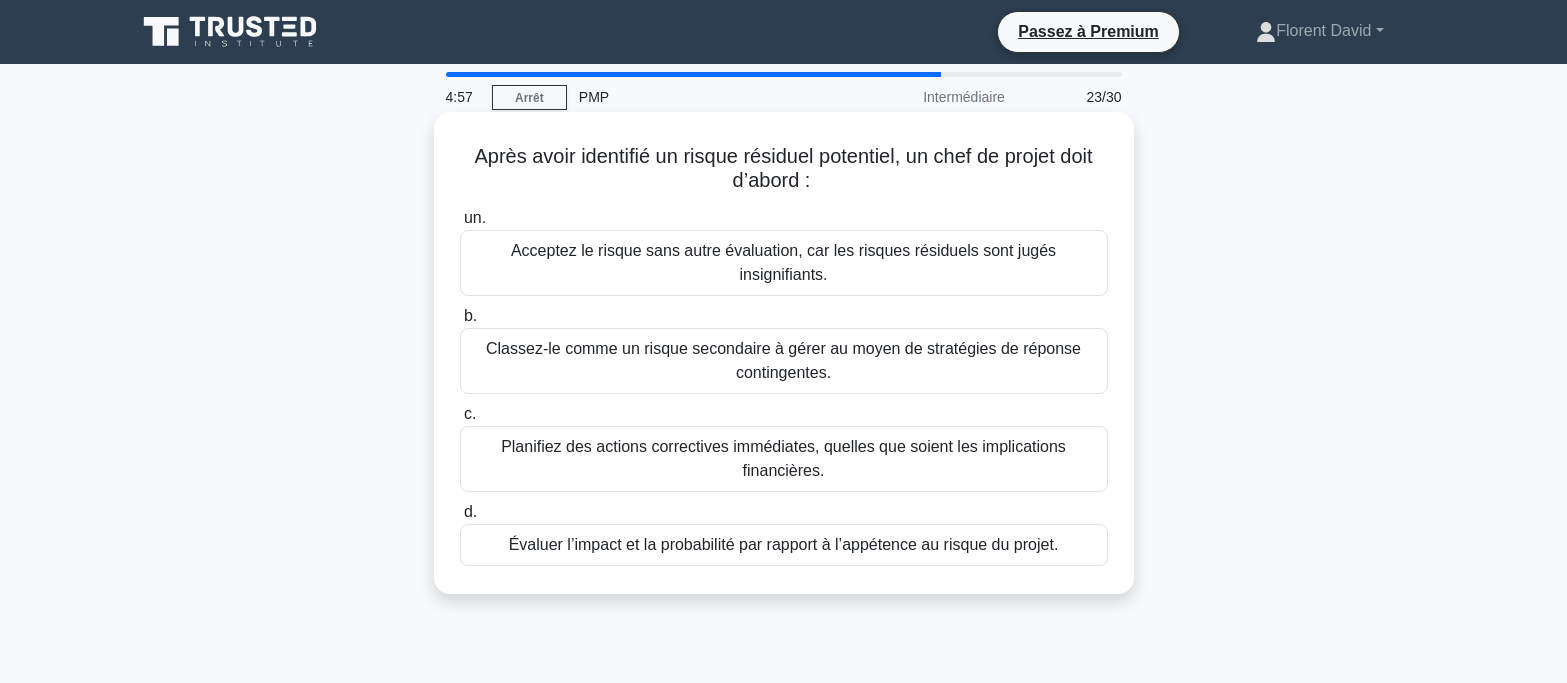 click on "Évaluer l’impact et la probabilité par rapport à l’appétence au risque du projet." at bounding box center [784, 544] 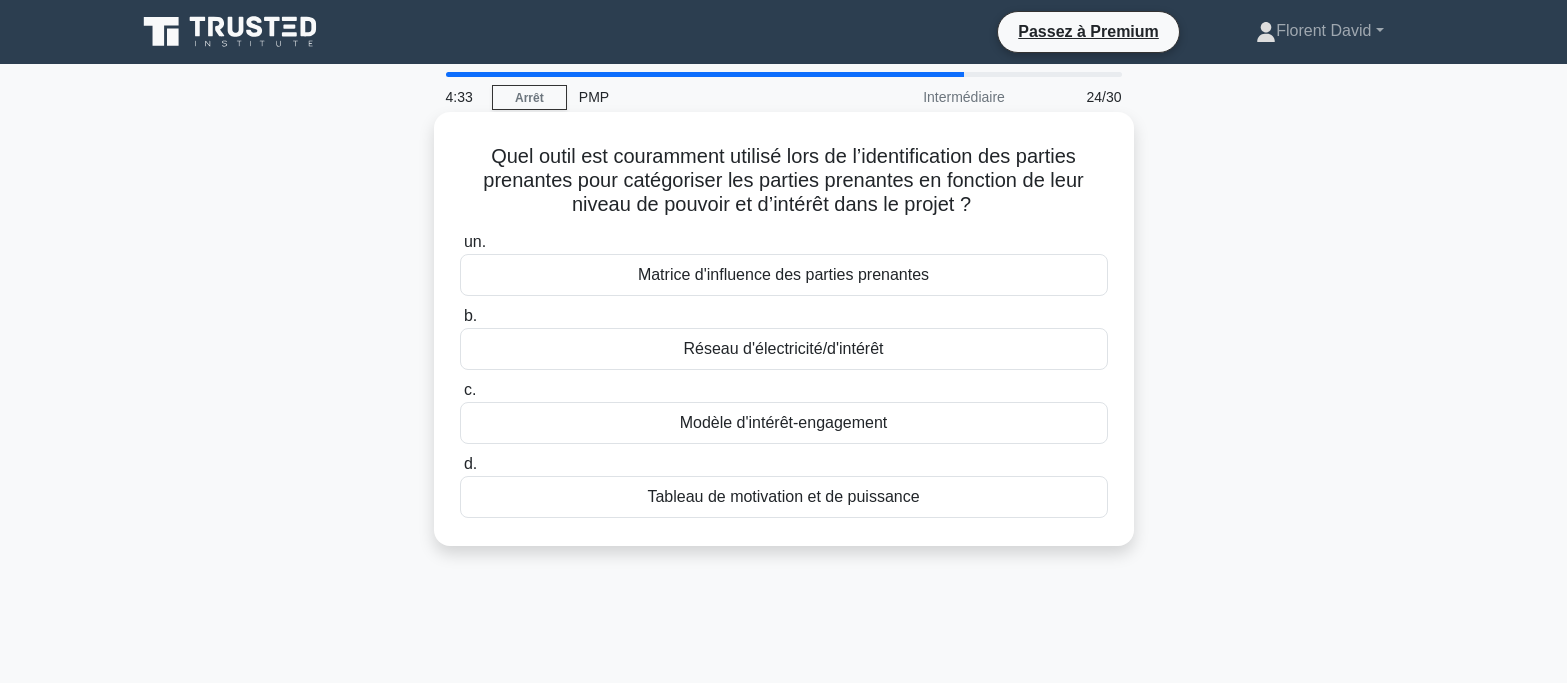 click on "Matrice d'influence des parties prenantes" at bounding box center [783, 274] 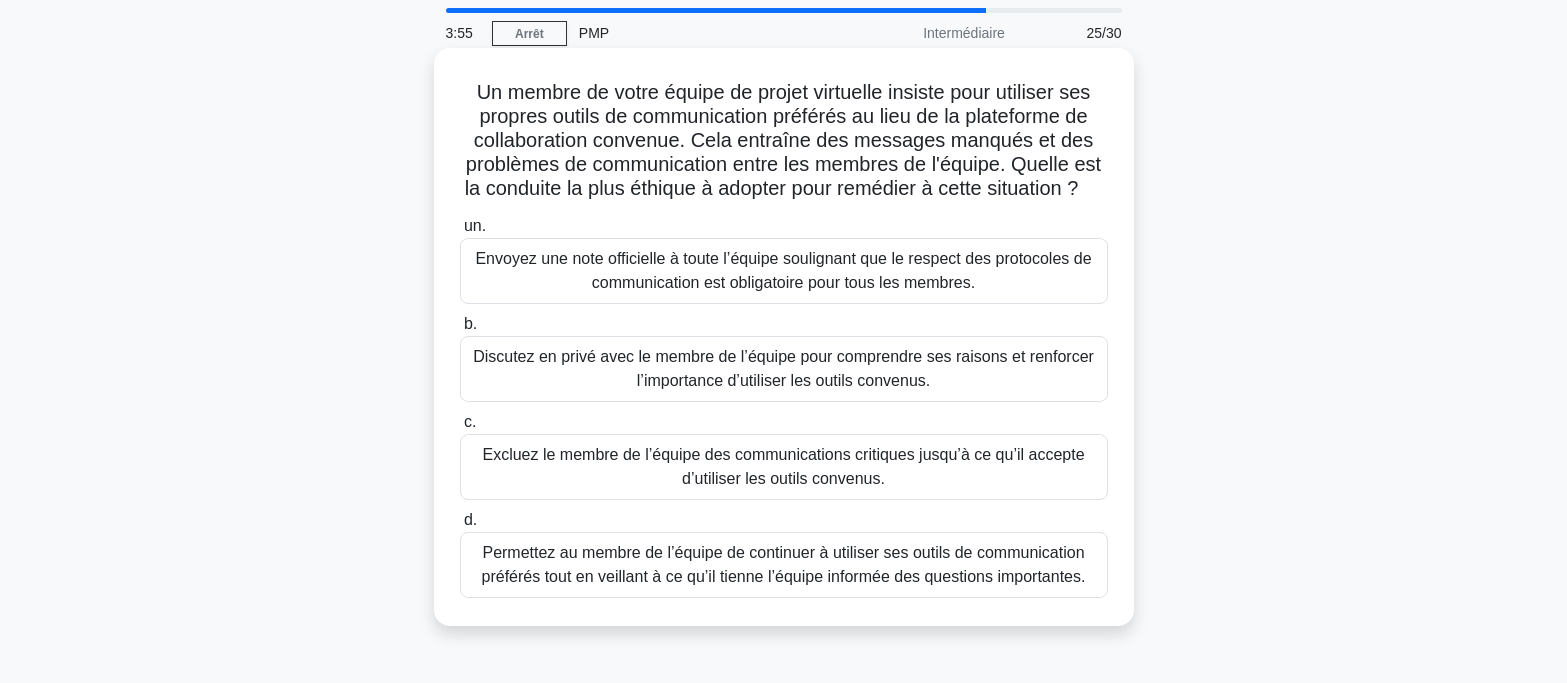 scroll, scrollTop: 100, scrollLeft: 0, axis: vertical 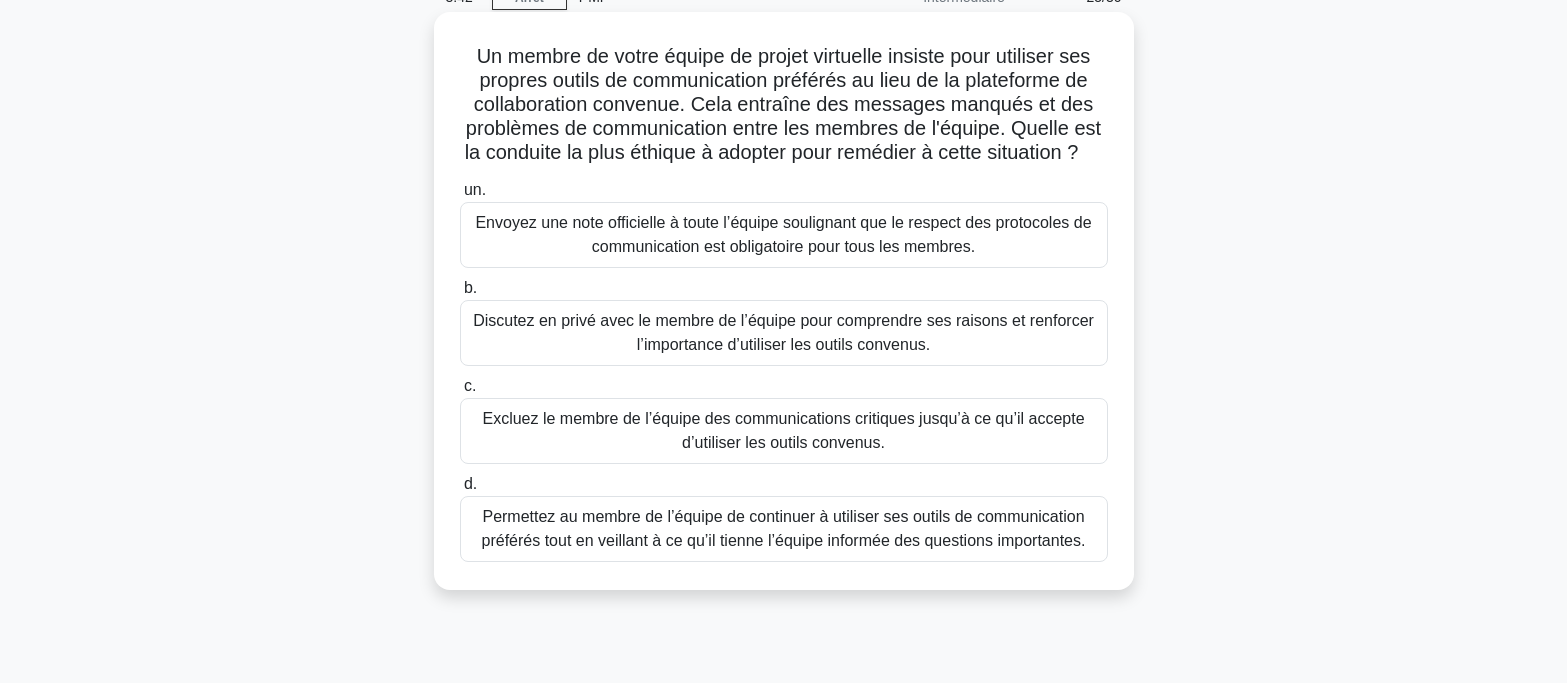 click on "Discutez en privé avec le membre de l’équipe pour comprendre ses raisons et renforcer l’importance d’utiliser les outils convenus." at bounding box center [784, 333] 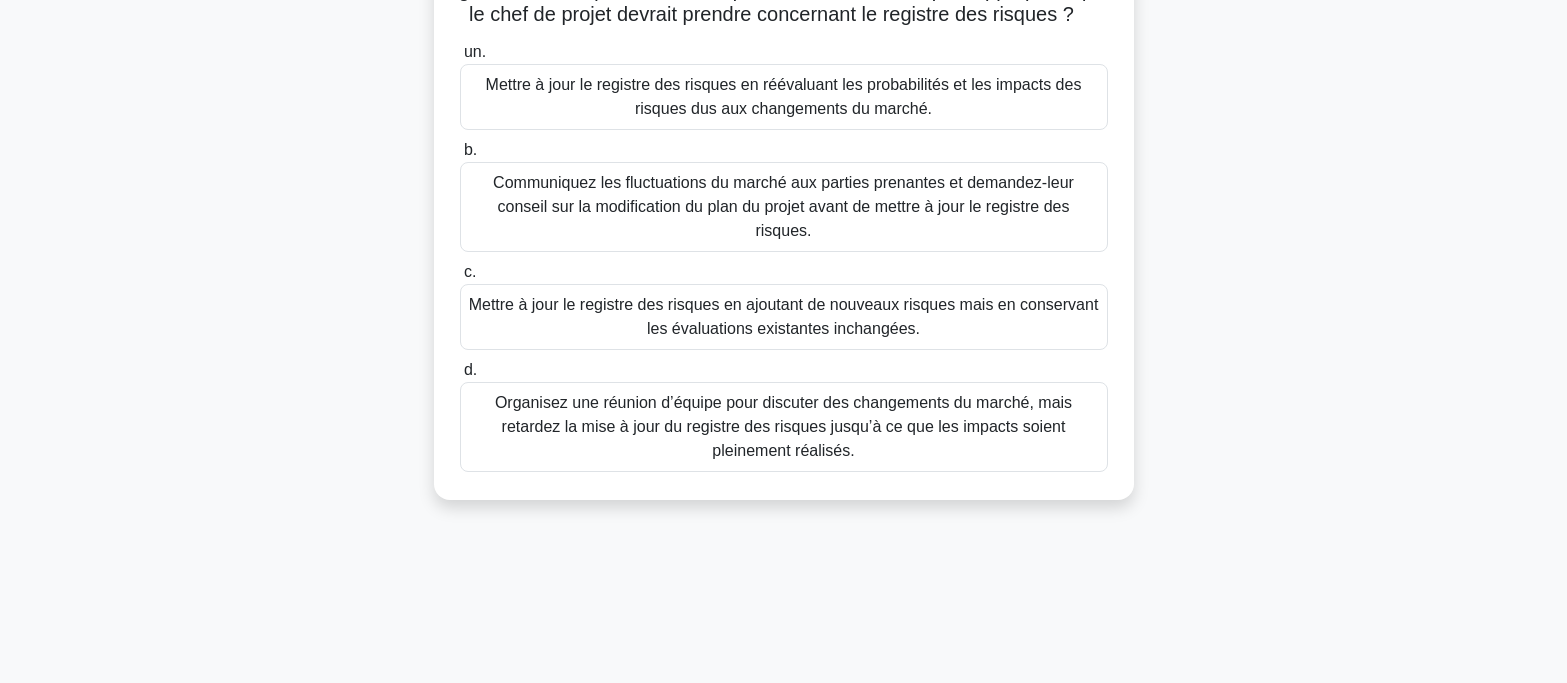 scroll, scrollTop: 300, scrollLeft: 0, axis: vertical 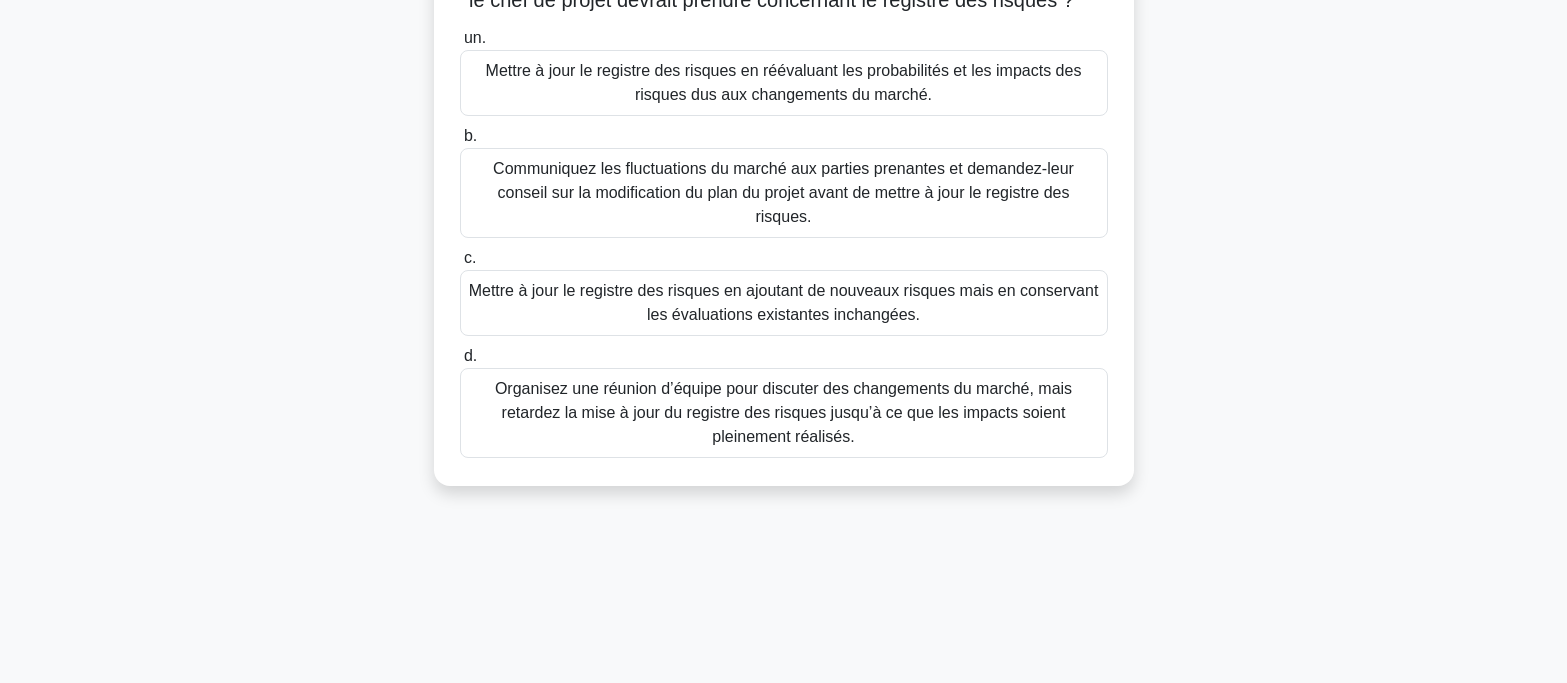 click on "Organisez une réunion d’équipe pour discuter des changements du marché, mais retardez la mise à jour du registre des risques jusqu’à ce que les impacts soient pleinement réalisés." at bounding box center [783, 412] 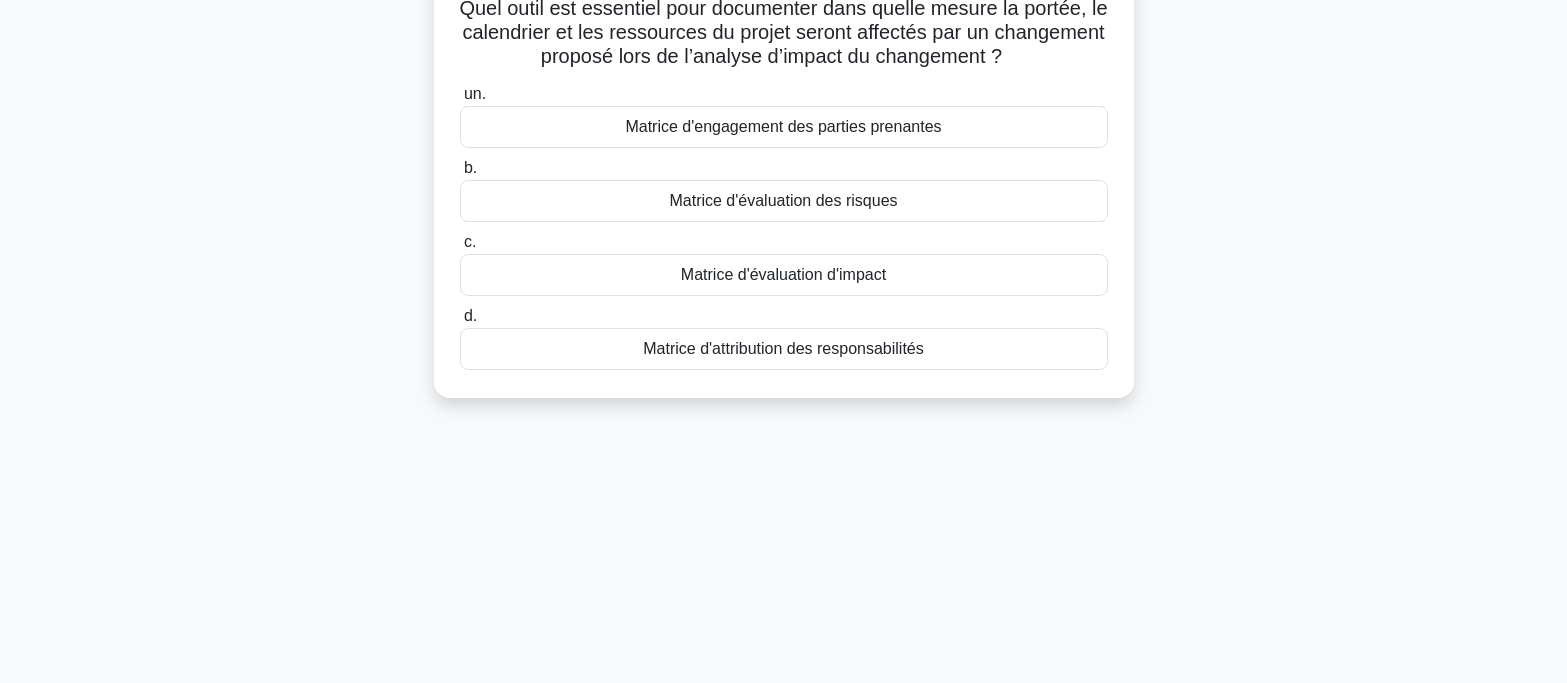 scroll, scrollTop: 0, scrollLeft: 0, axis: both 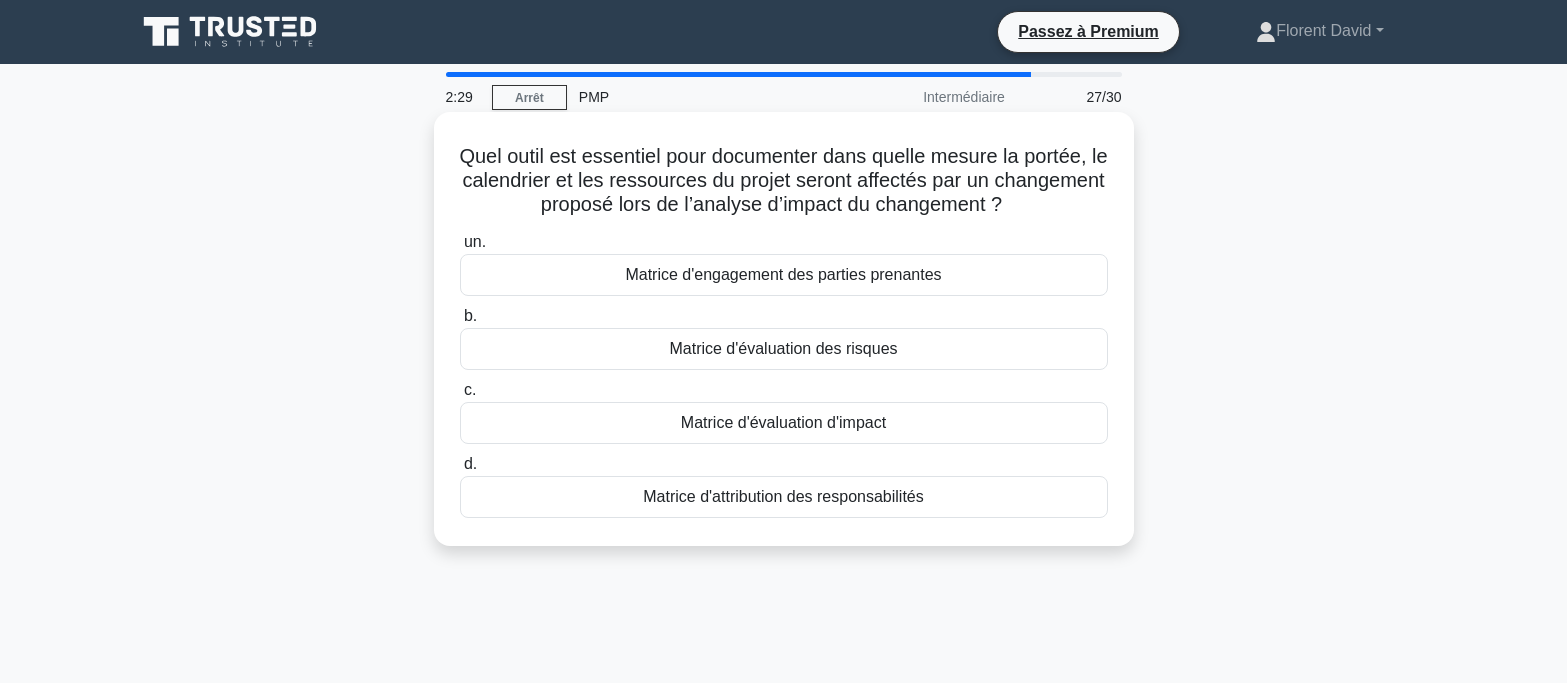 click on "Matrice d'attribution des responsabilités" at bounding box center [783, 496] 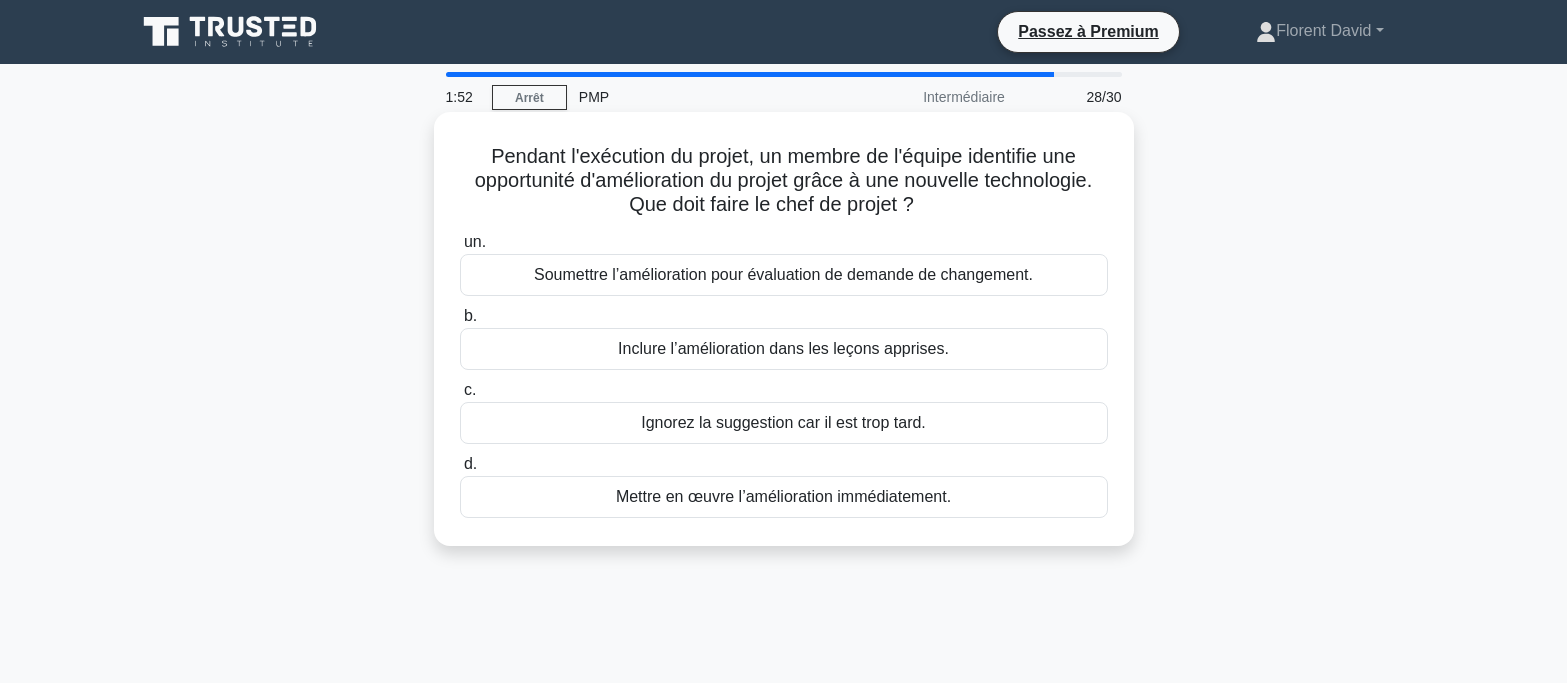 click on "Soumettre l’amélioration pour évaluation de demande de changement." at bounding box center (783, 274) 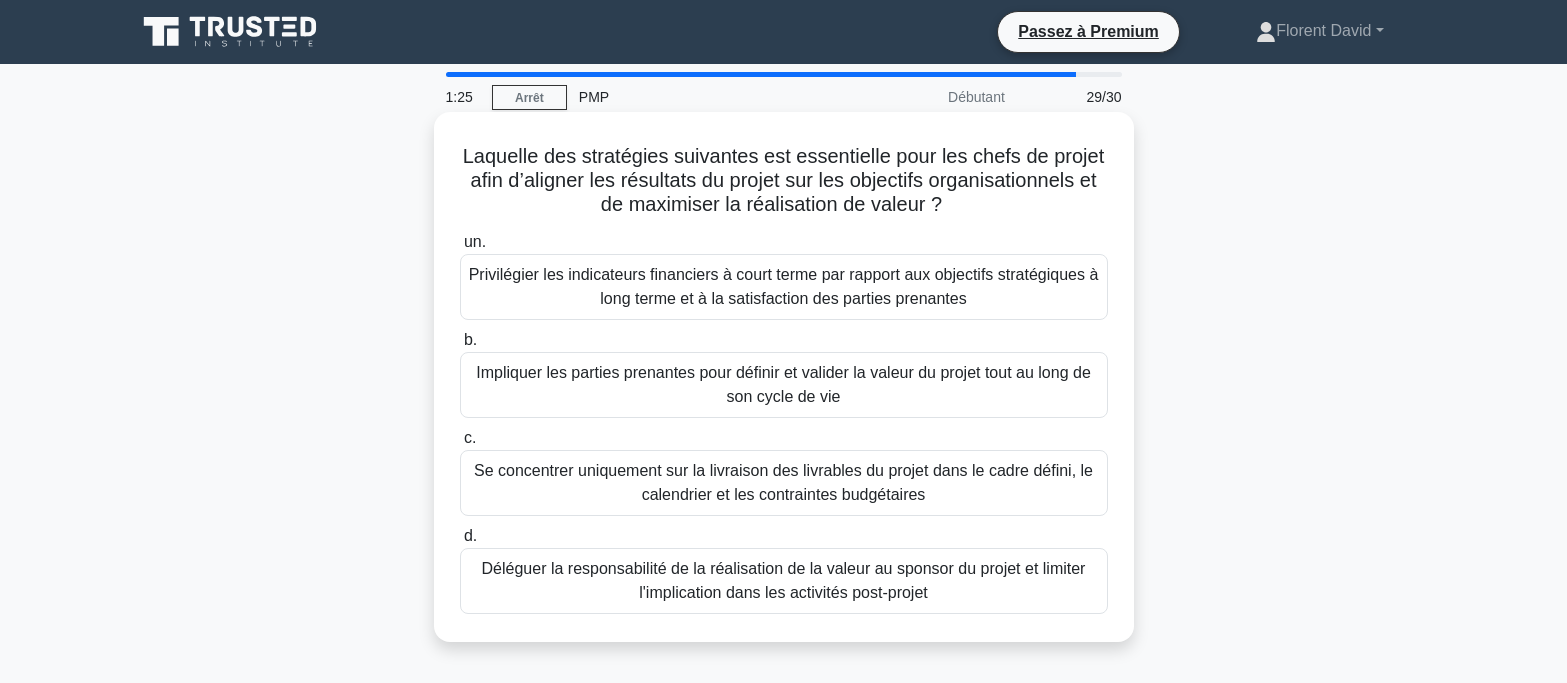 click on "Impliquer les parties prenantes pour définir et valider la valeur du projet tout au long de son cycle de vie" at bounding box center (783, 384) 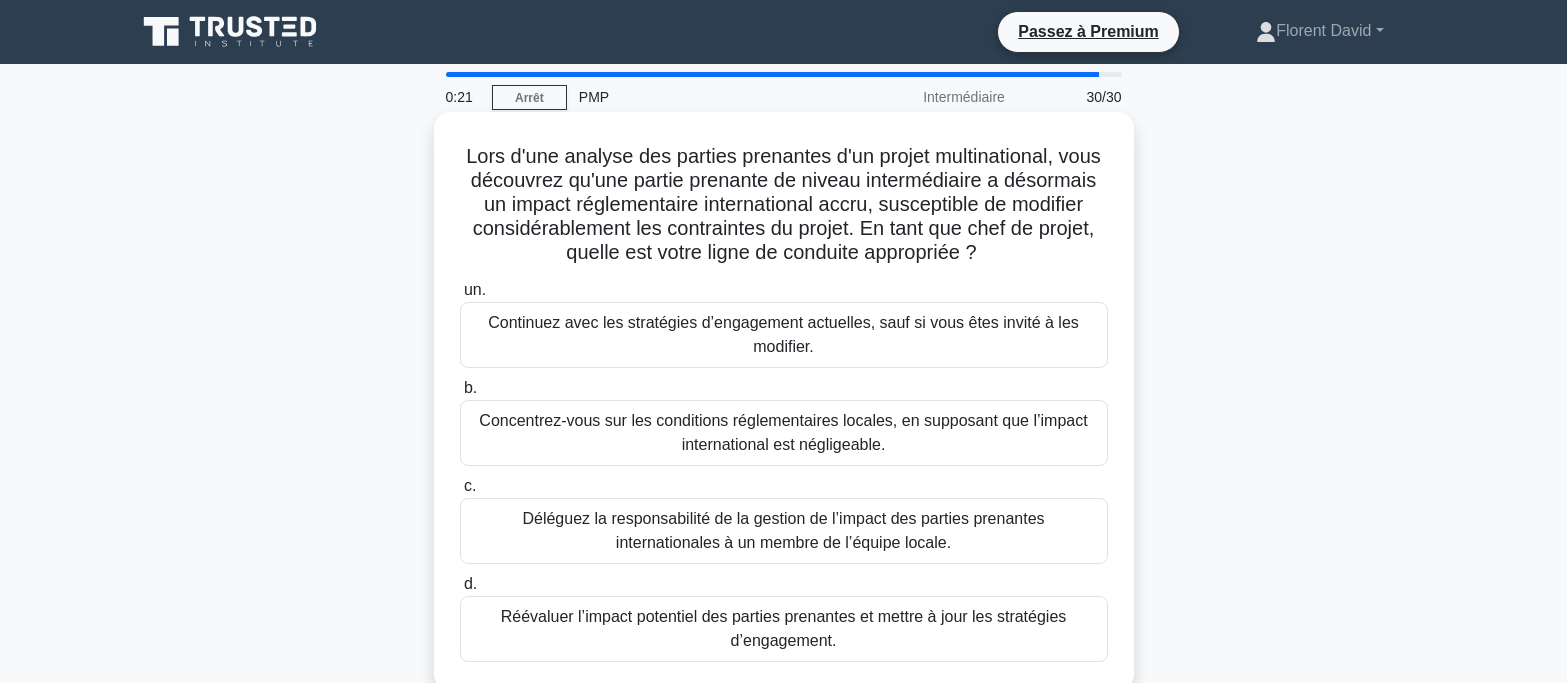 click on "Réévaluer l’impact potentiel des parties prenantes et mettre à jour les stratégies d’engagement." at bounding box center [784, 628] 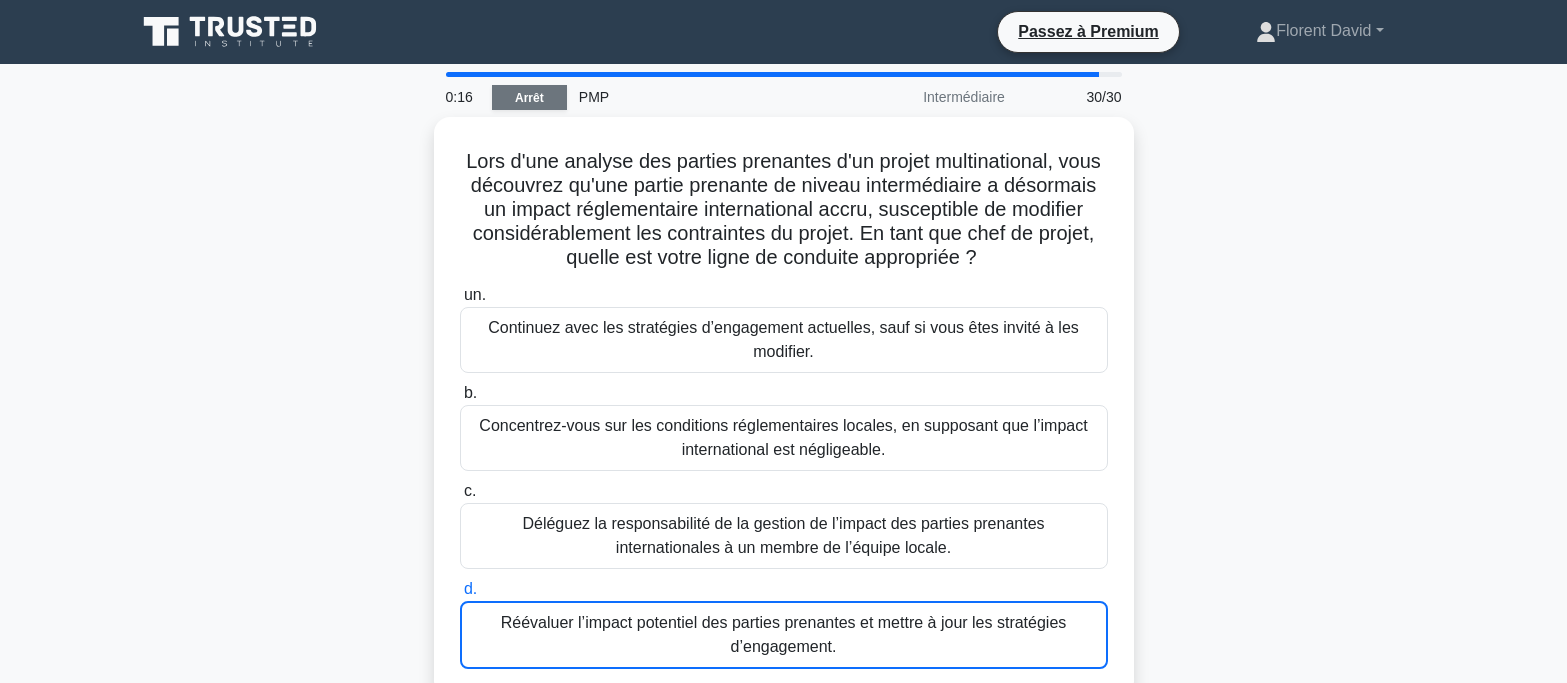 click on "Arrêt" at bounding box center [529, 97] 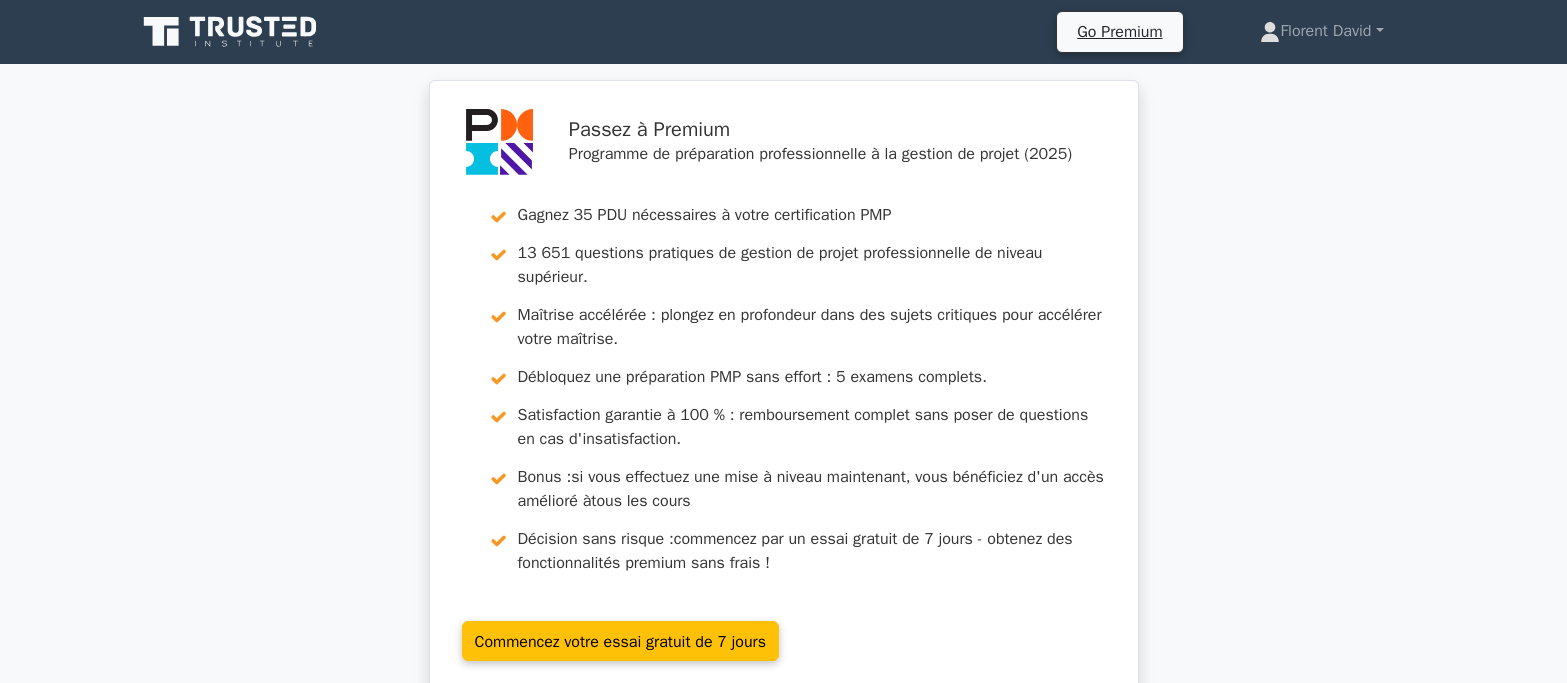 scroll, scrollTop: 0, scrollLeft: 0, axis: both 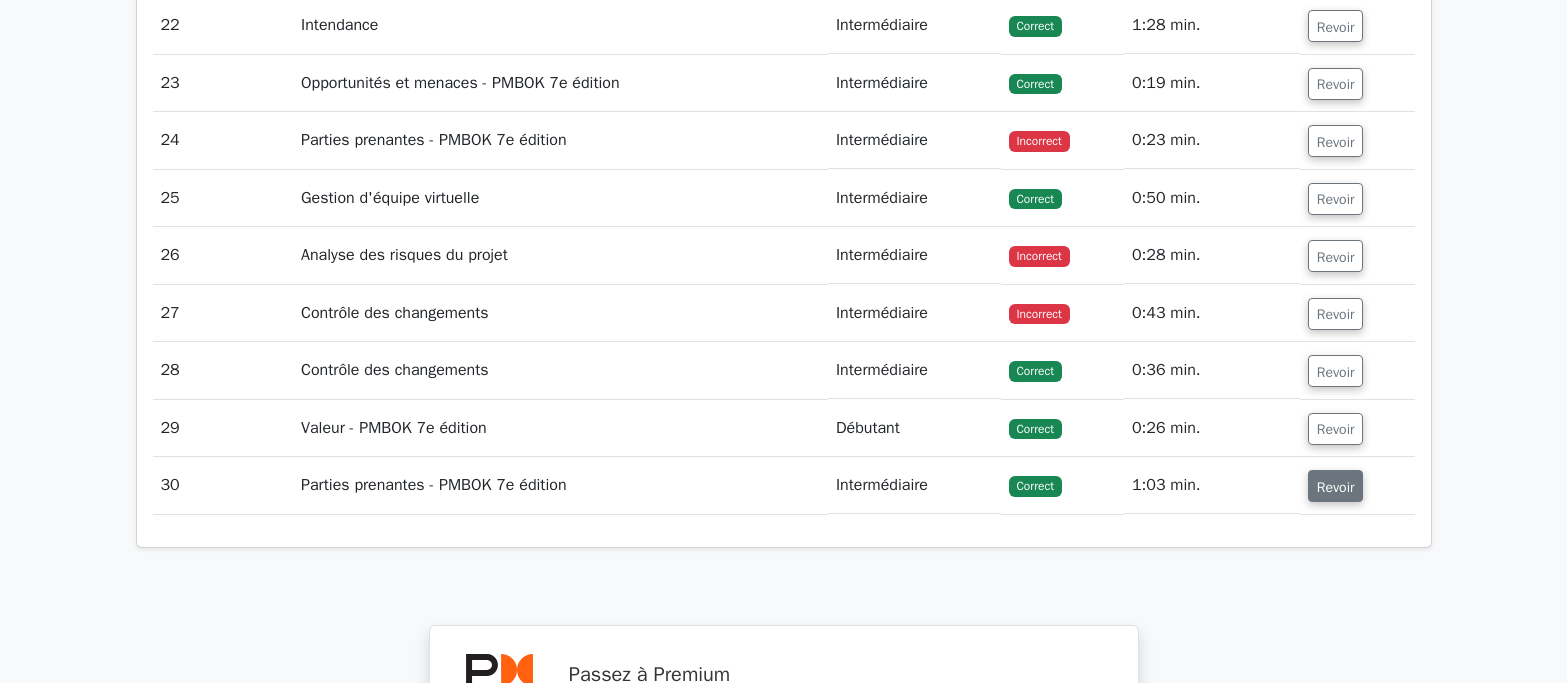 click on "Revoir" at bounding box center [1336, 486] 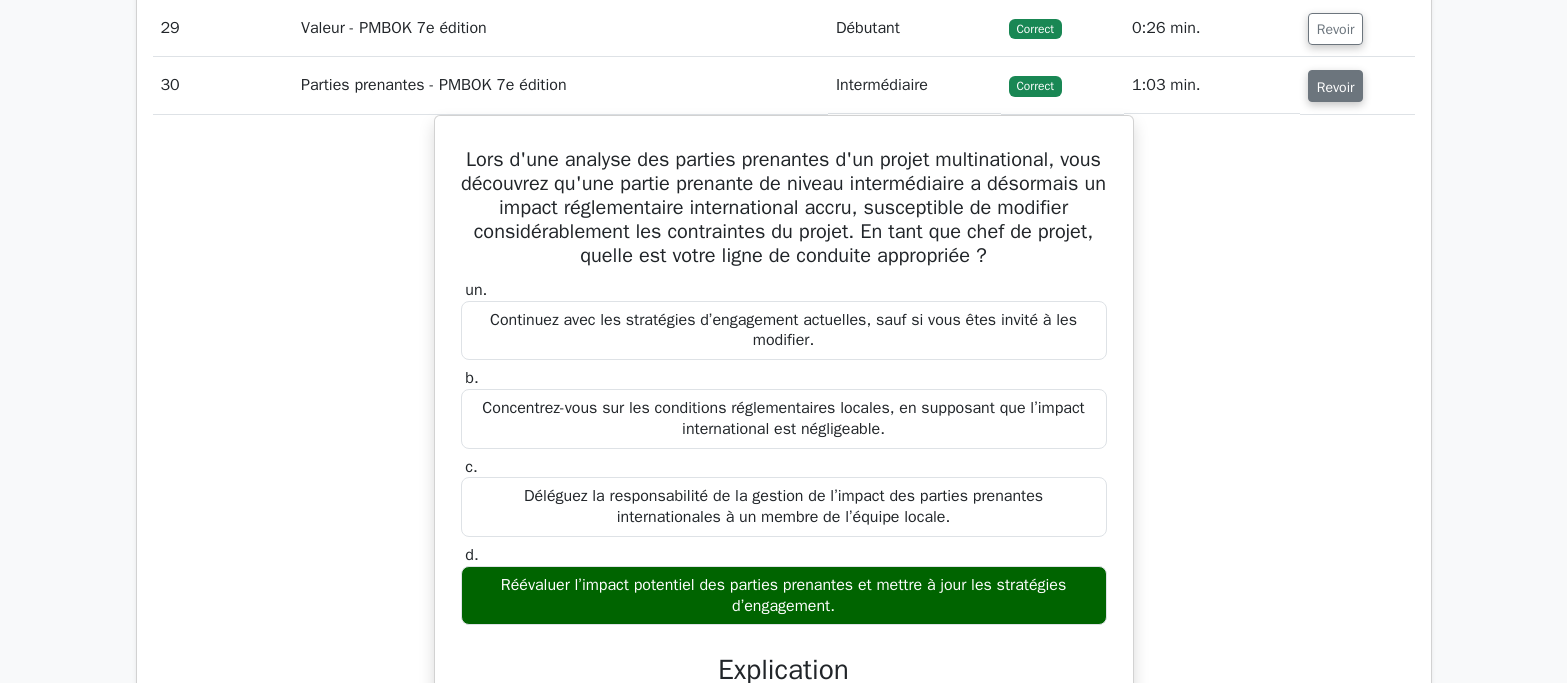 scroll, scrollTop: 4900, scrollLeft: 0, axis: vertical 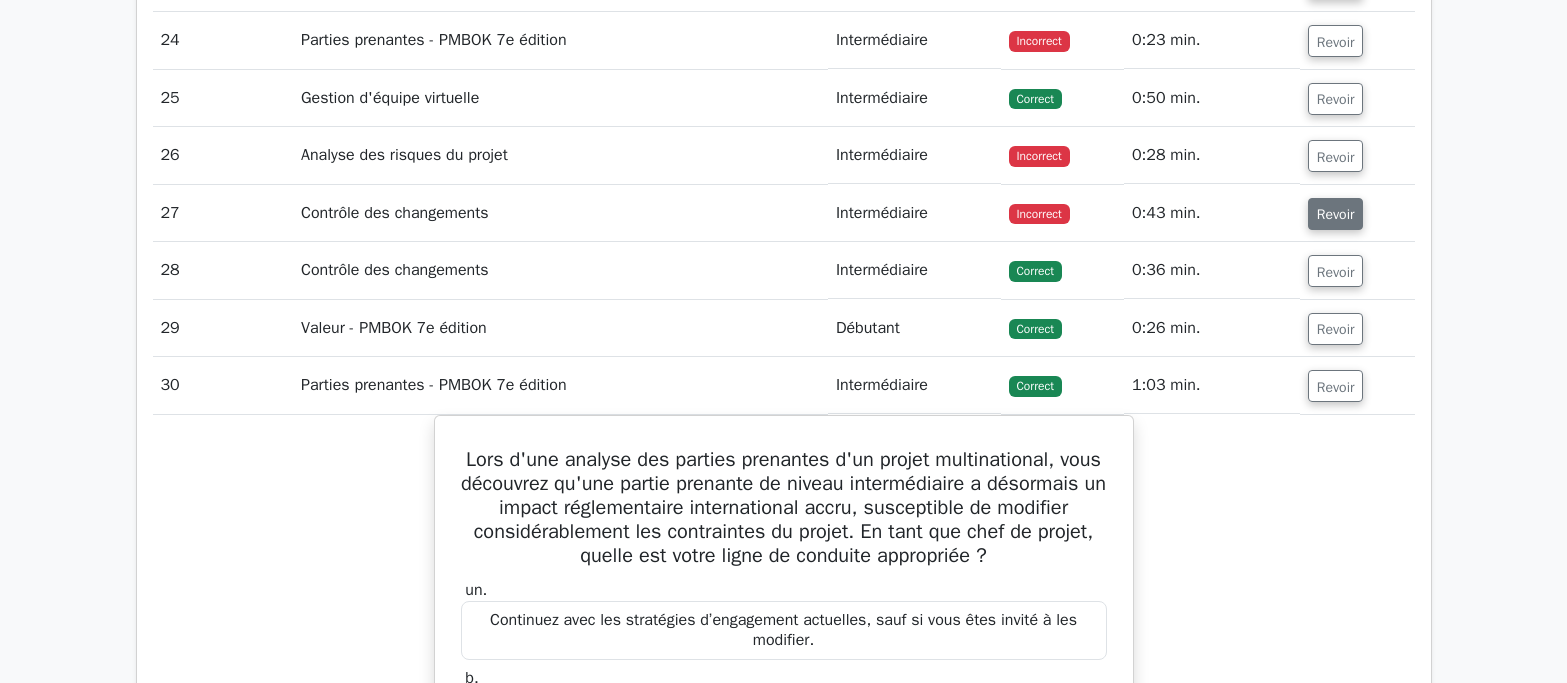 click on "Revoir" at bounding box center (1336, 214) 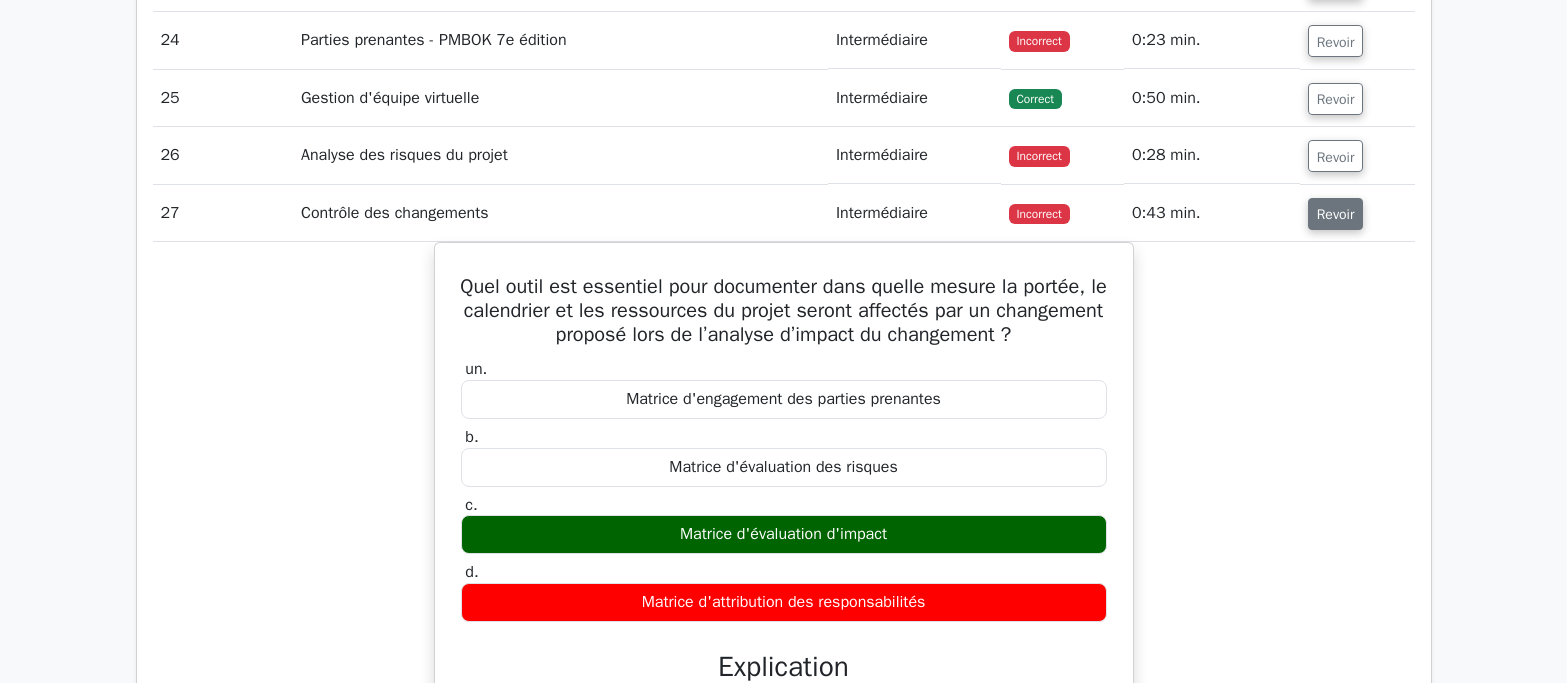 scroll, scrollTop: 4800, scrollLeft: 0, axis: vertical 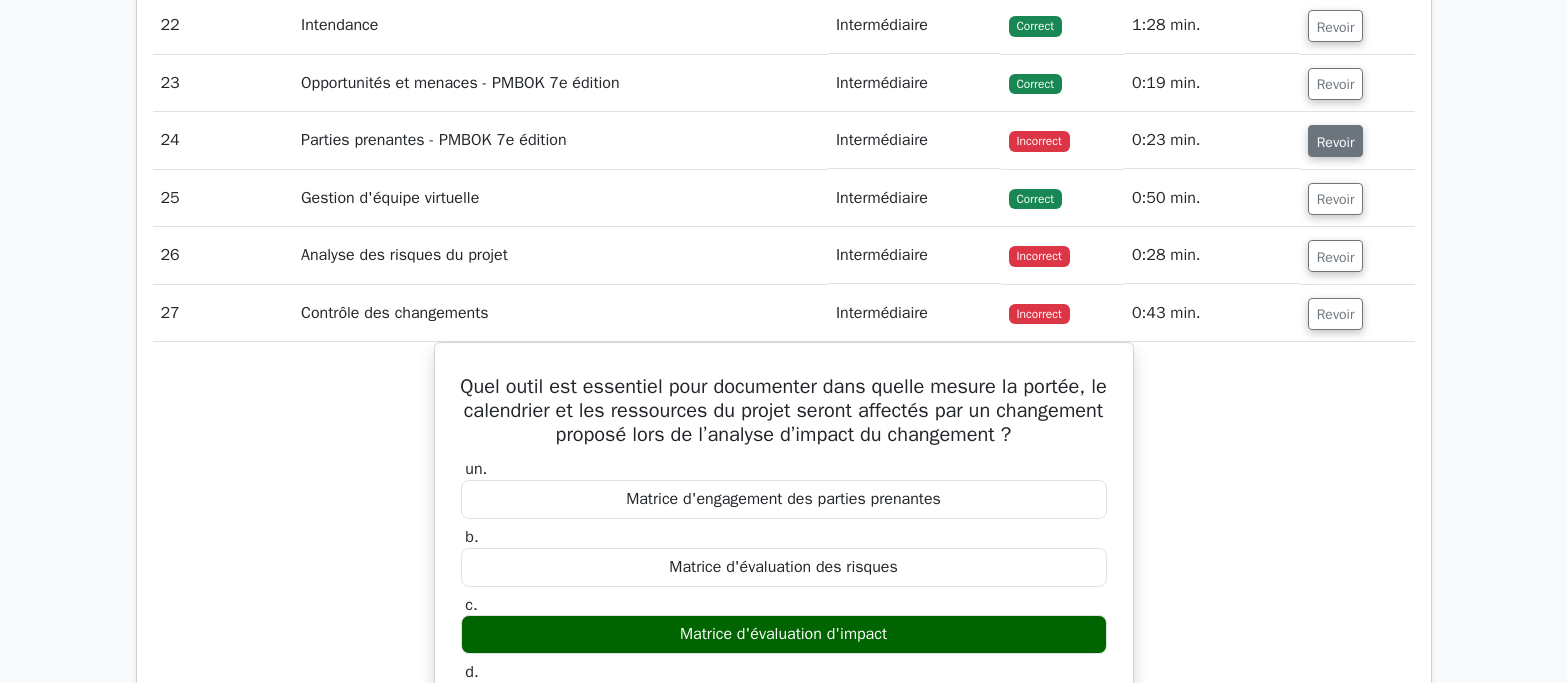 click on "Revoir" at bounding box center [1336, 141] 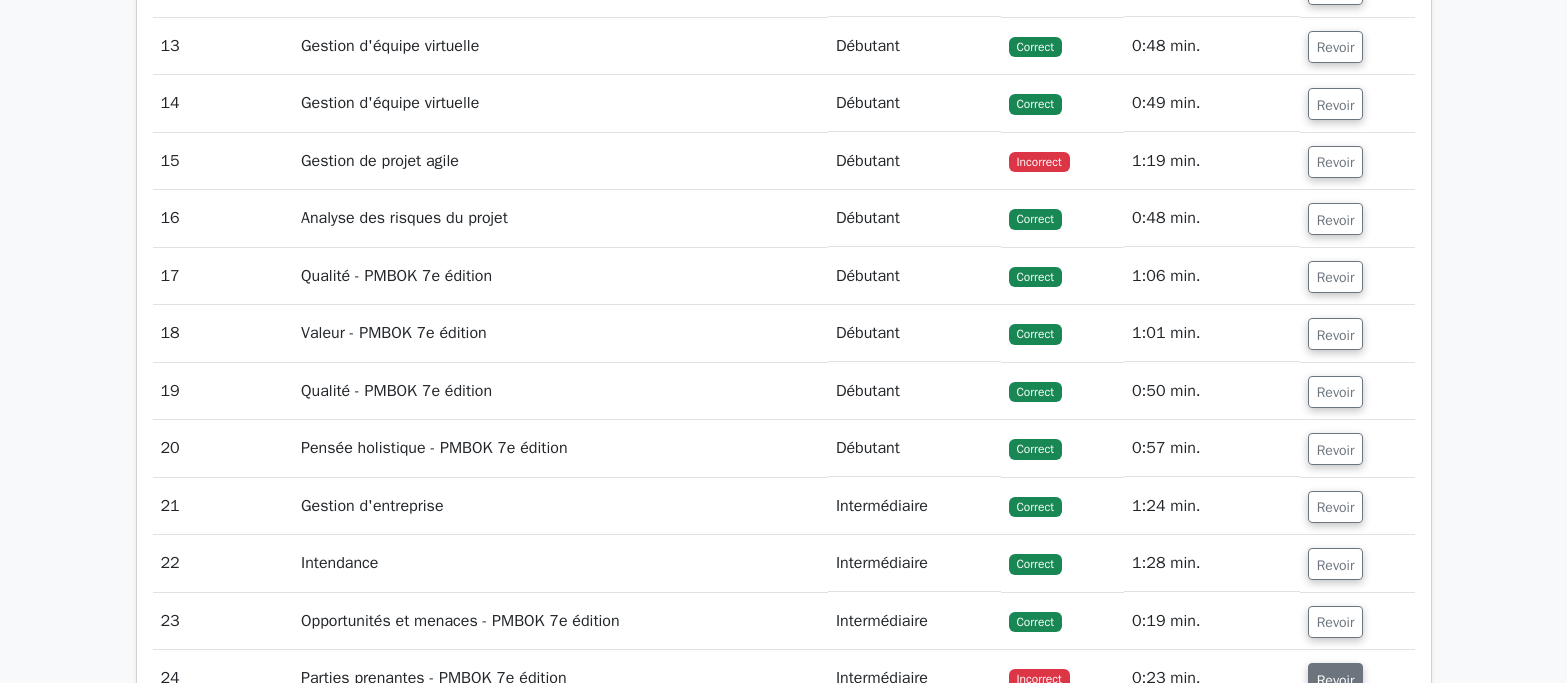 scroll, scrollTop: 4200, scrollLeft: 0, axis: vertical 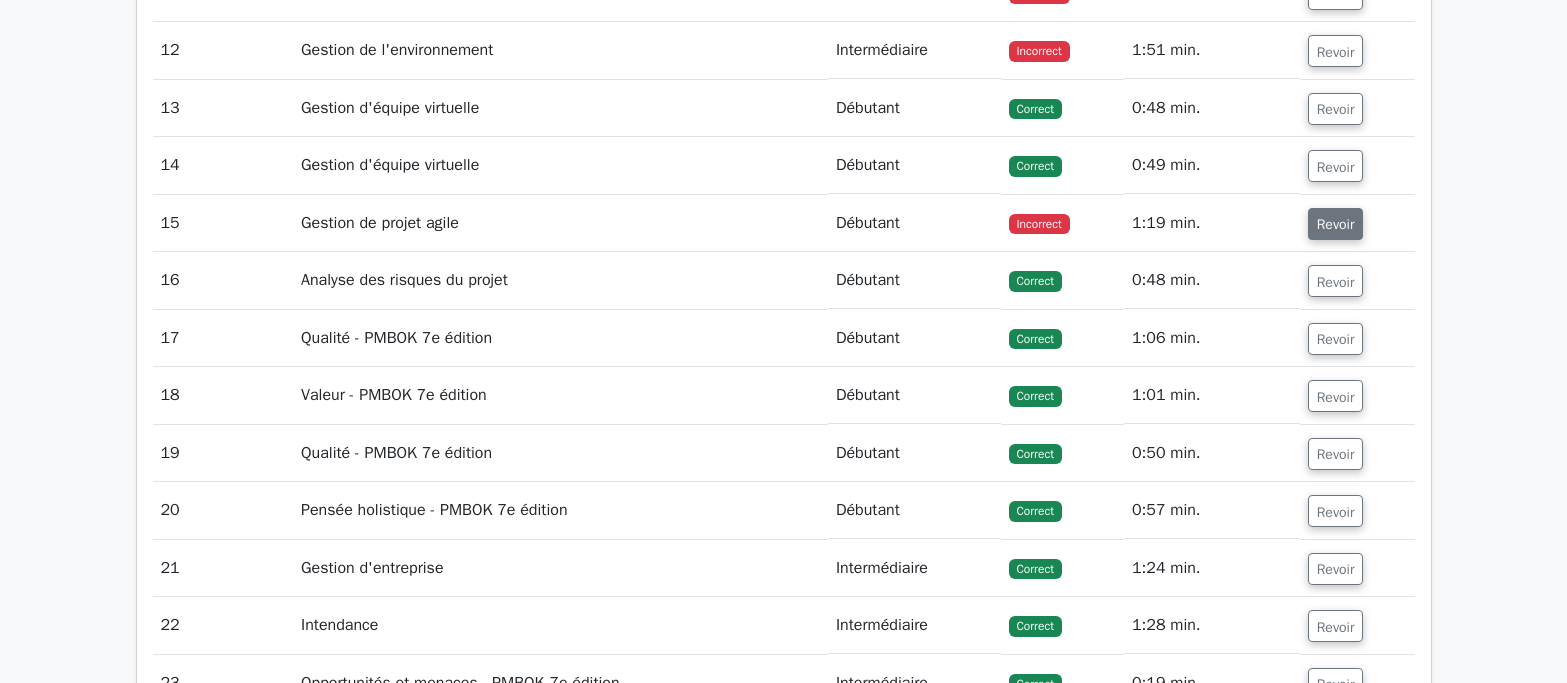 click on "Revoir" at bounding box center (1336, 224) 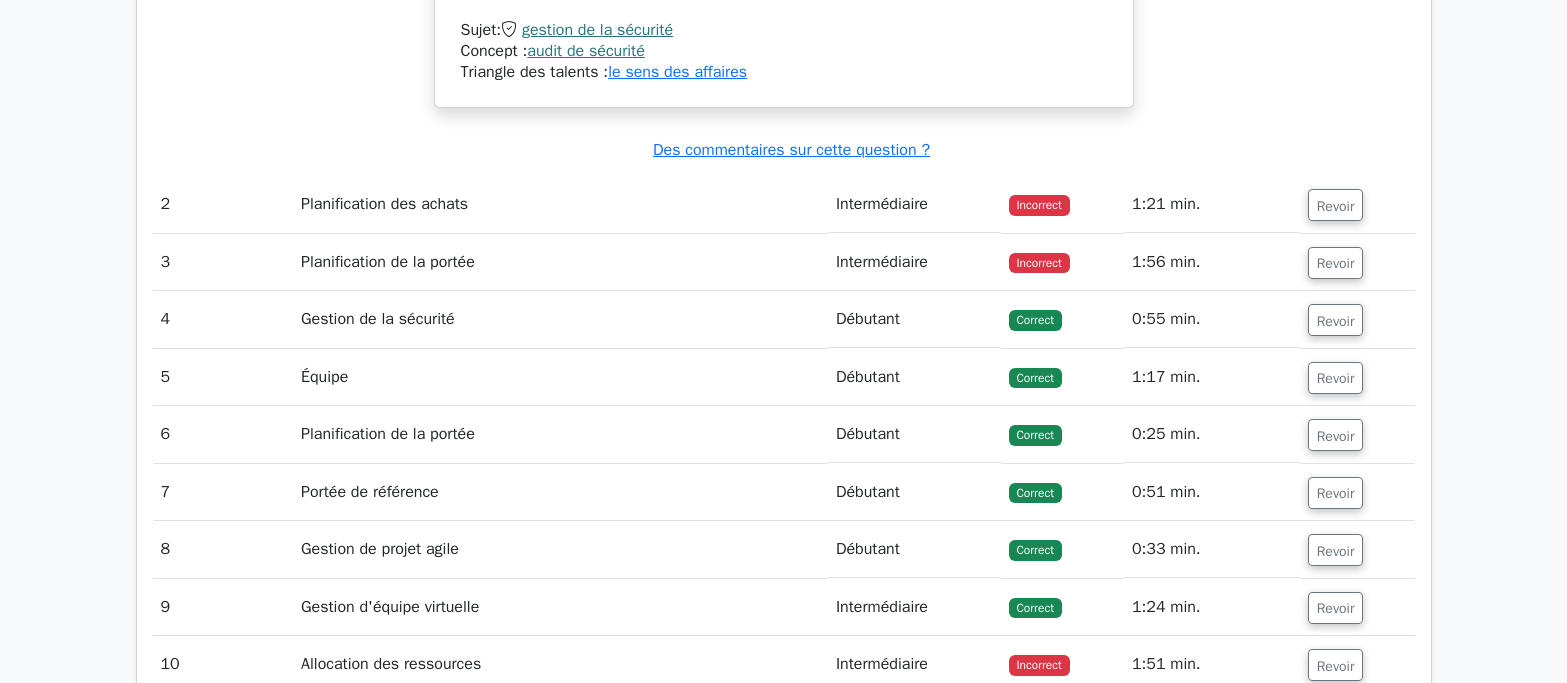 scroll, scrollTop: 3400, scrollLeft: 0, axis: vertical 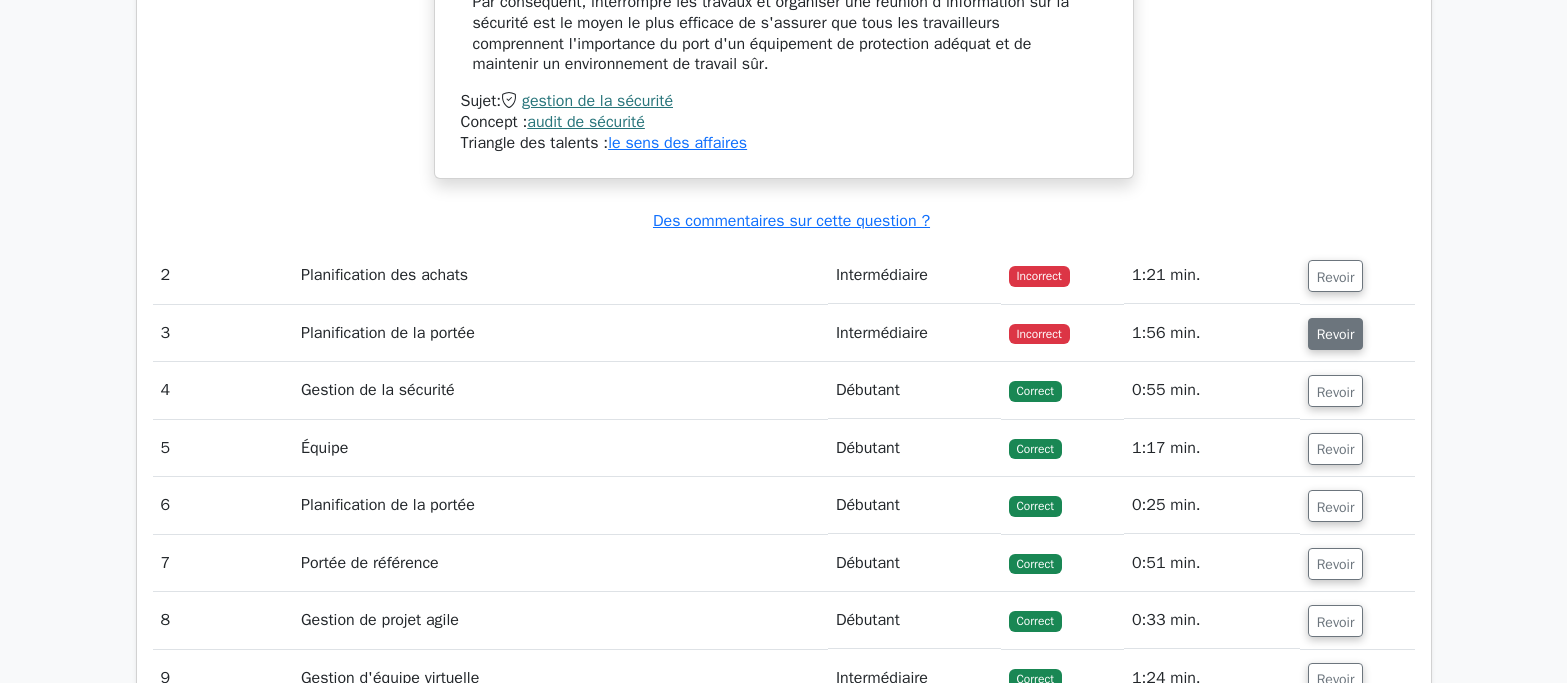 click on "Revoir" at bounding box center [1336, 334] 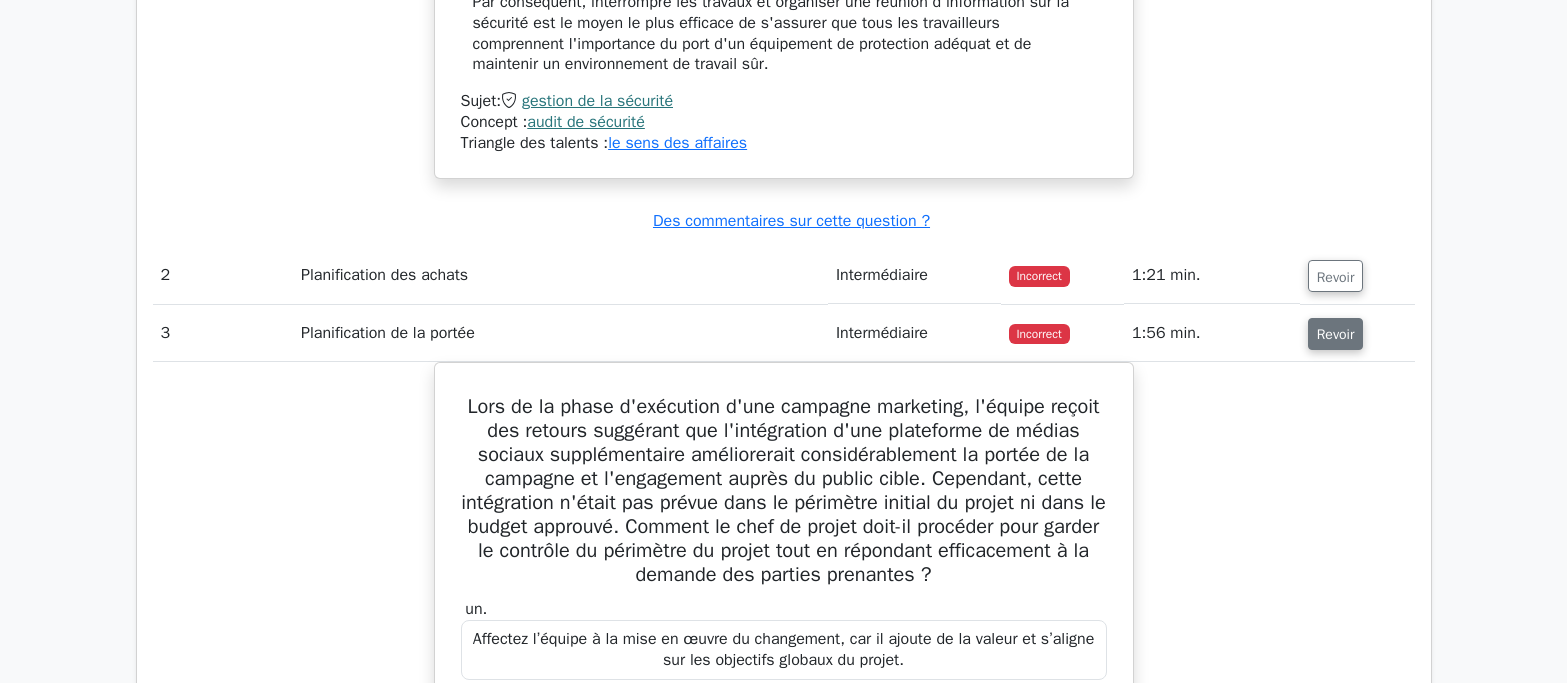 scroll, scrollTop: 3300, scrollLeft: 0, axis: vertical 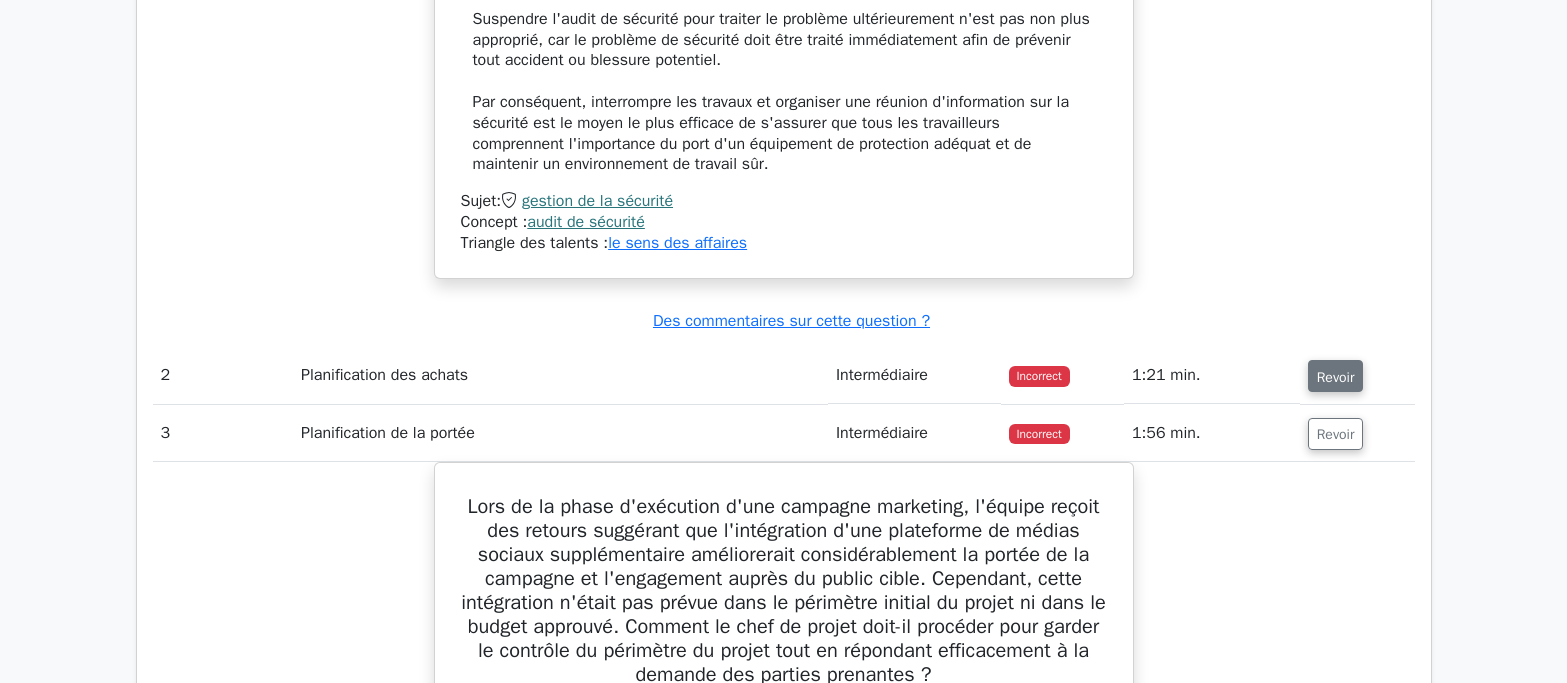 click on "Revoir" at bounding box center (1336, 376) 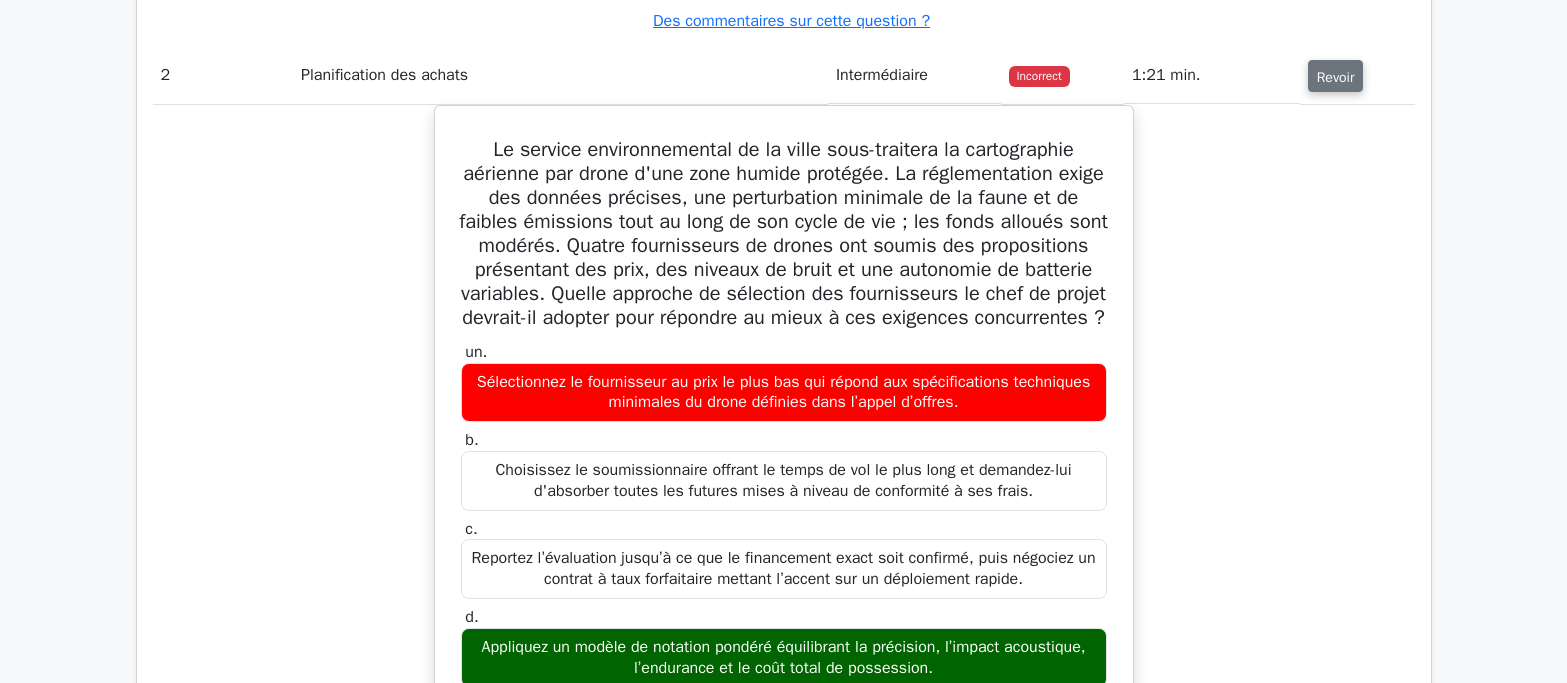 scroll, scrollTop: 3700, scrollLeft: 0, axis: vertical 